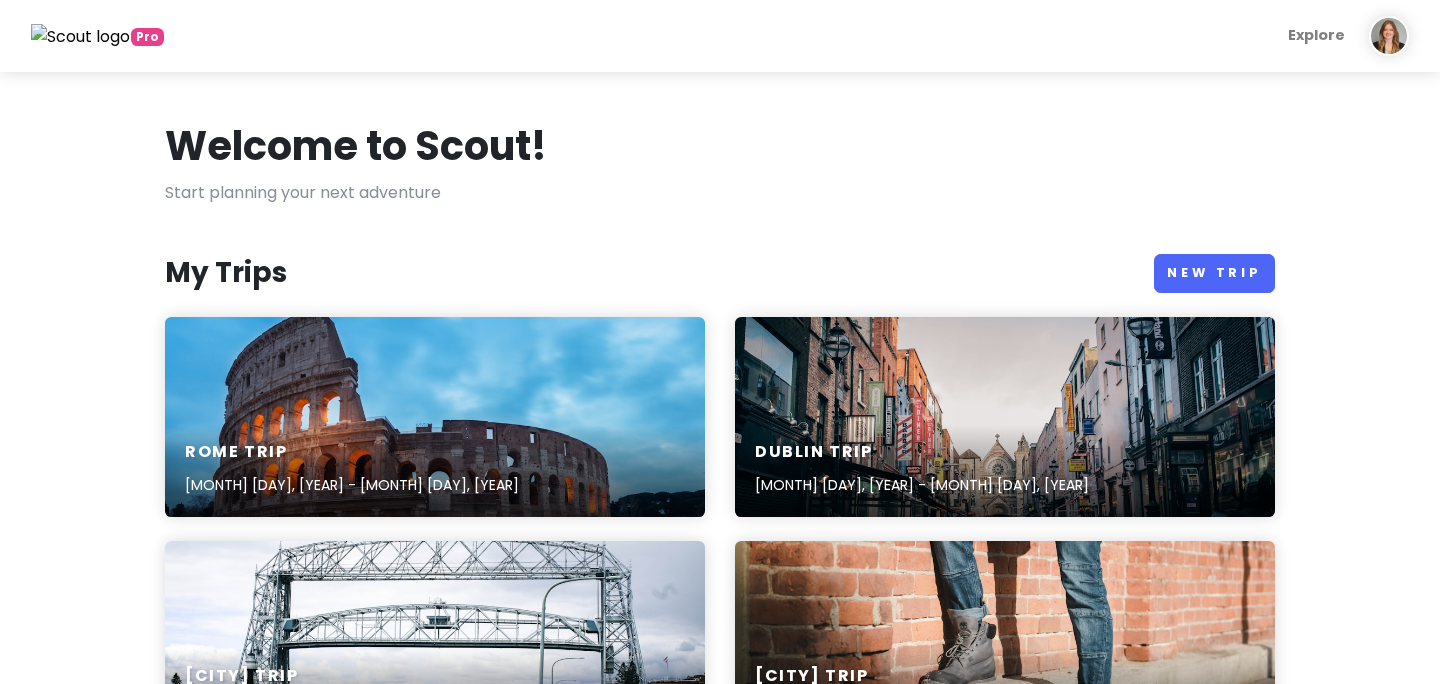 scroll, scrollTop: 0, scrollLeft: 0, axis: both 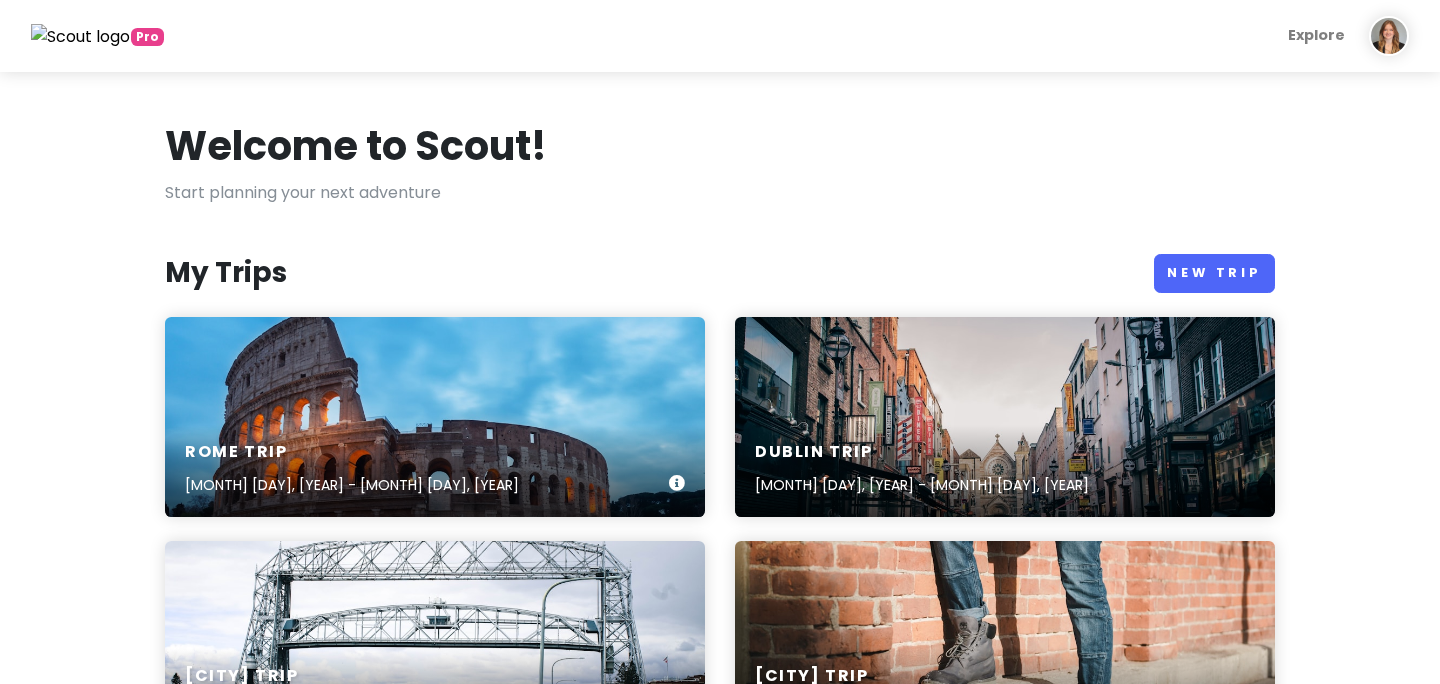 click on "Rome Trip Sep 29, 2025 - Oct 3, 2025" at bounding box center [435, 417] 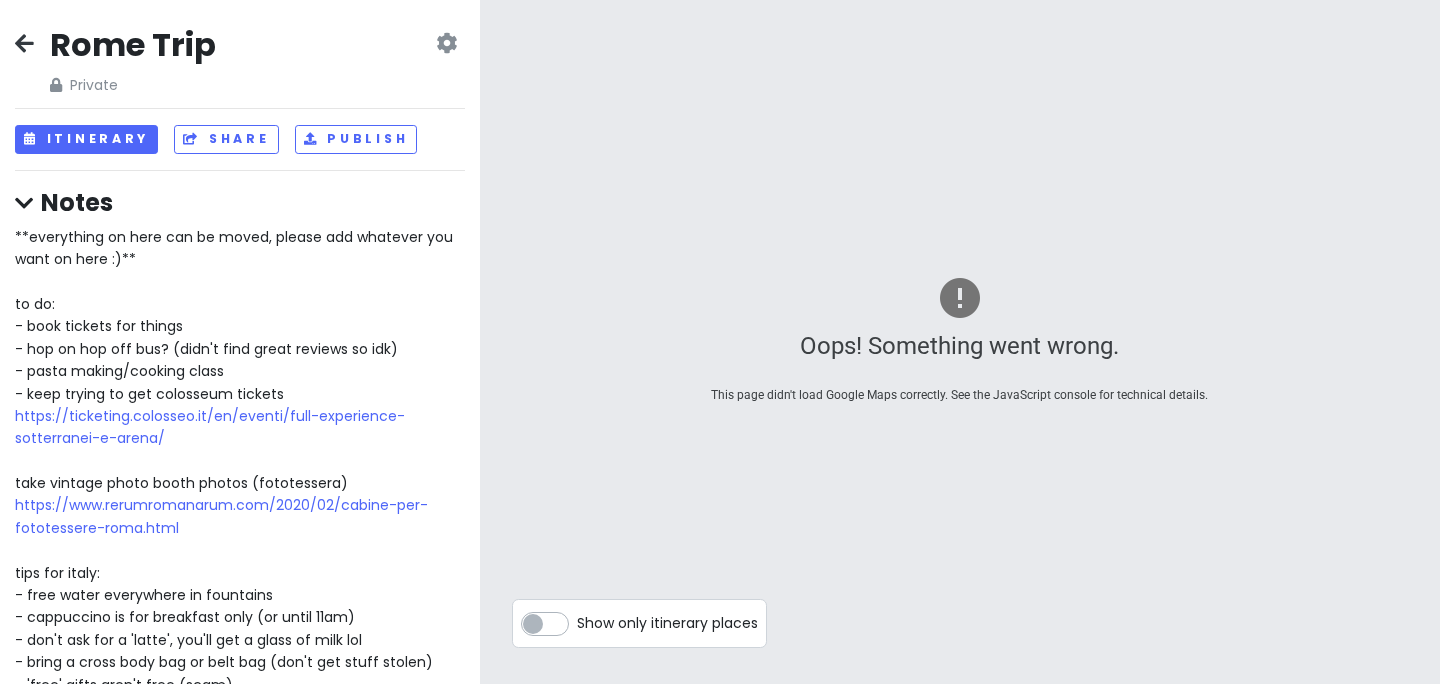 click at bounding box center (24, 43) 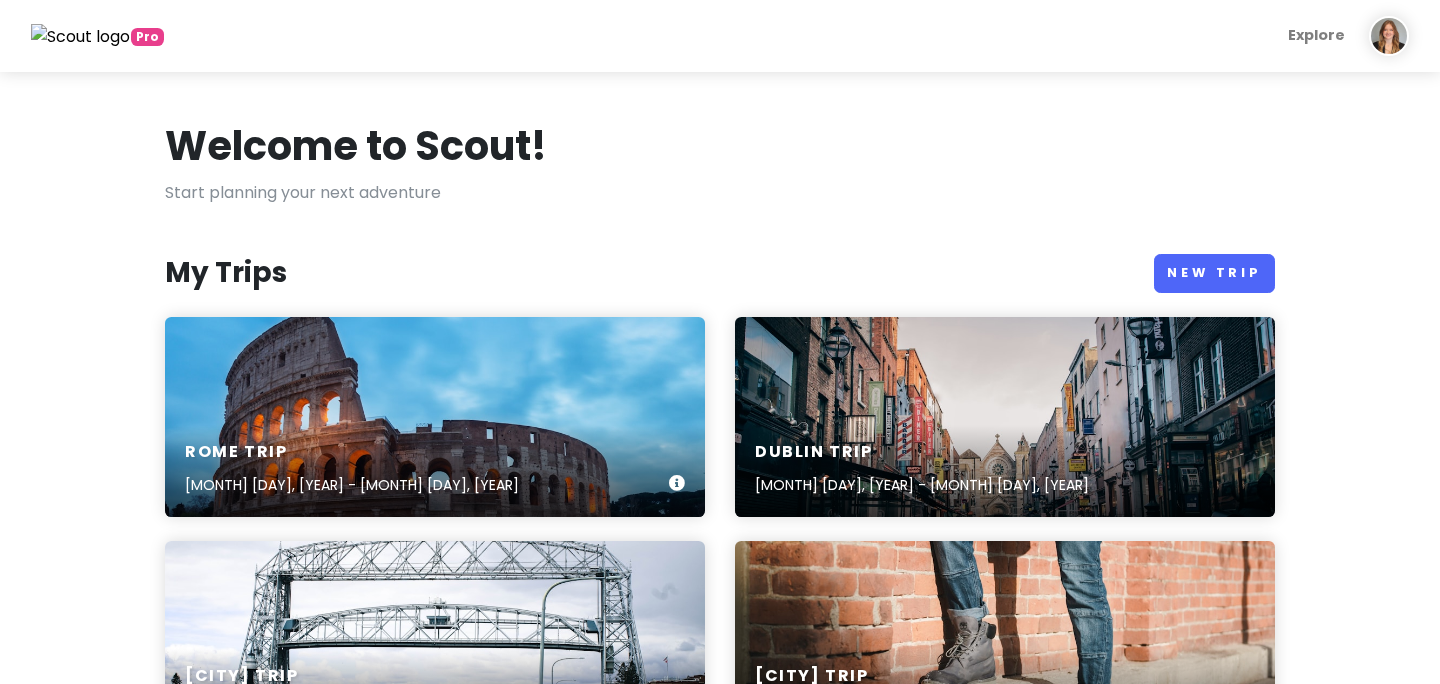 click on "Rome Trip Sep 29, 2025 - Oct 3, 2025" at bounding box center (435, 417) 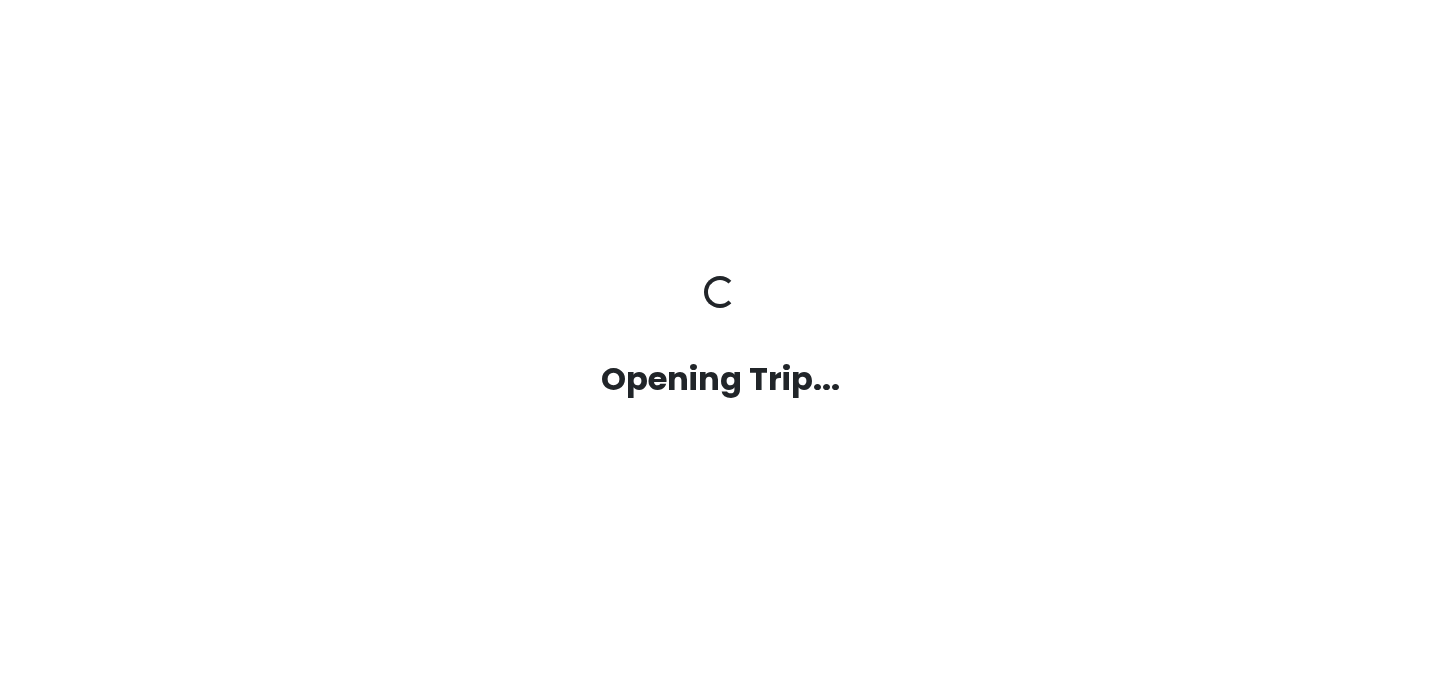 scroll, scrollTop: 0, scrollLeft: 0, axis: both 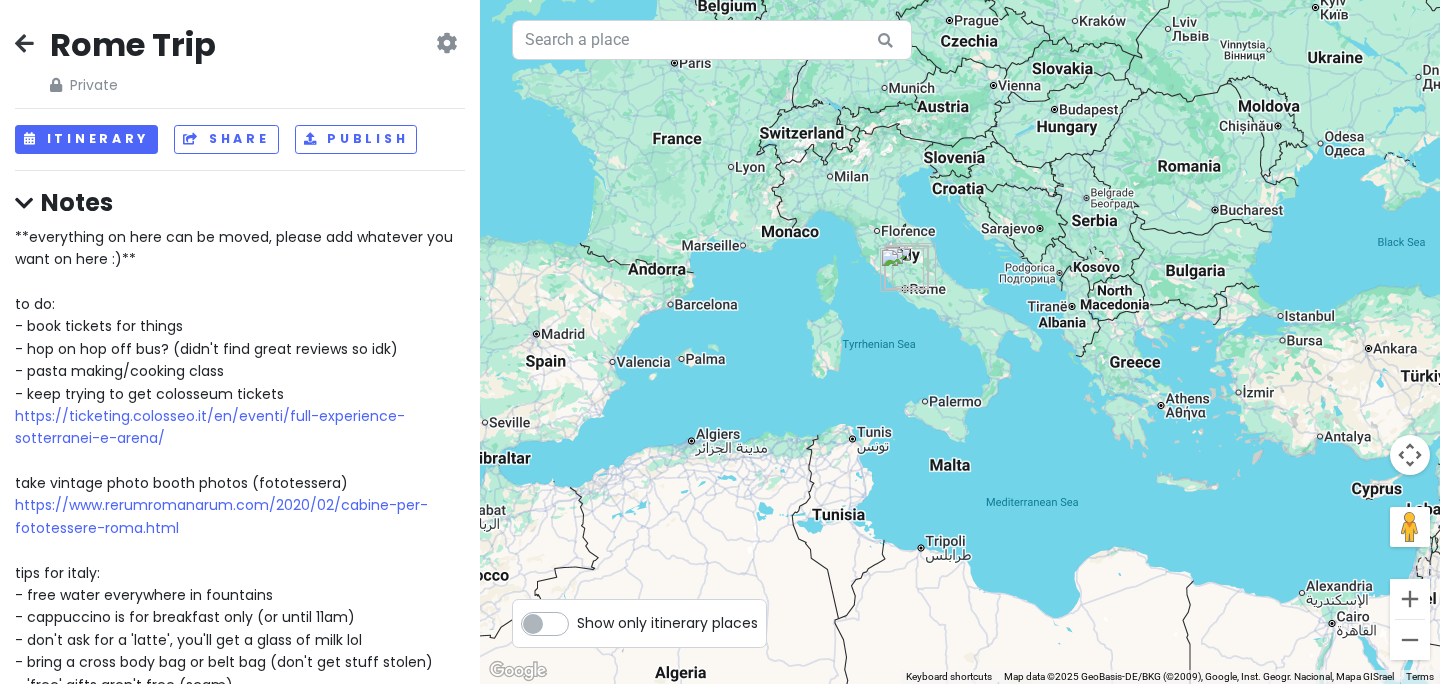 drag, startPoint x: 1082, startPoint y: 497, endPoint x: 812, endPoint y: 246, distance: 368.64752 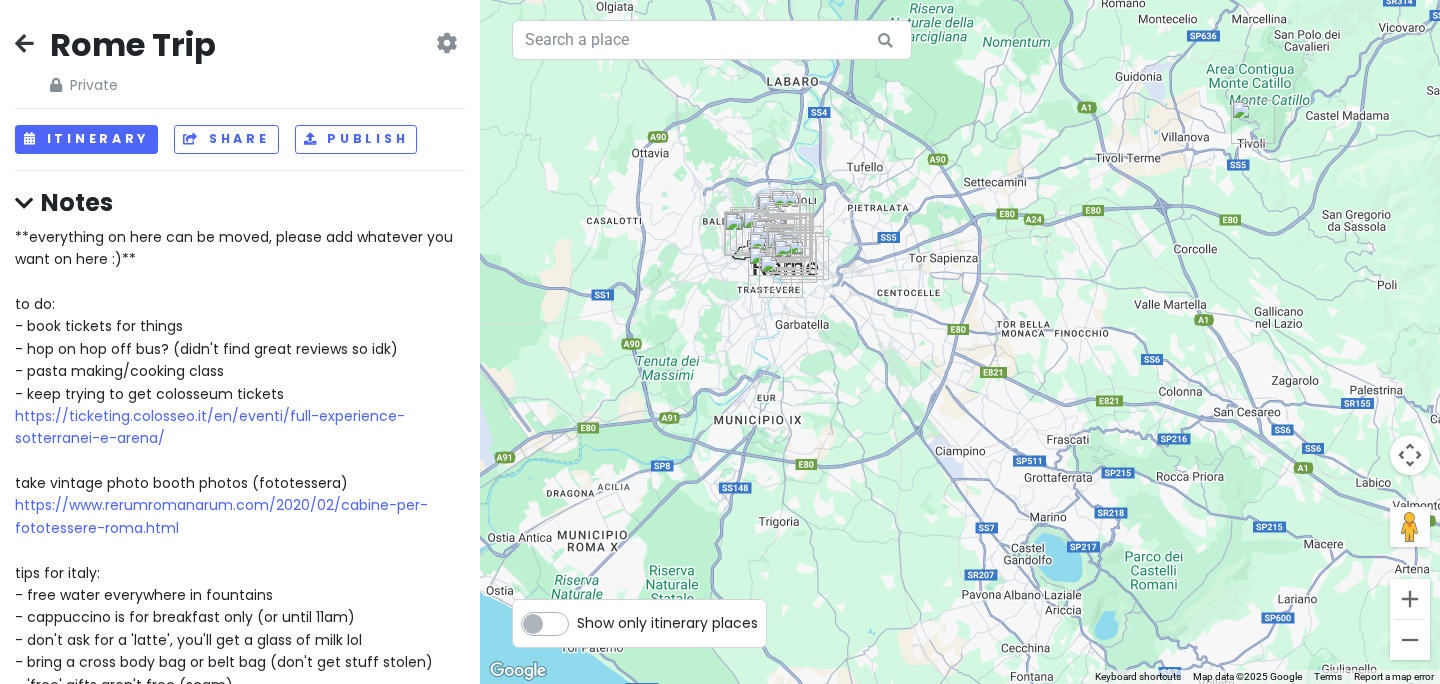 drag, startPoint x: 739, startPoint y: 281, endPoint x: 1020, endPoint y: 449, distance: 327.3912 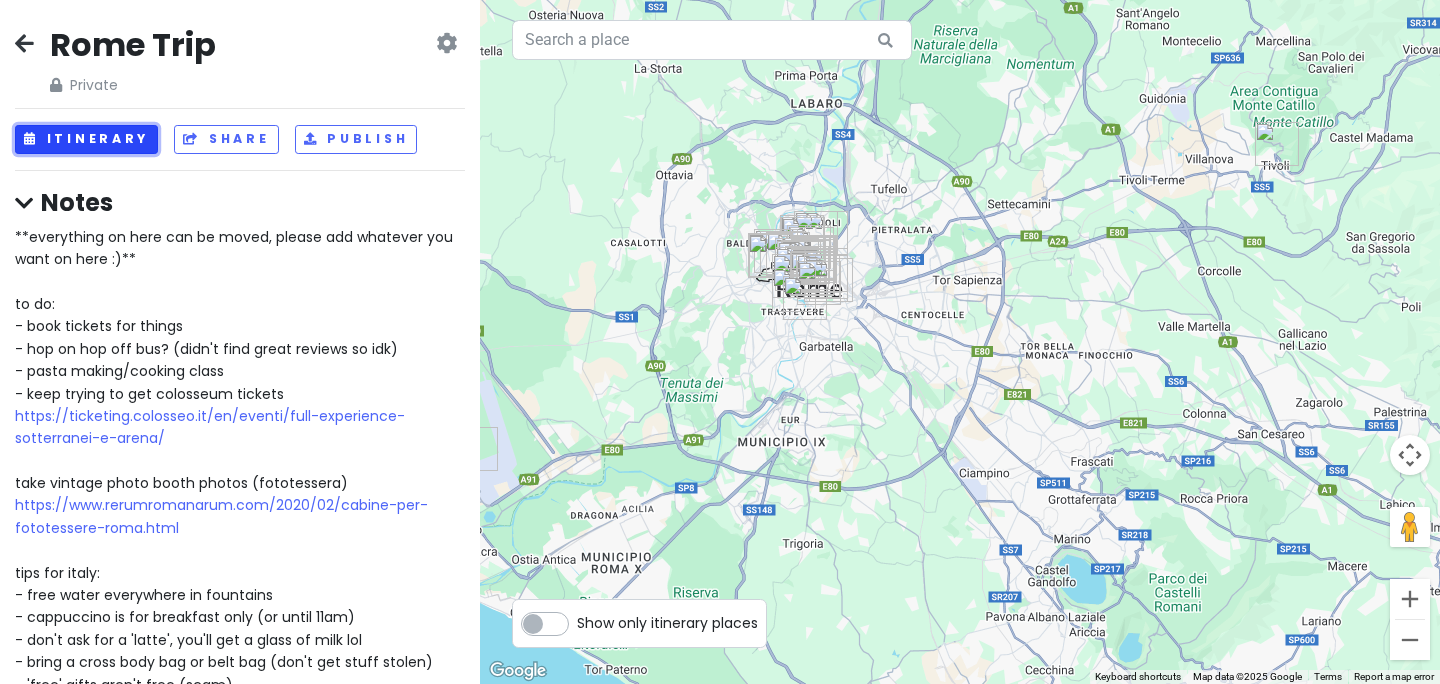 click on "Itinerary" at bounding box center [86, 139] 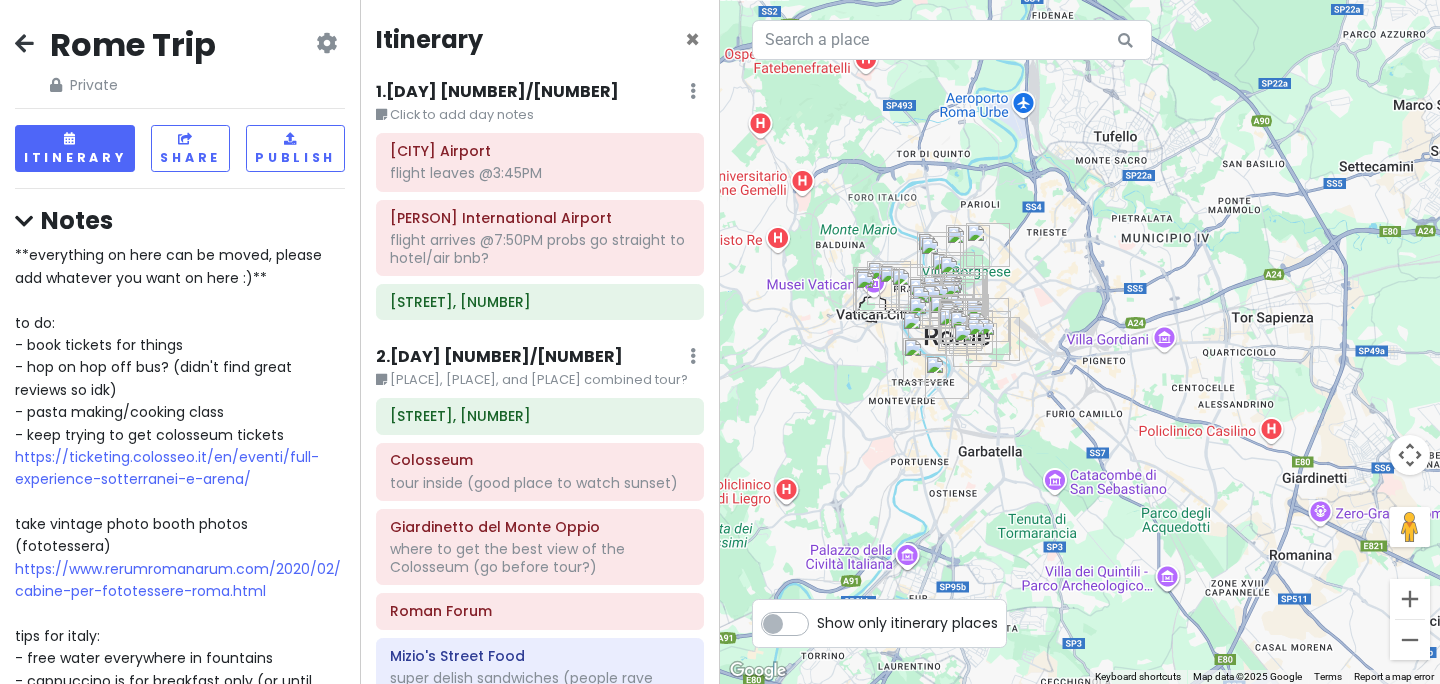 drag, startPoint x: 959, startPoint y: 269, endPoint x: 1140, endPoint y: 276, distance: 181.13531 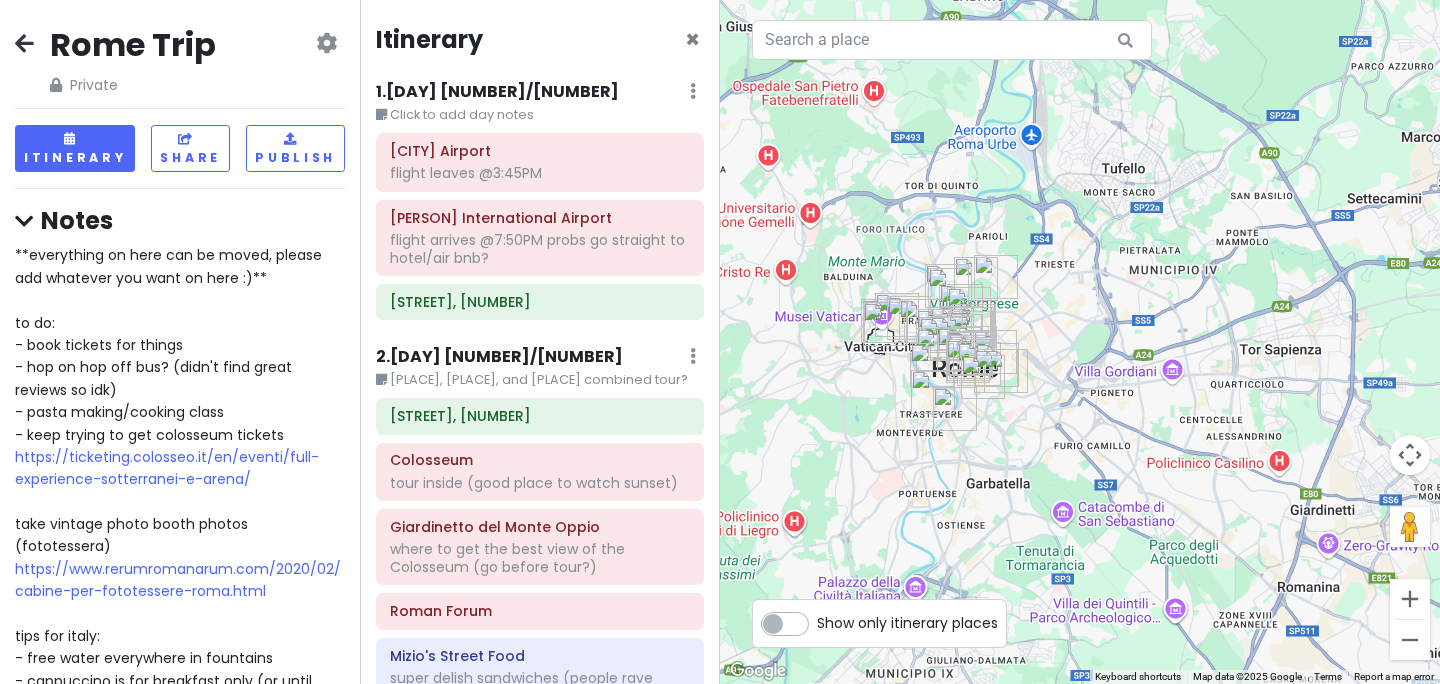 drag, startPoint x: 908, startPoint y: 208, endPoint x: 908, endPoint y: 241, distance: 33 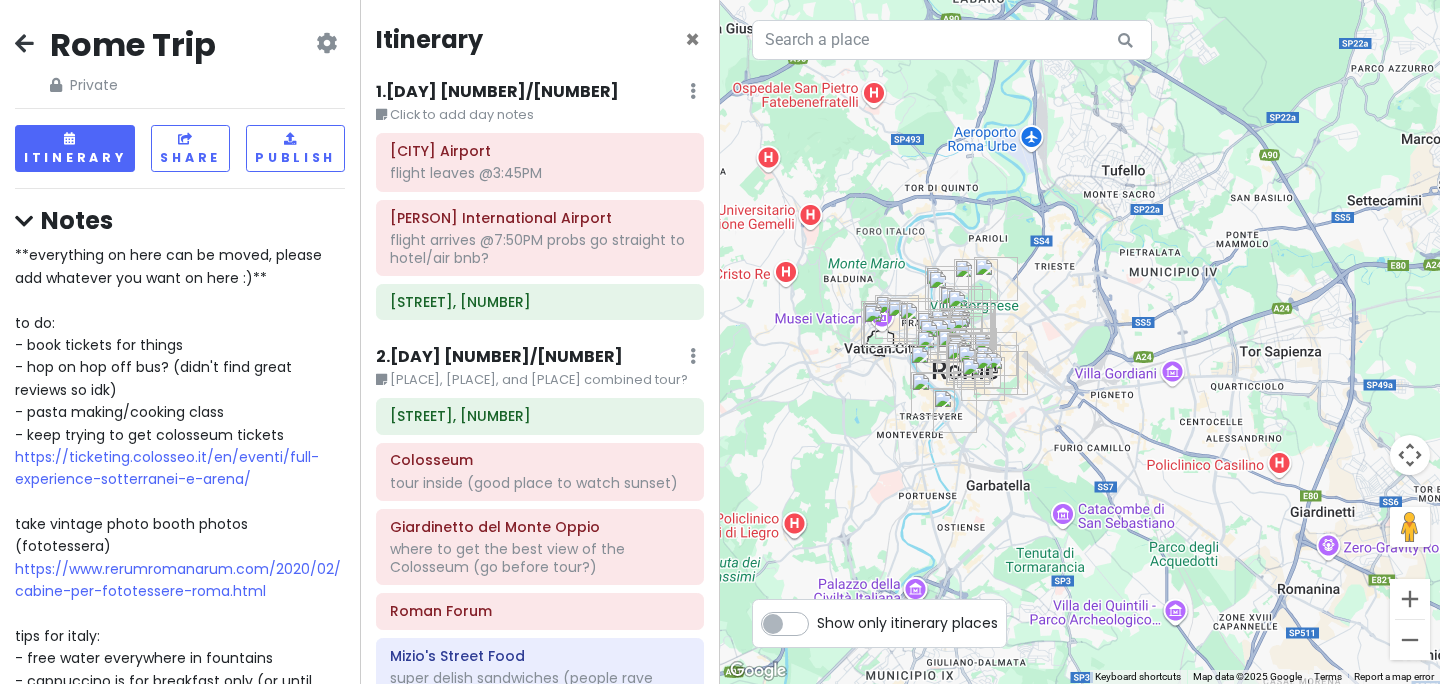 click at bounding box center [1080, 342] 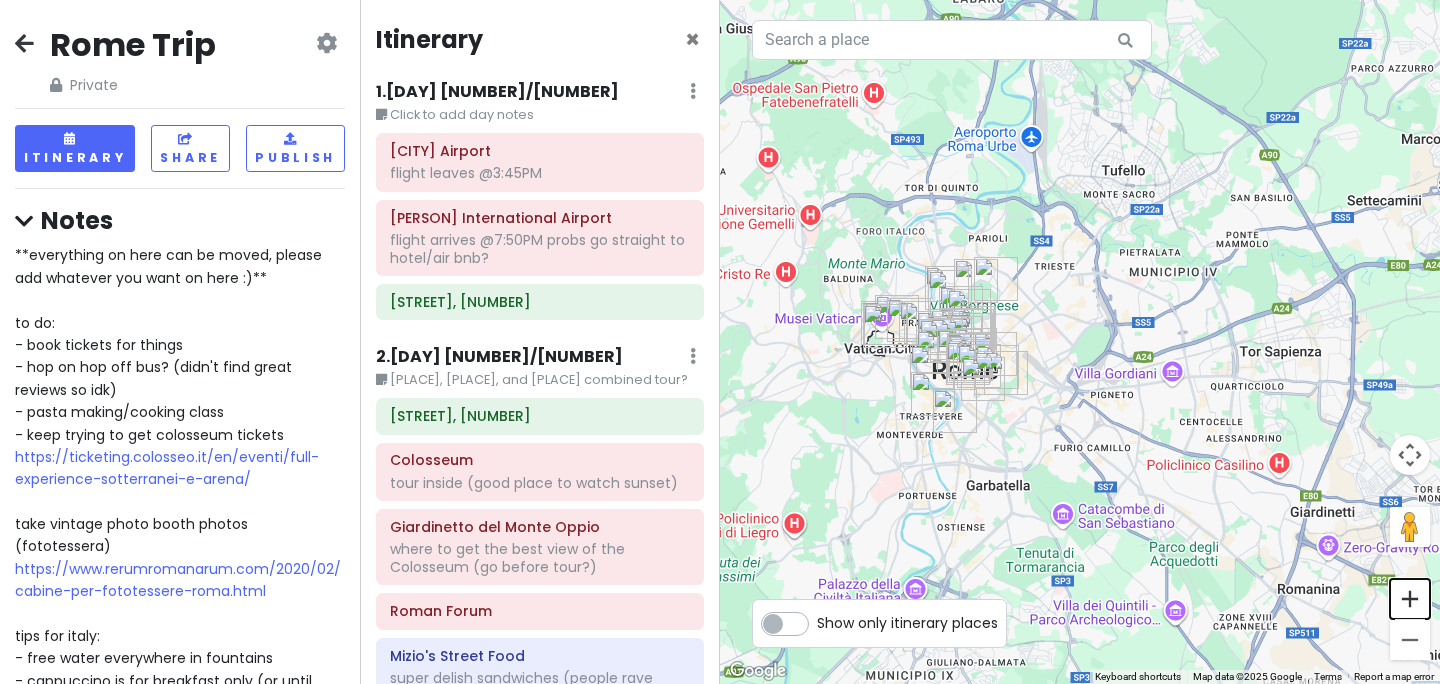 click at bounding box center [1410, 599] 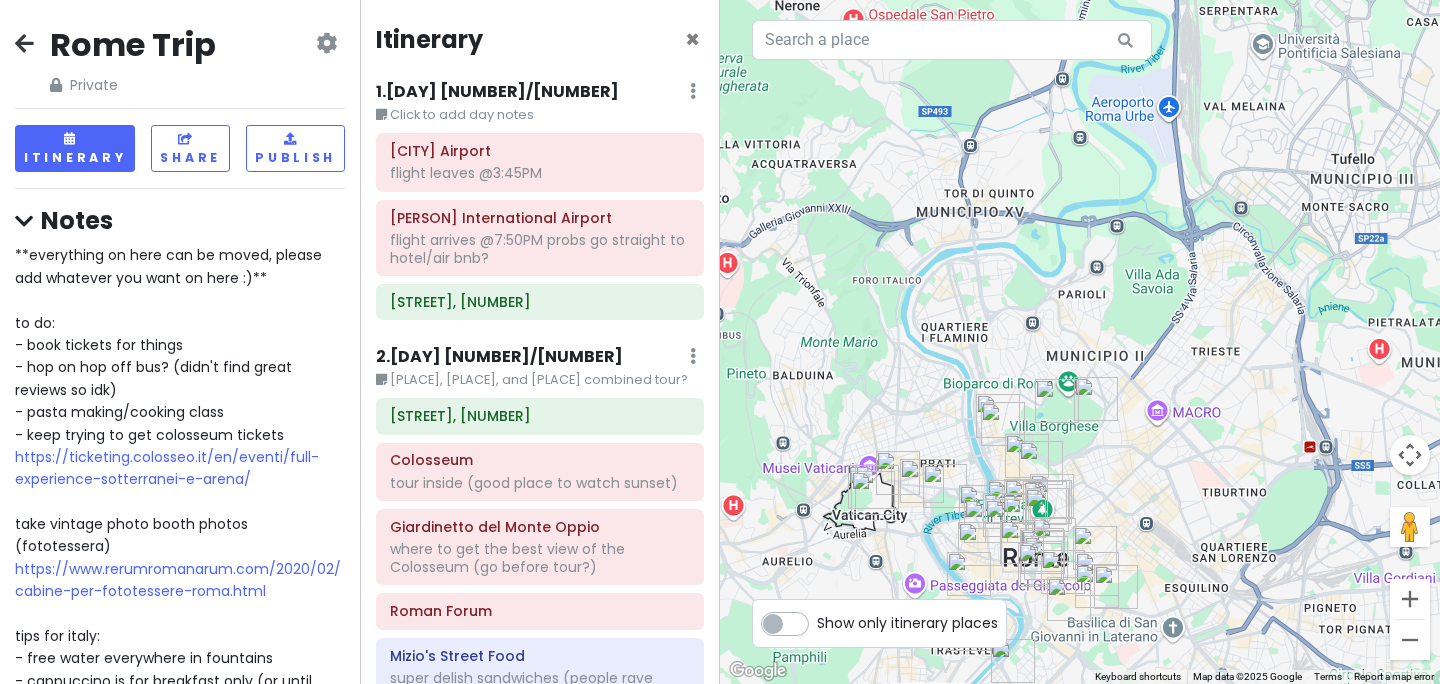 drag, startPoint x: 1118, startPoint y: 463, endPoint x: 1308, endPoint y: 618, distance: 245.204 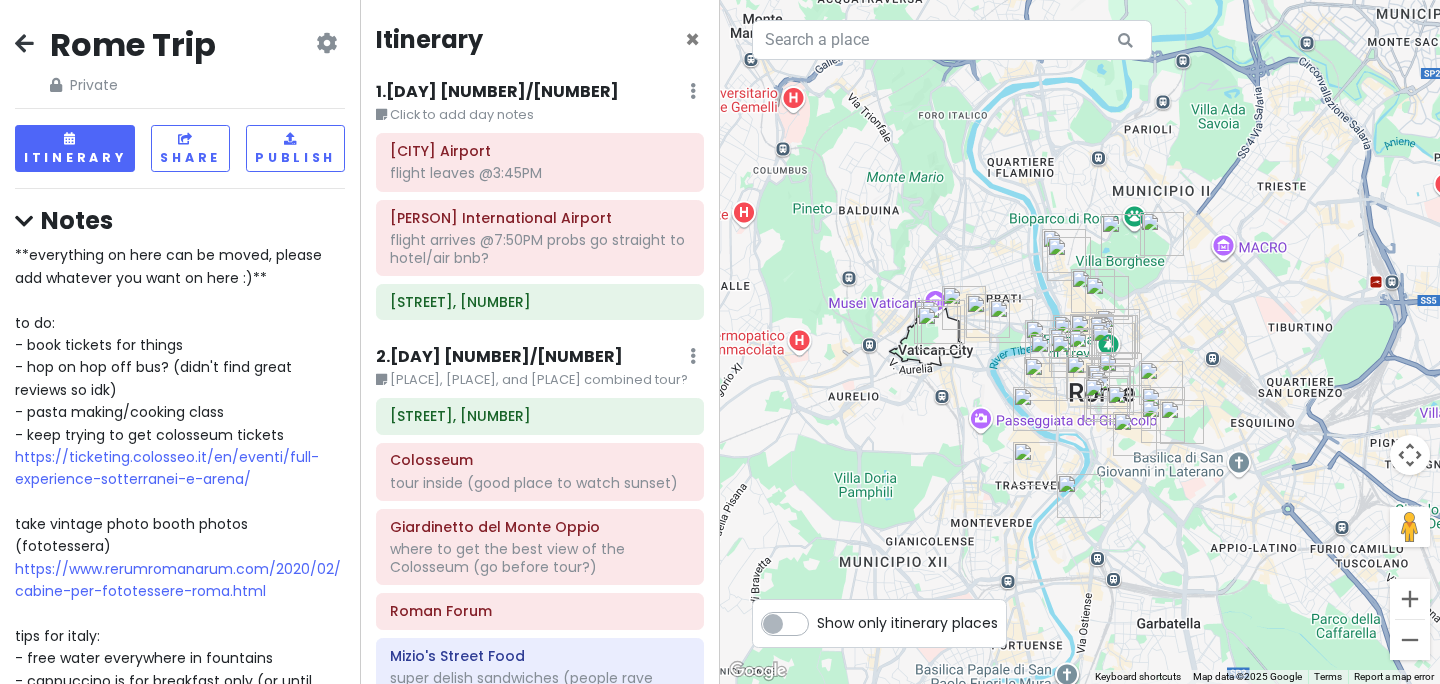 drag, startPoint x: 1135, startPoint y: 411, endPoint x: 1207, endPoint y: 246, distance: 180.025 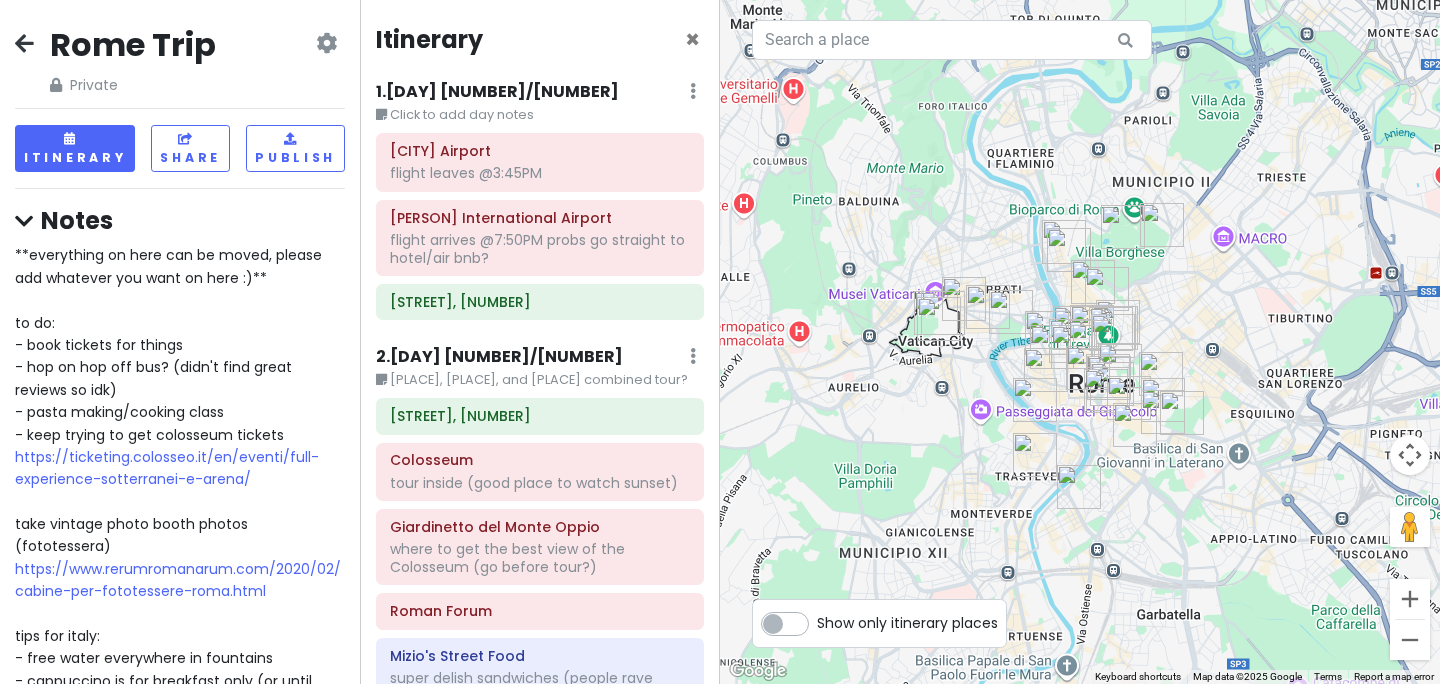 click at bounding box center (1080, 342) 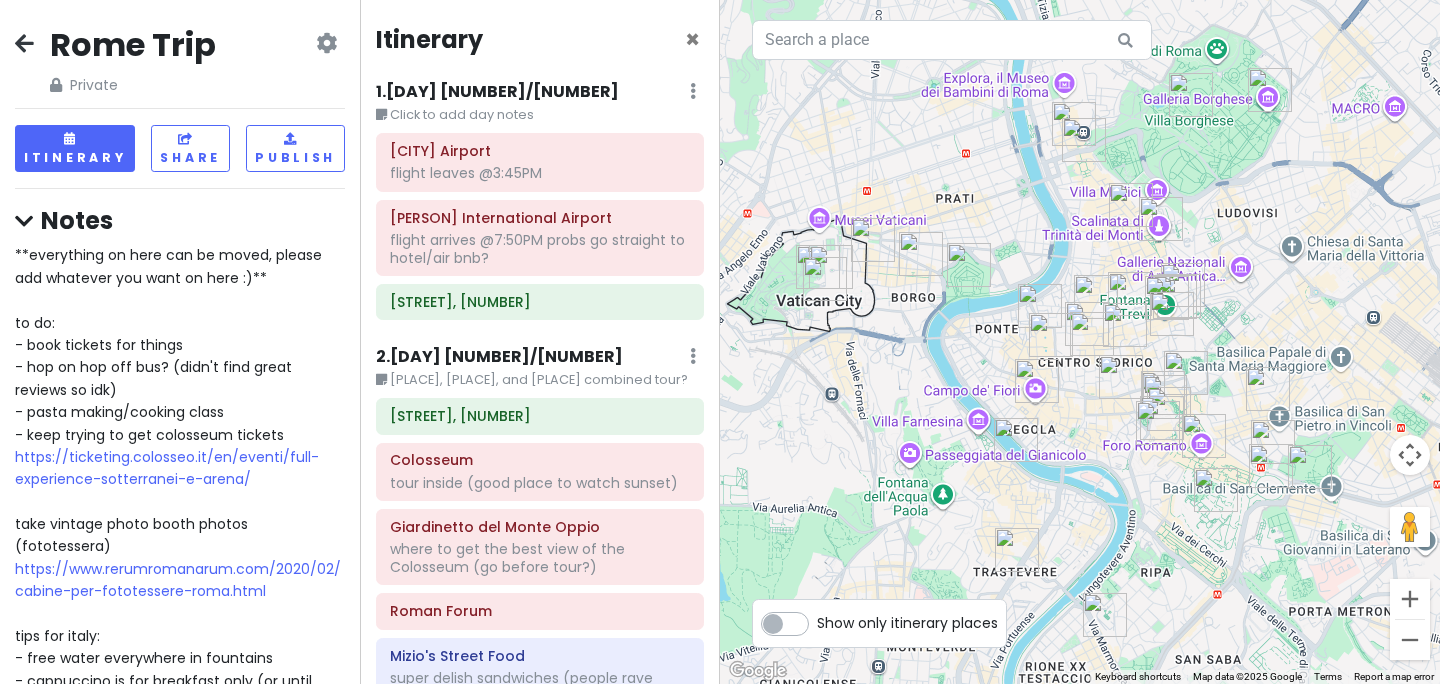 drag, startPoint x: 1145, startPoint y: 314, endPoint x: 1245, endPoint y: 221, distance: 136.56134 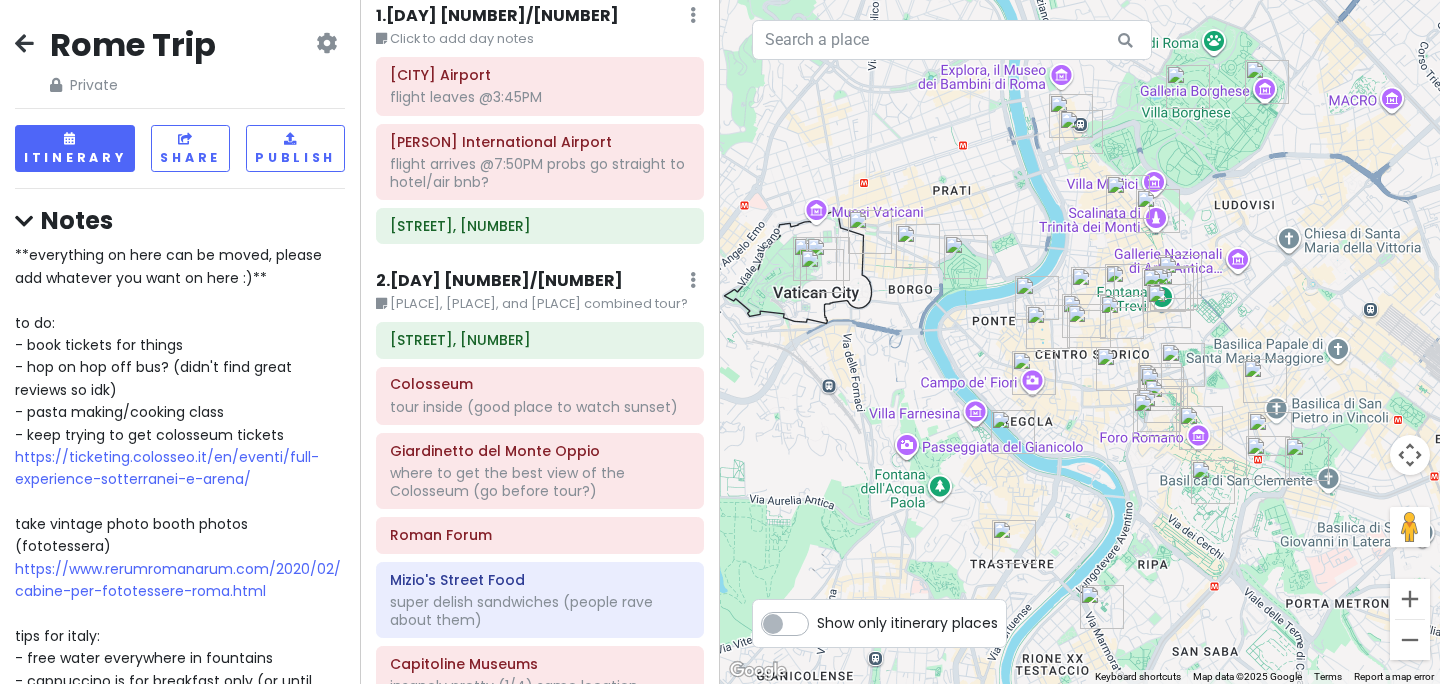 scroll, scrollTop: 81, scrollLeft: 0, axis: vertical 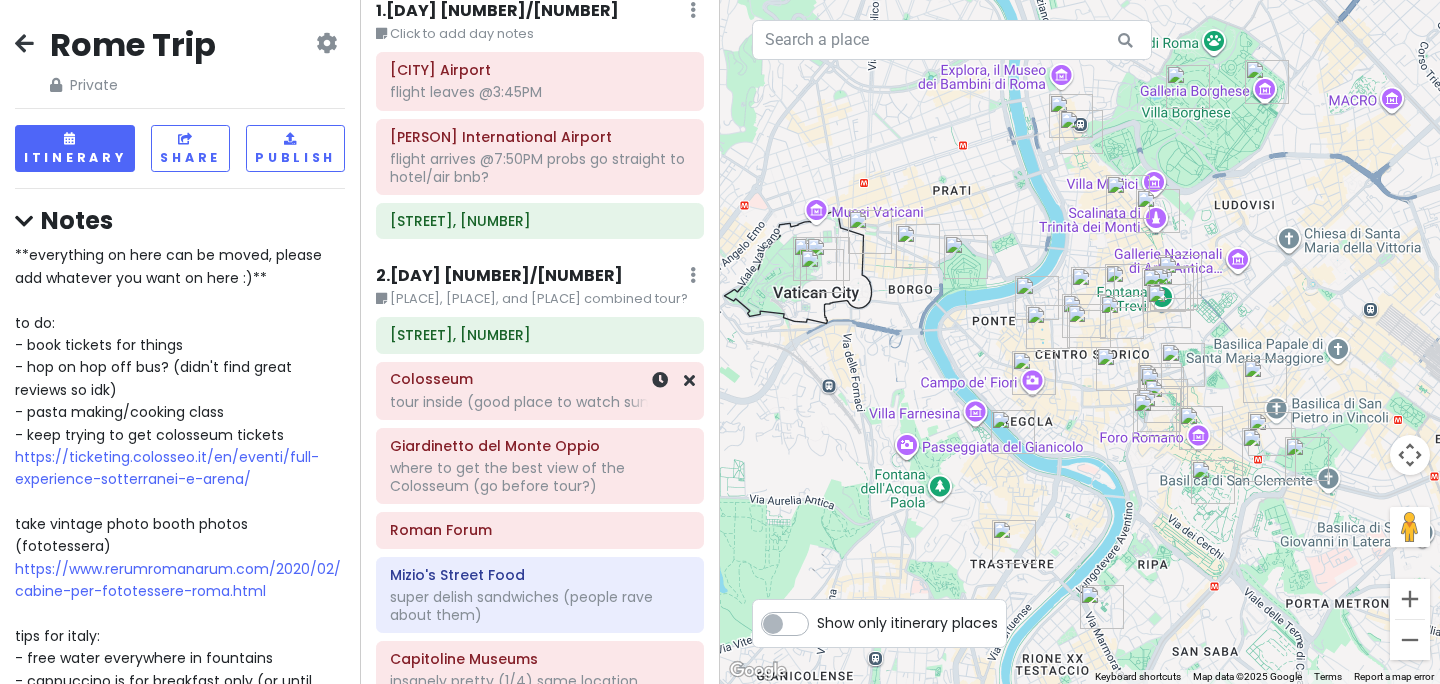 click on "Colosseum" at bounding box center (540, 379) 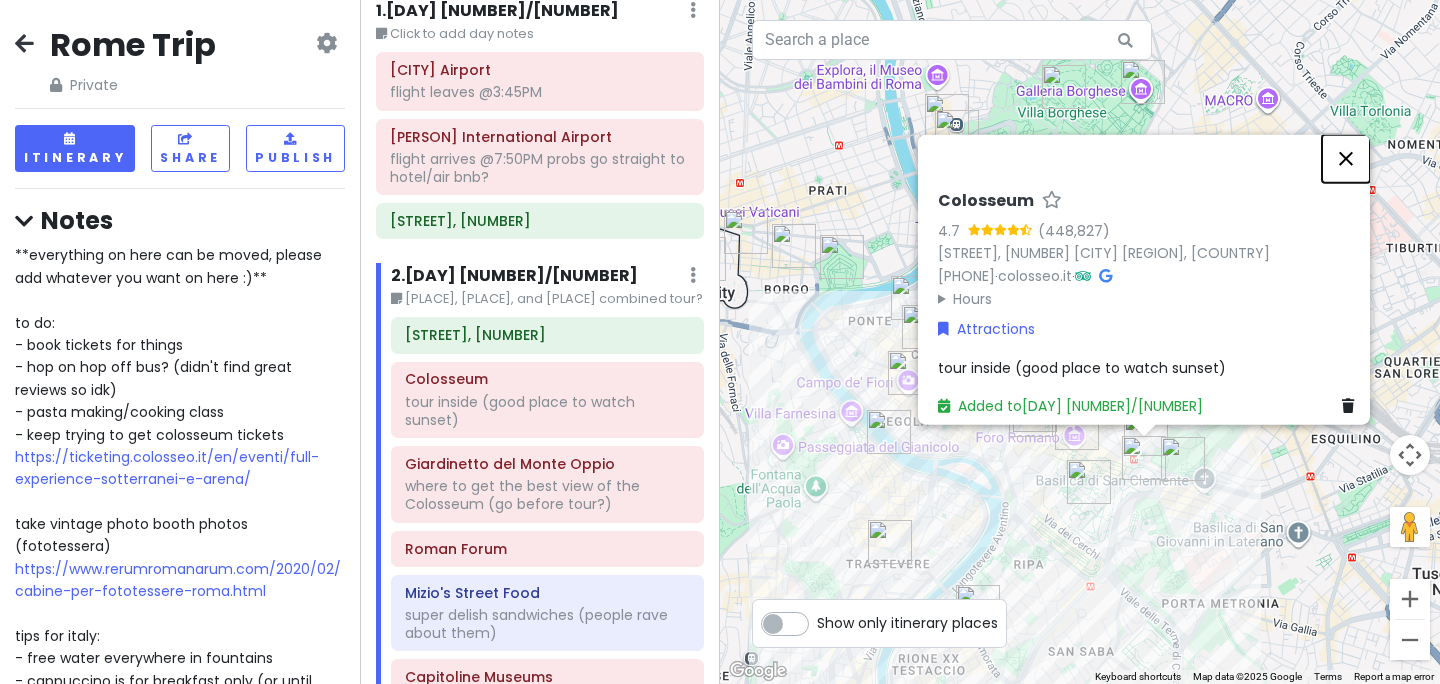 click at bounding box center (1346, 159) 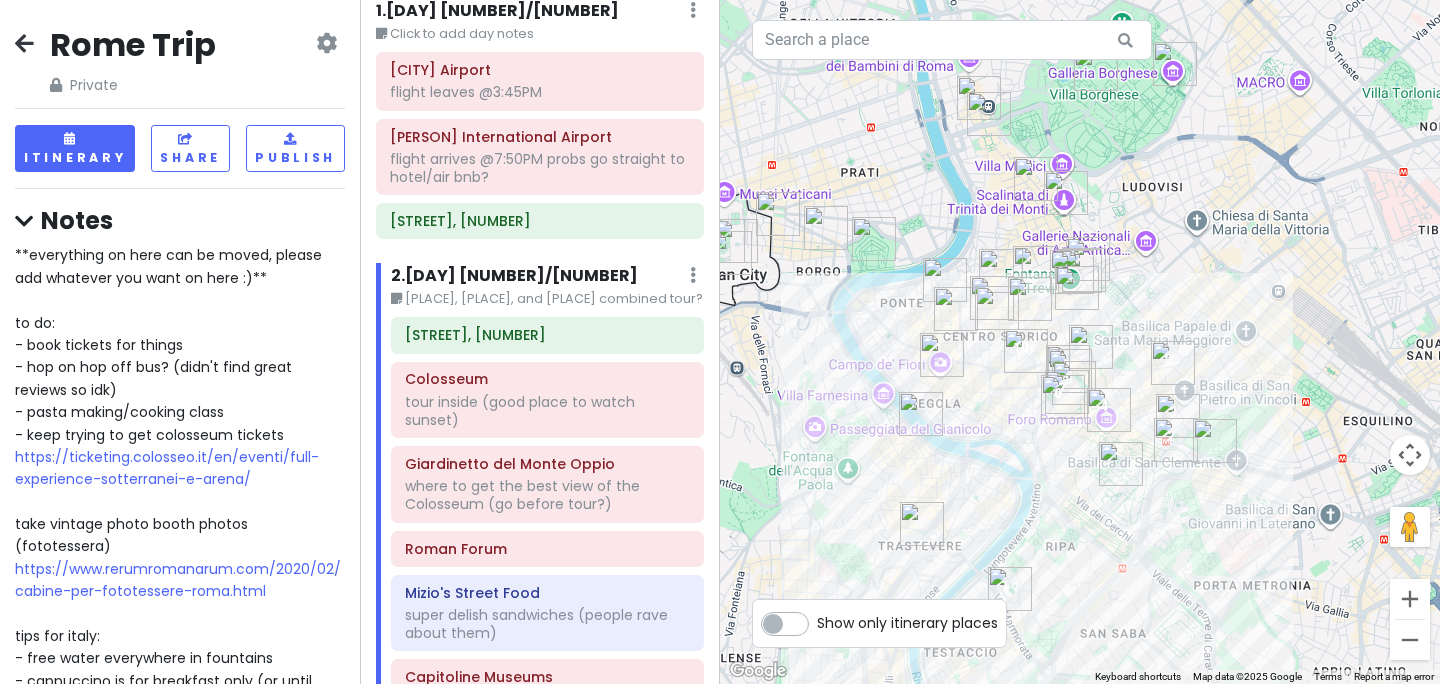 drag, startPoint x: 1012, startPoint y: 524, endPoint x: 1046, endPoint y: 504, distance: 39.446167 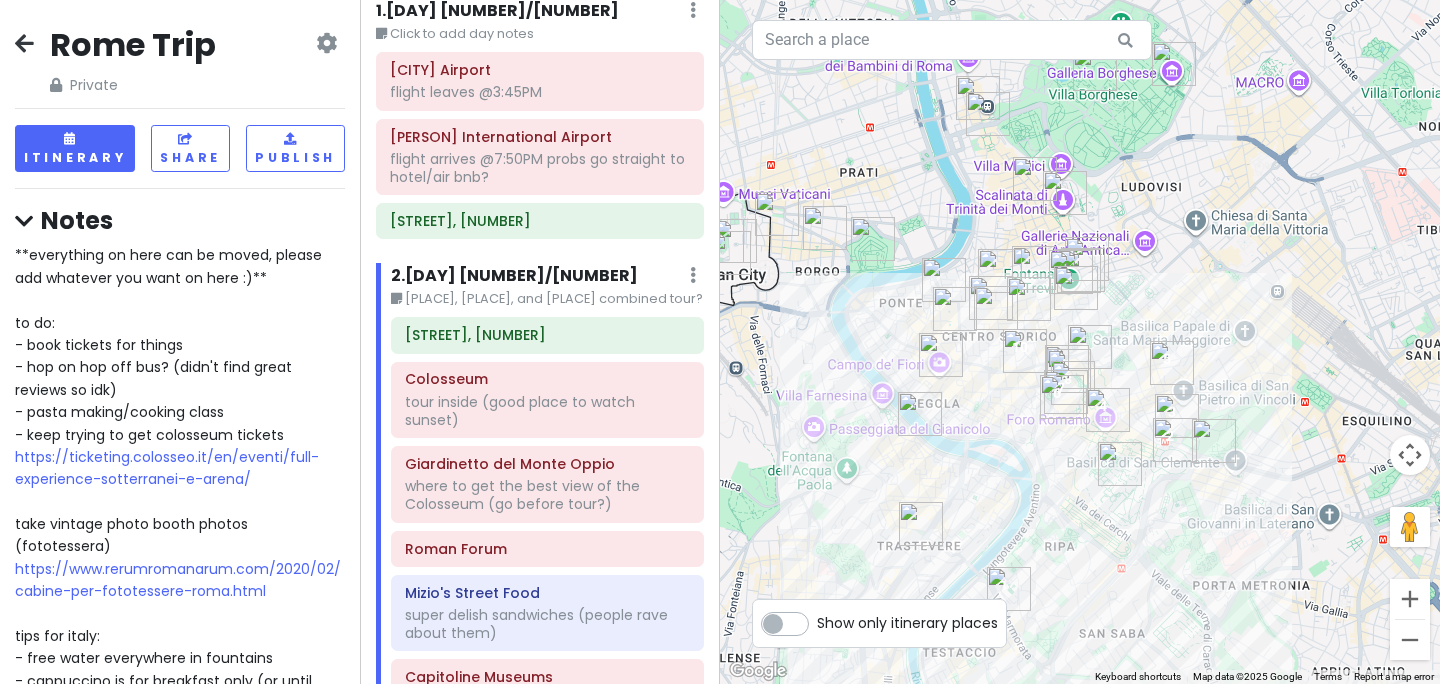 click at bounding box center [1080, 342] 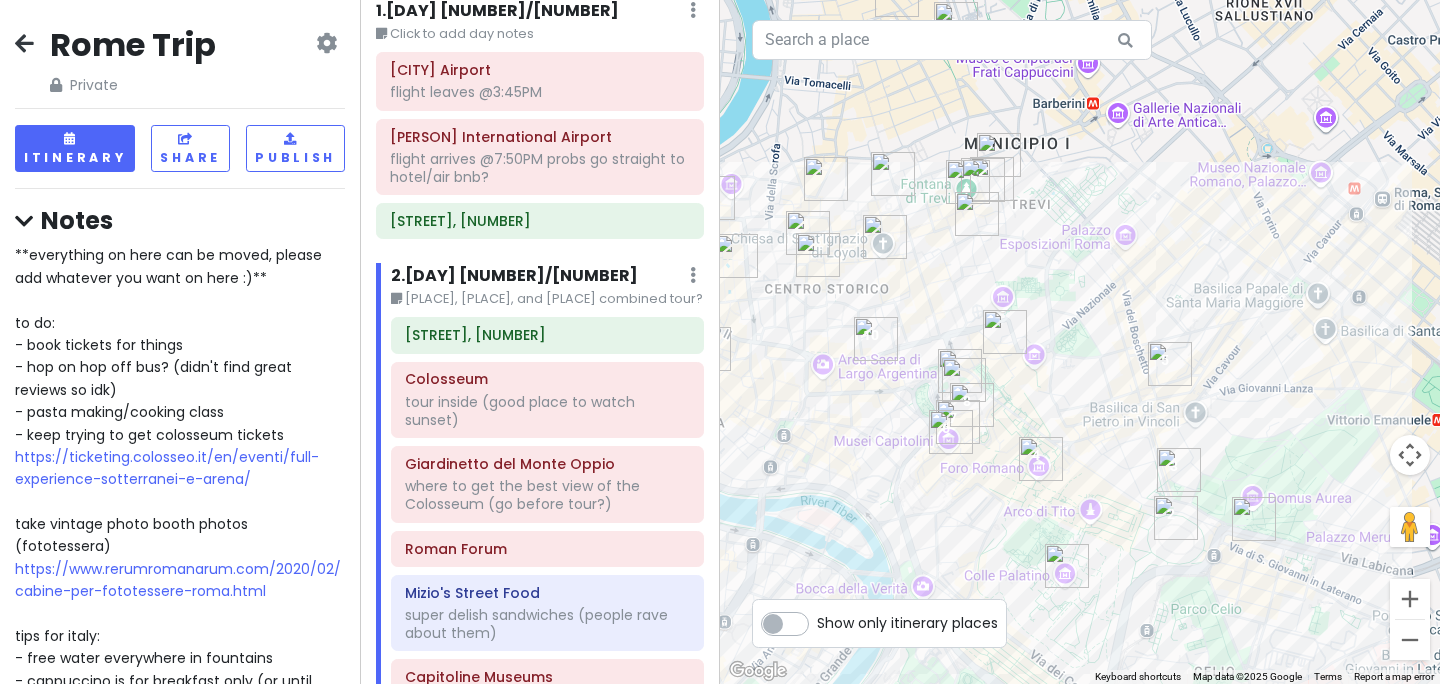 drag, startPoint x: 1149, startPoint y: 345, endPoint x: 1197, endPoint y: 337, distance: 48.6621 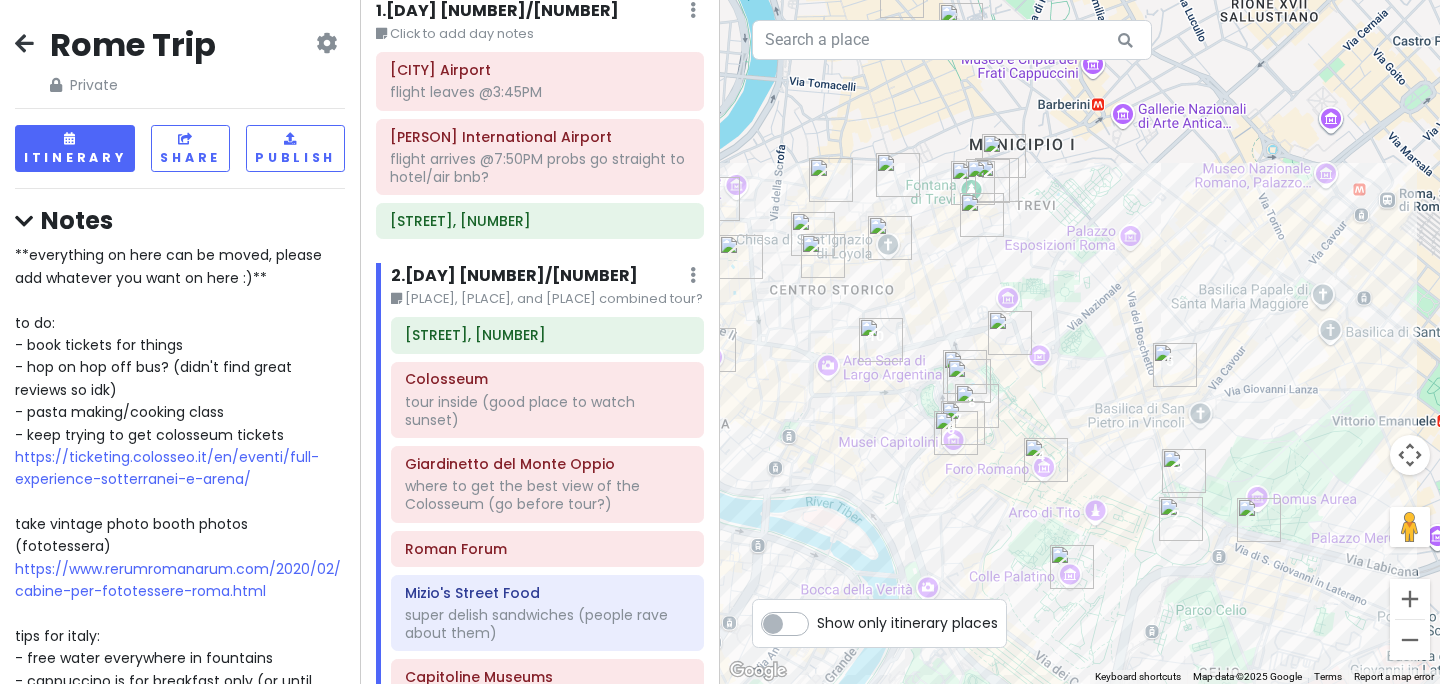 click at bounding box center [1080, 342] 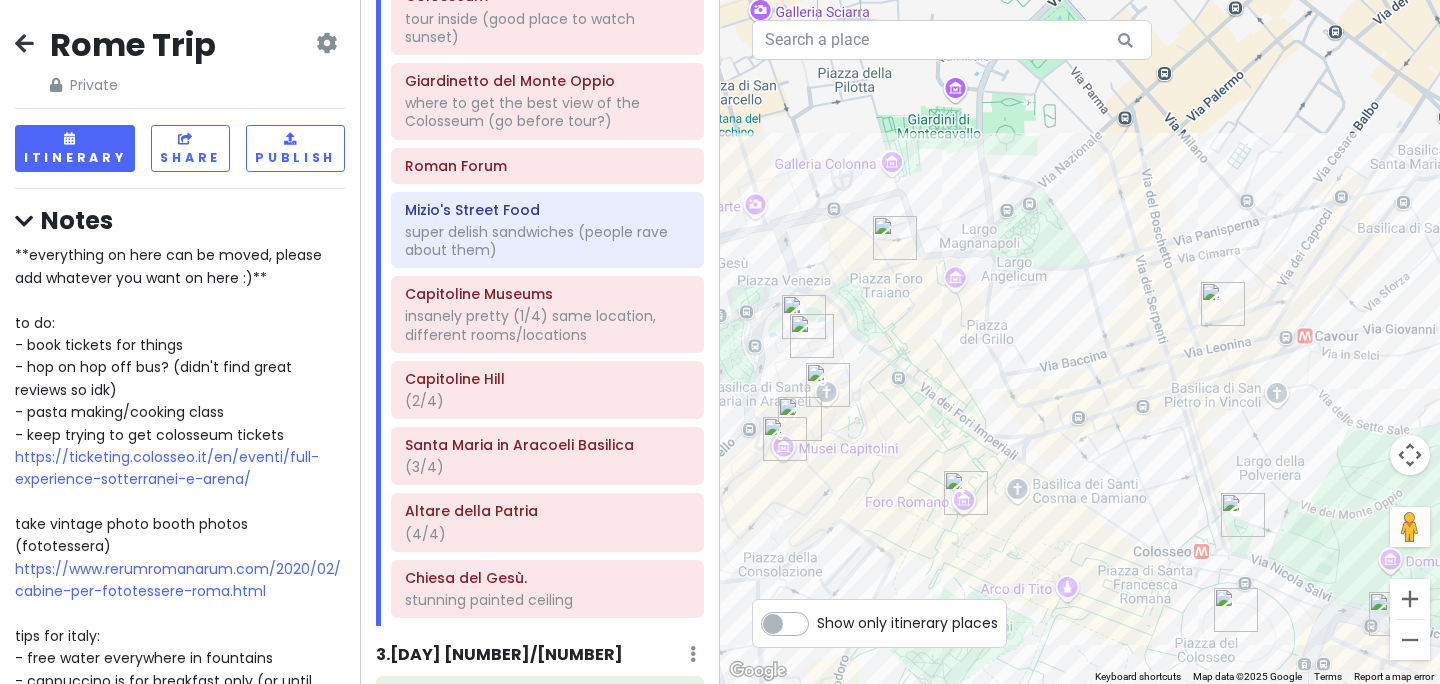 scroll, scrollTop: 469, scrollLeft: 0, axis: vertical 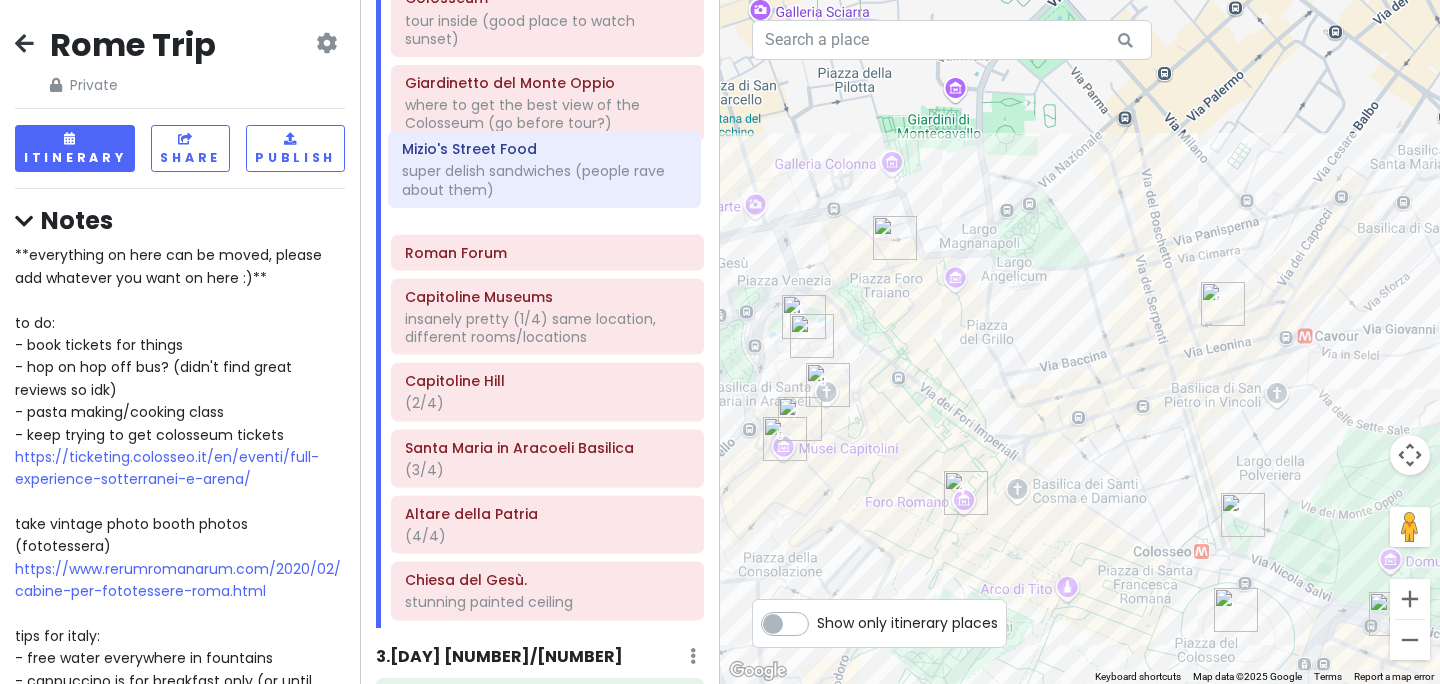 drag, startPoint x: 531, startPoint y: 237, endPoint x: 528, endPoint y: 179, distance: 58.077534 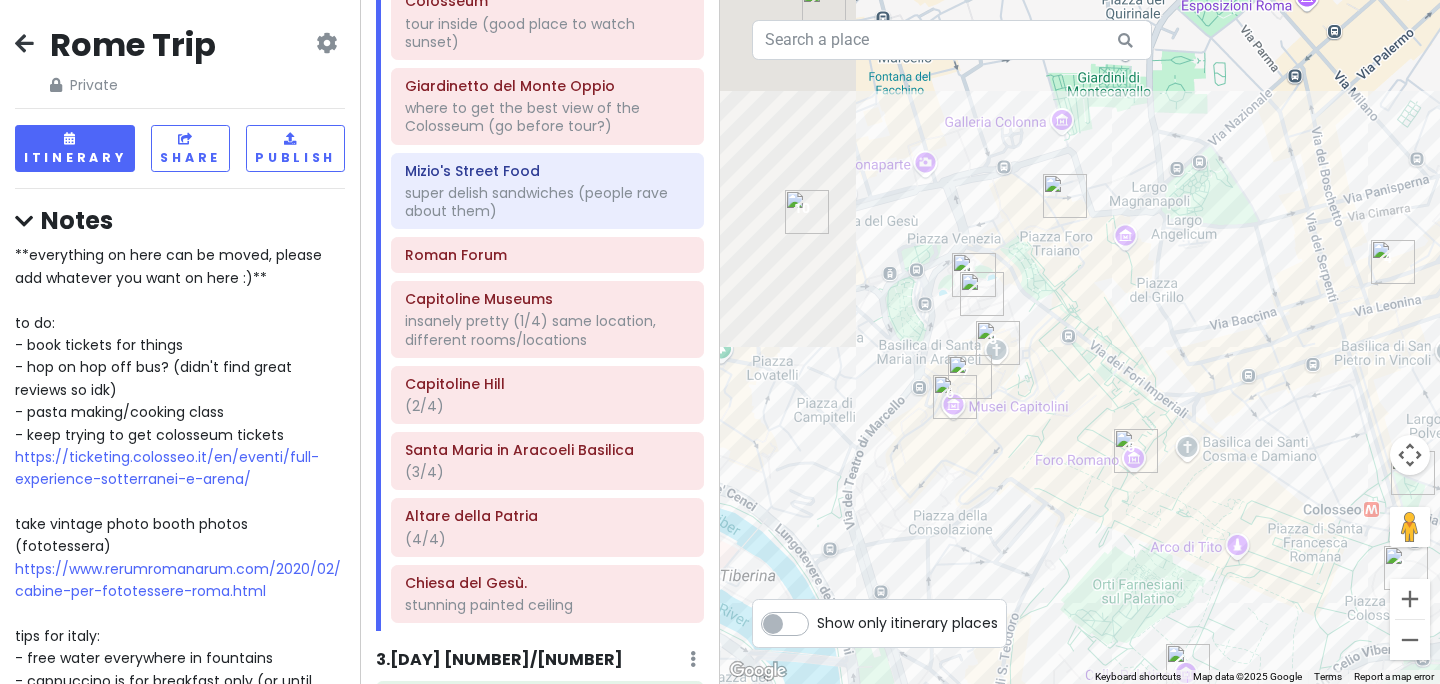 drag, startPoint x: 972, startPoint y: 328, endPoint x: 1153, endPoint y: 286, distance: 185.80904 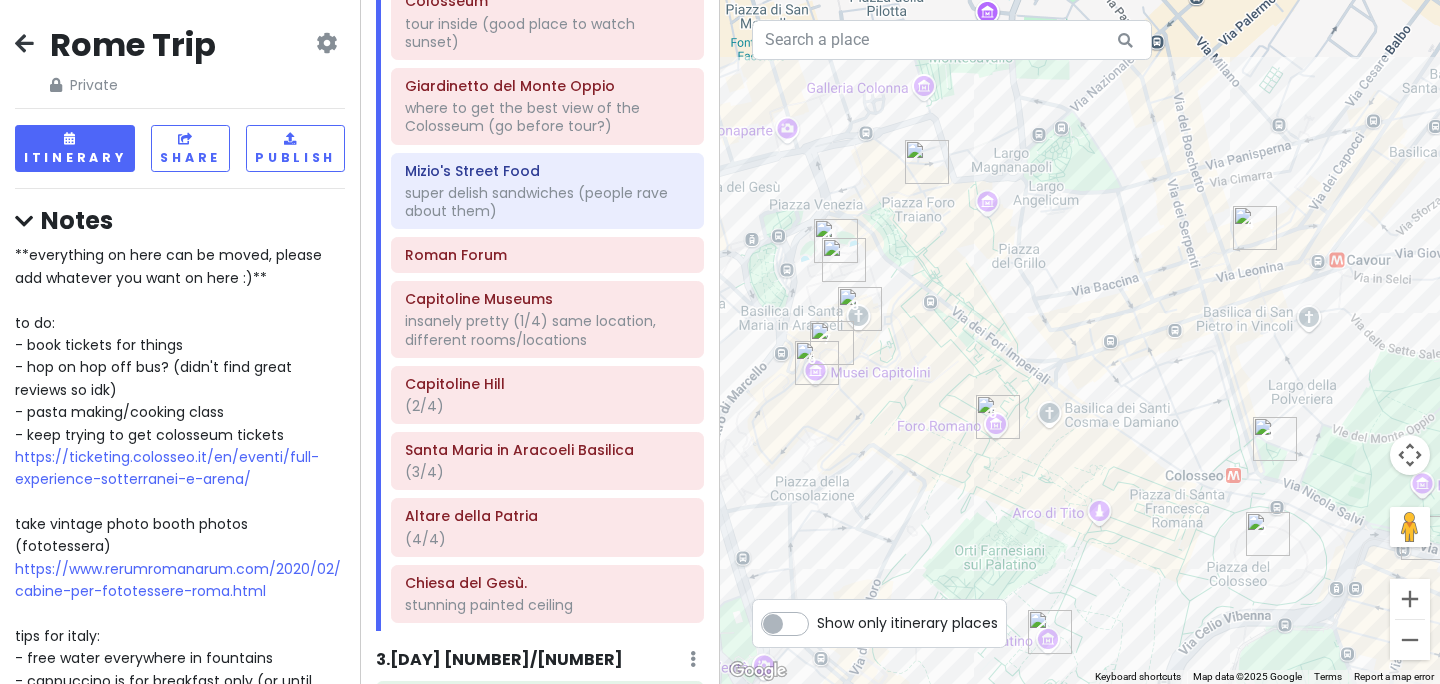 drag, startPoint x: 1153, startPoint y: 286, endPoint x: 1005, endPoint y: 246, distance: 153.31015 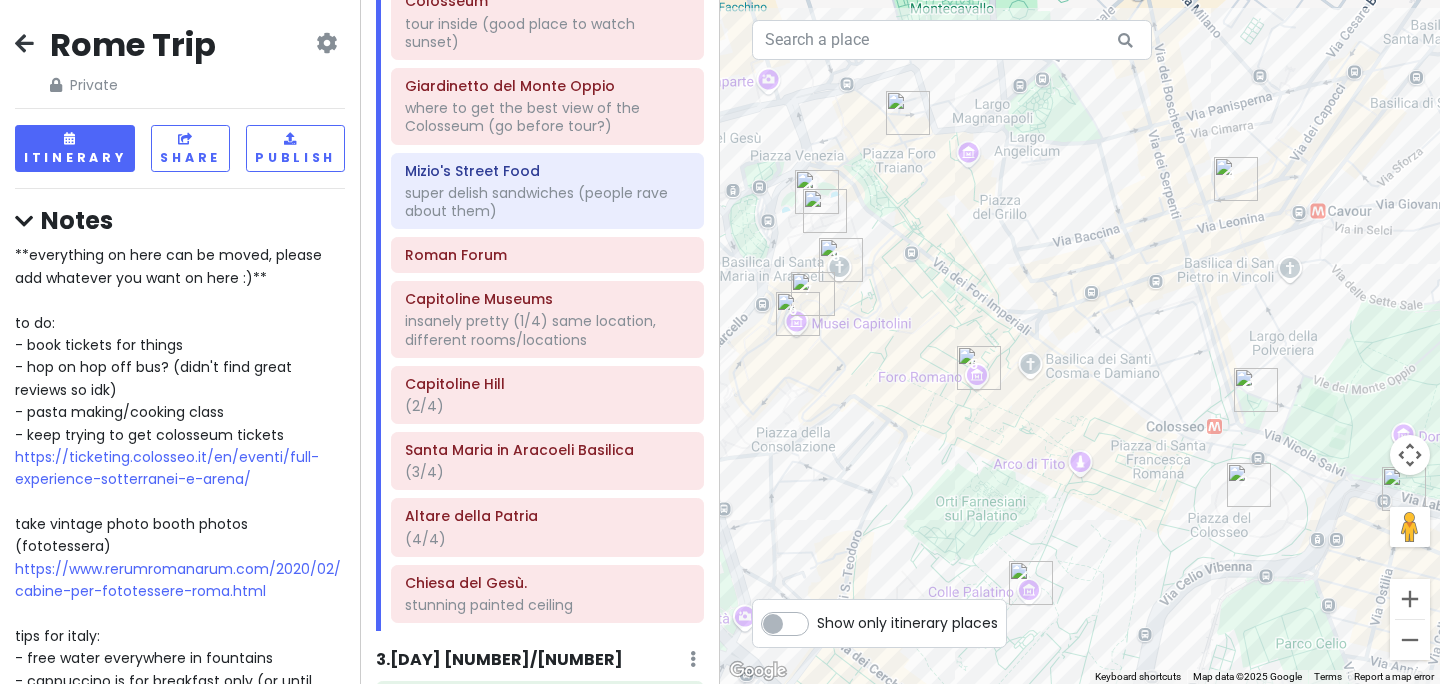 drag, startPoint x: 1043, startPoint y: 284, endPoint x: 1024, endPoint y: 236, distance: 51.62364 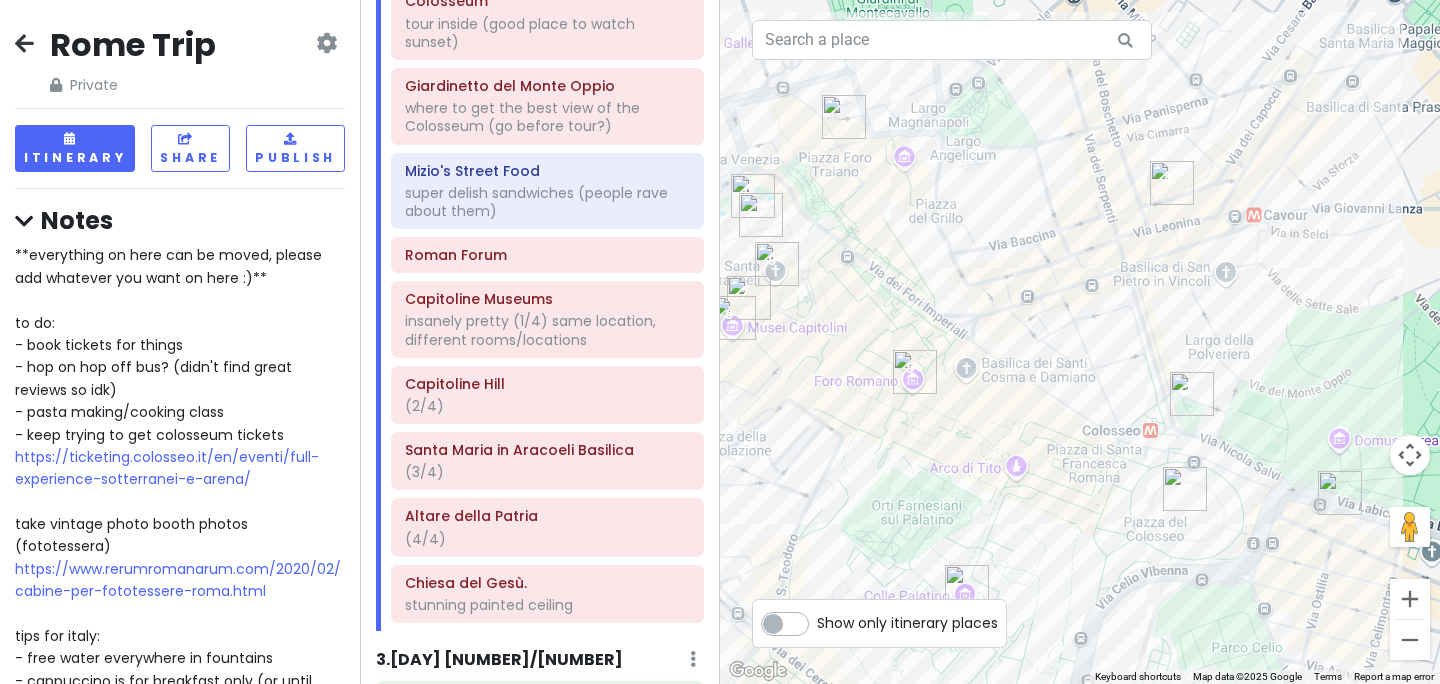 drag, startPoint x: 1040, startPoint y: 306, endPoint x: 973, endPoint y: 307, distance: 67.00746 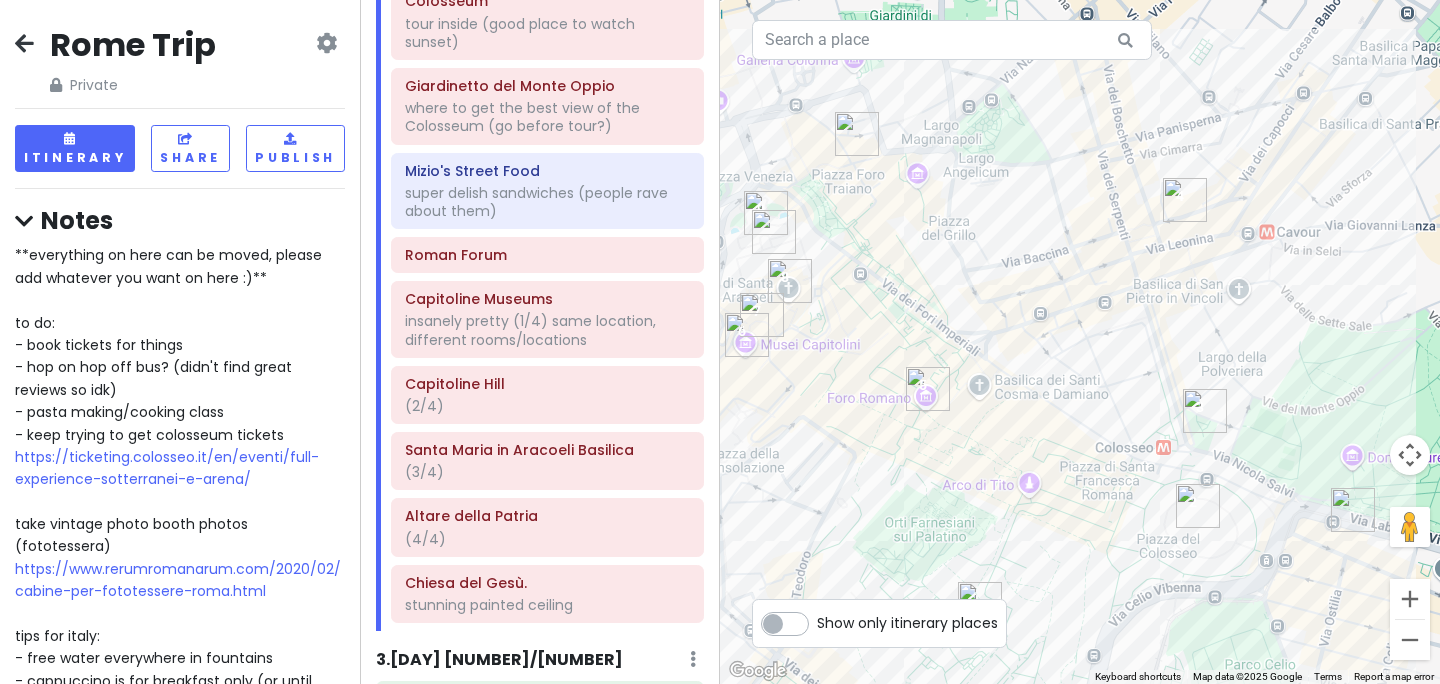 drag, startPoint x: 965, startPoint y: 300, endPoint x: 982, endPoint y: 325, distance: 30.232433 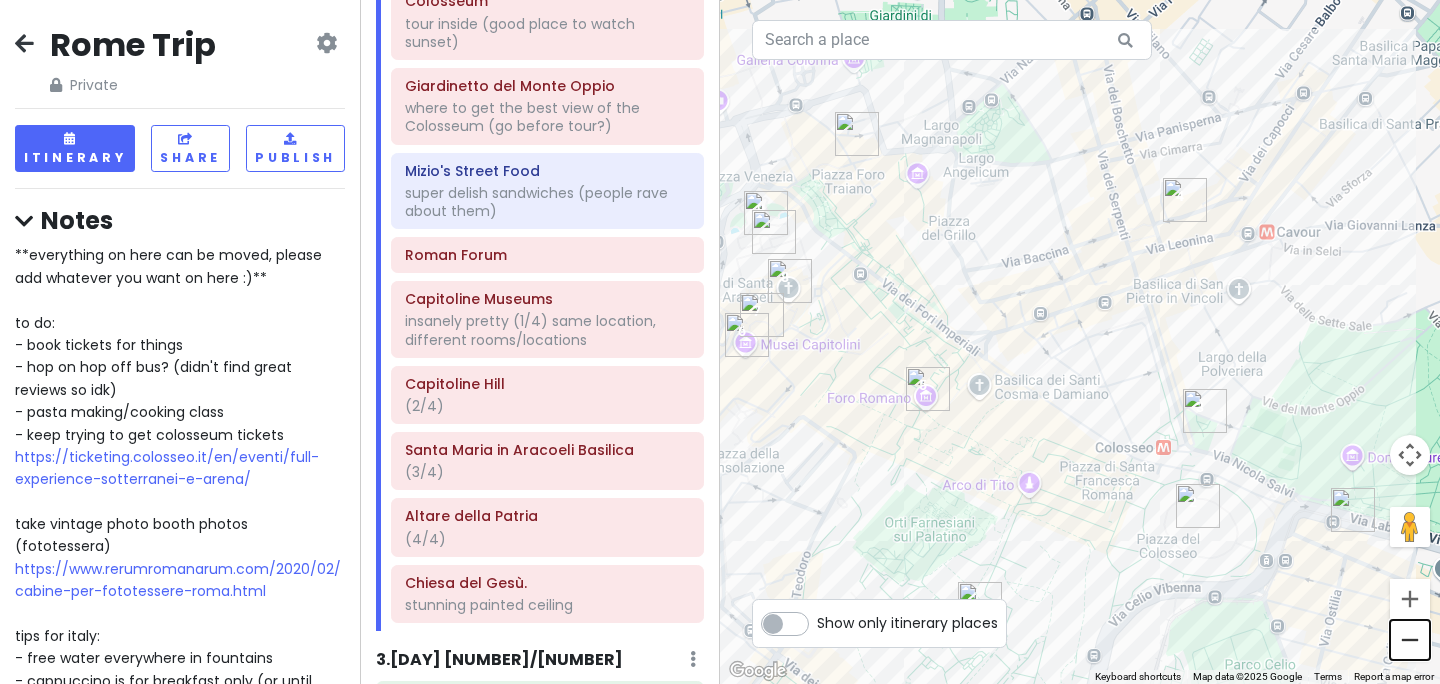 click at bounding box center (1410, 640) 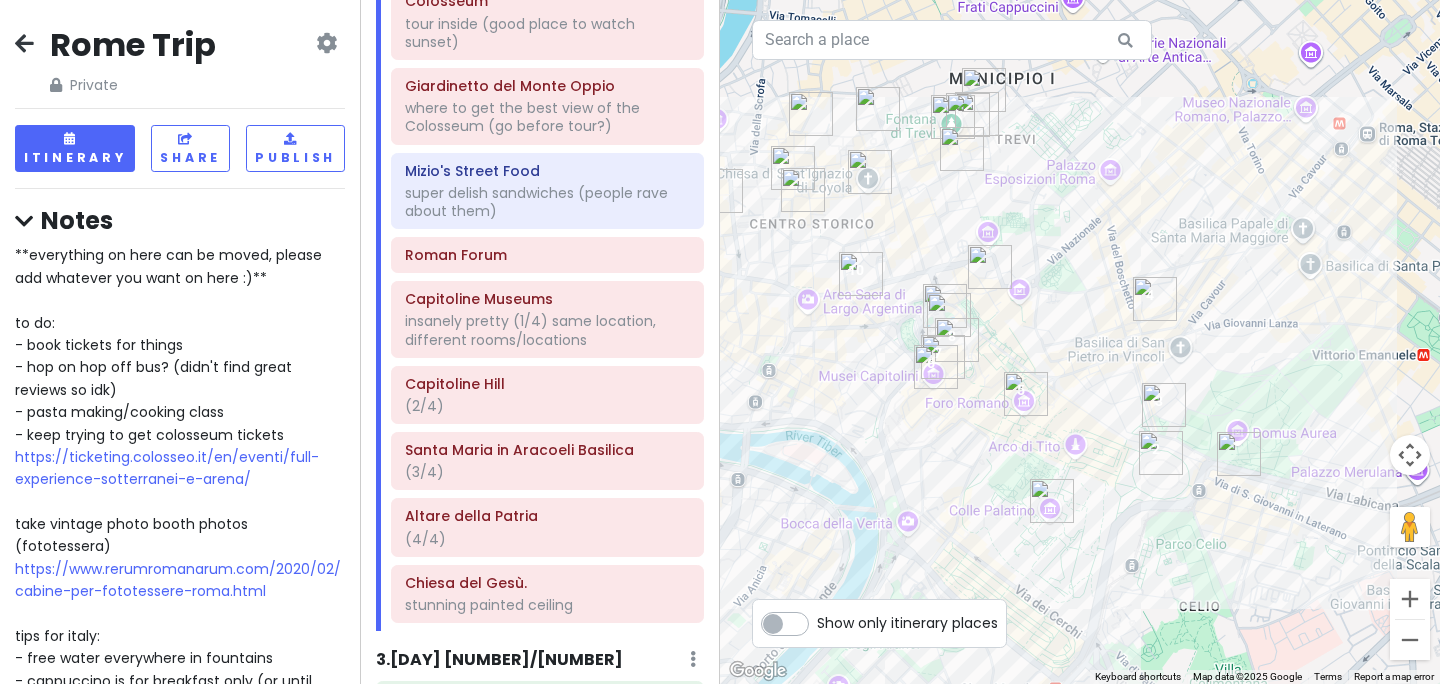 drag, startPoint x: 1093, startPoint y: 431, endPoint x: 1114, endPoint y: 474, distance: 47.853943 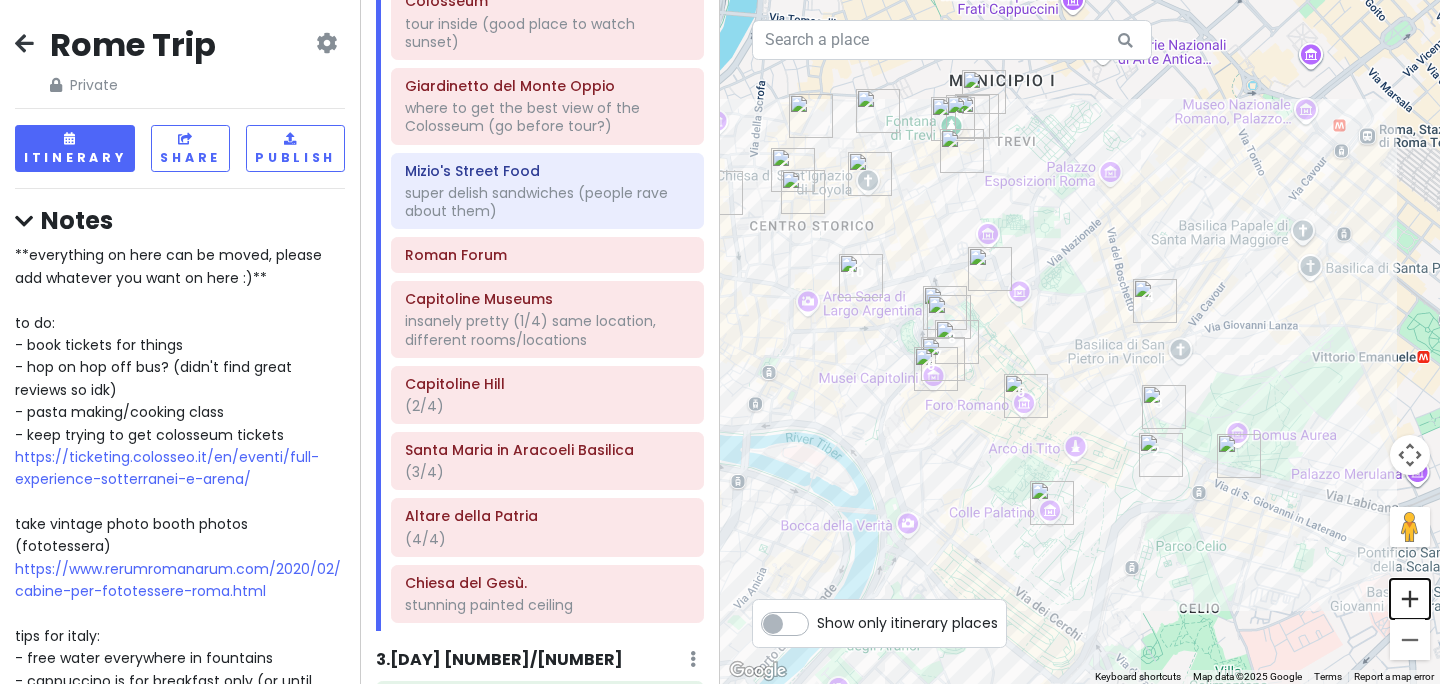 click at bounding box center (1410, 599) 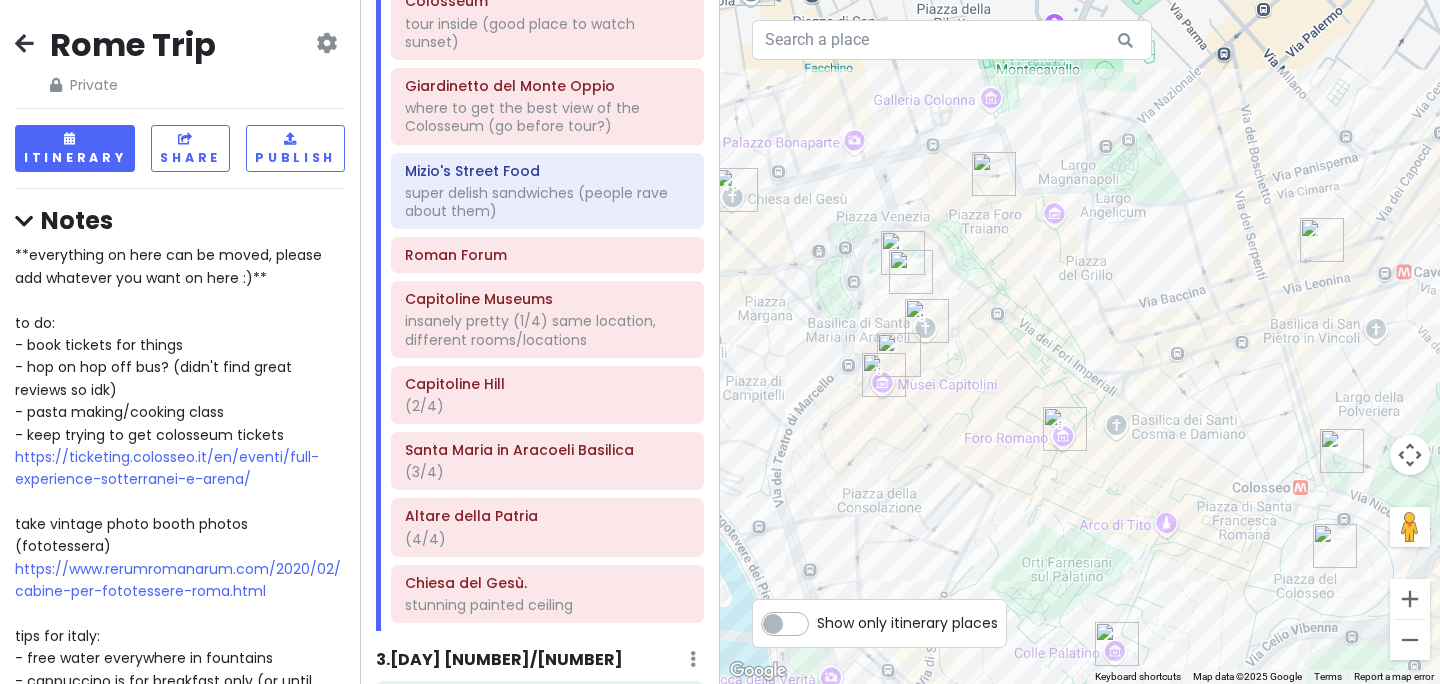 drag, startPoint x: 1170, startPoint y: 446, endPoint x: 1267, endPoint y: 400, distance: 107.35455 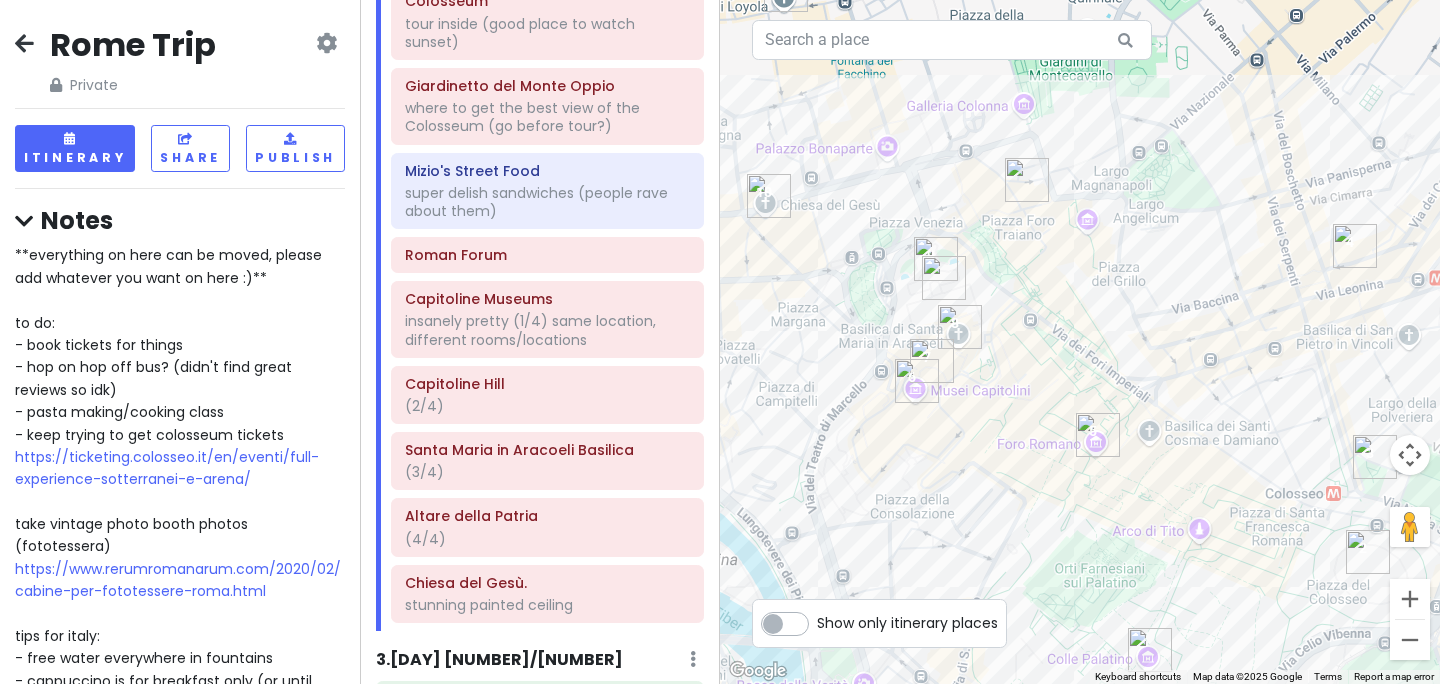drag, startPoint x: 1341, startPoint y: 344, endPoint x: 1262, endPoint y: 351, distance: 79.30952 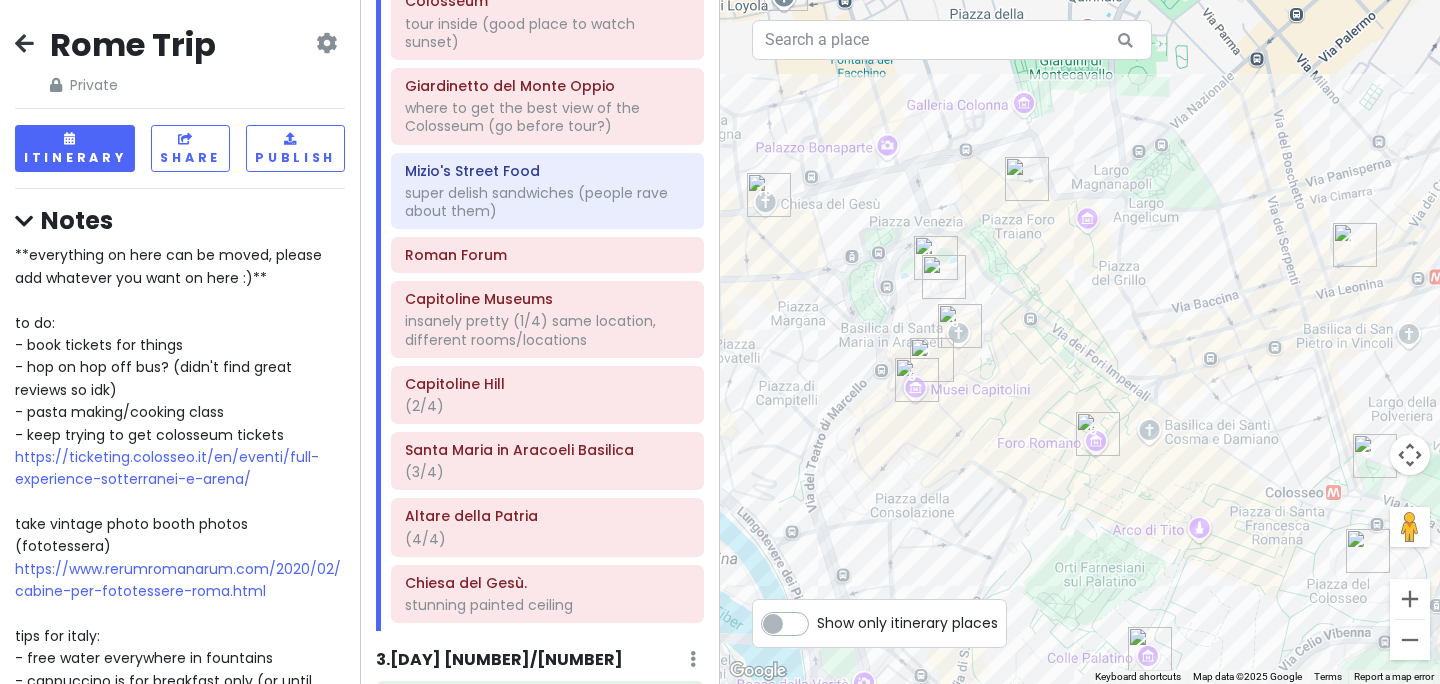 click at bounding box center (1080, 342) 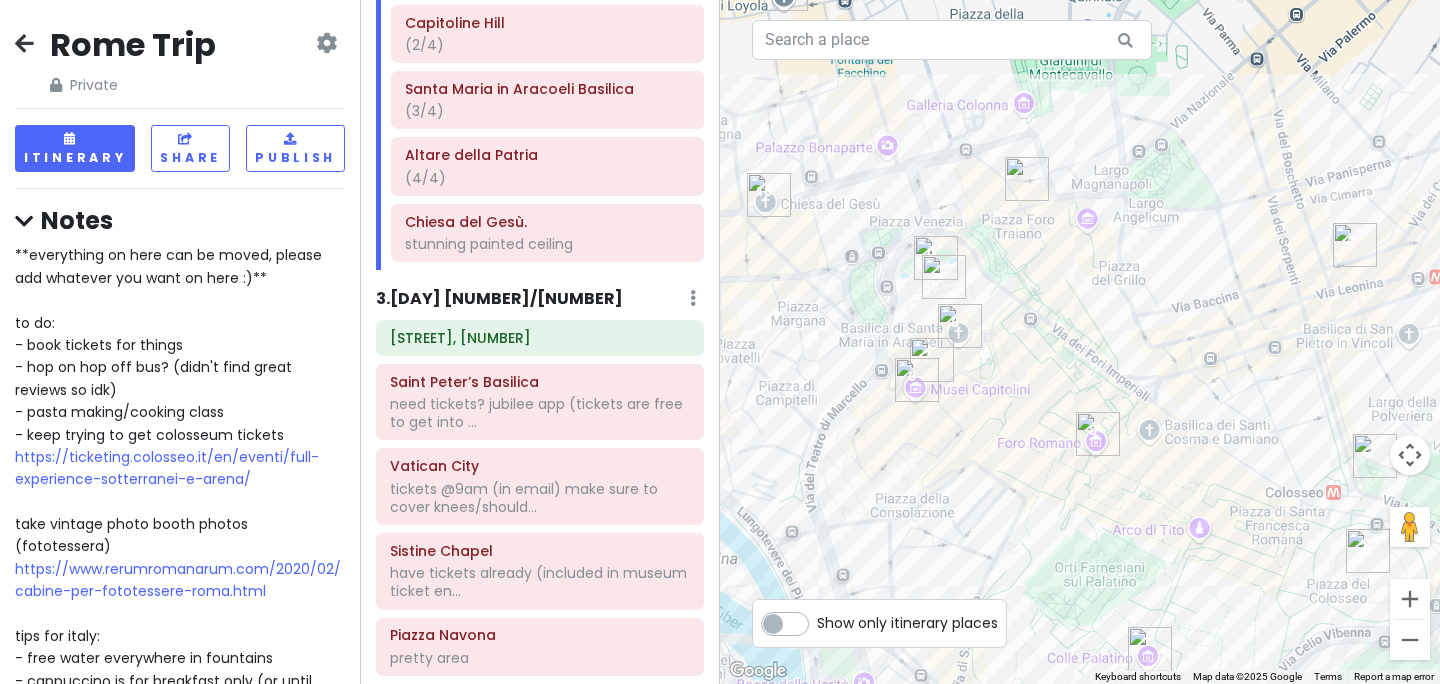 scroll, scrollTop: 846, scrollLeft: 0, axis: vertical 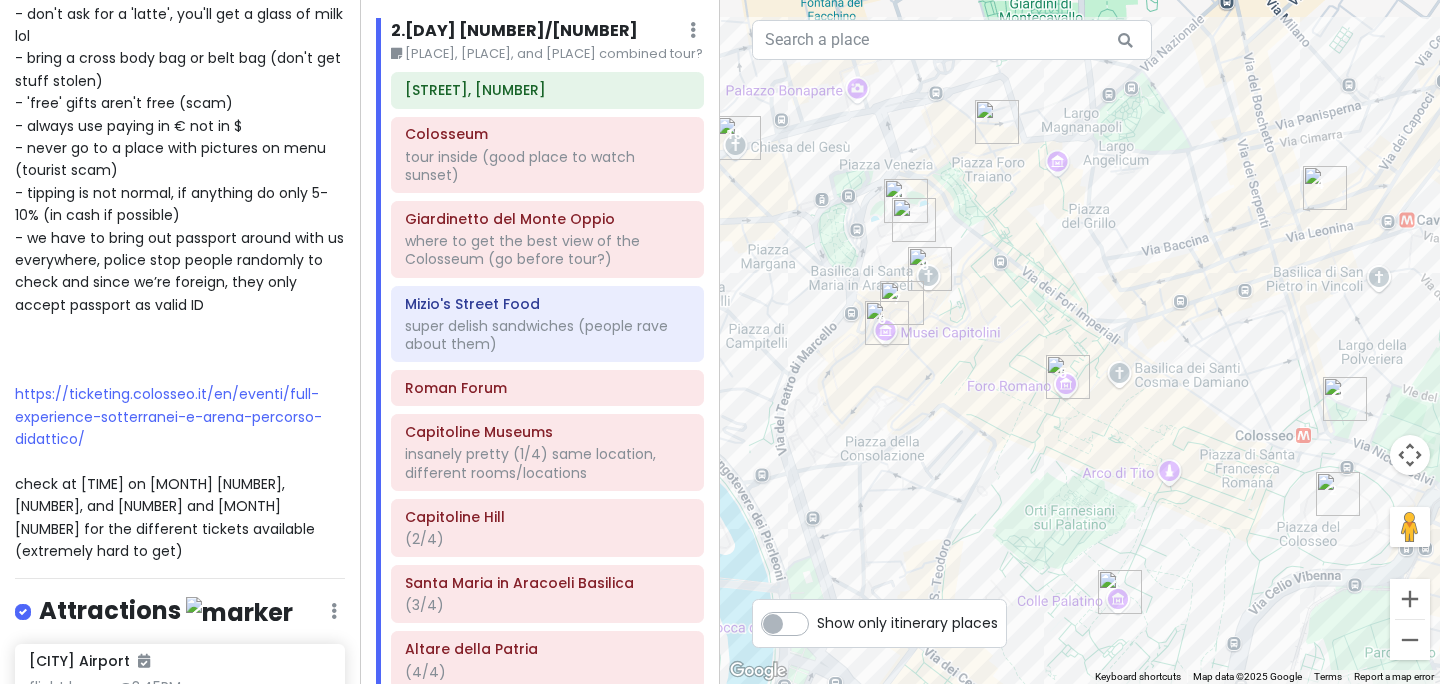 drag, startPoint x: 1080, startPoint y: 360, endPoint x: 1053, endPoint y: 301, distance: 64.884514 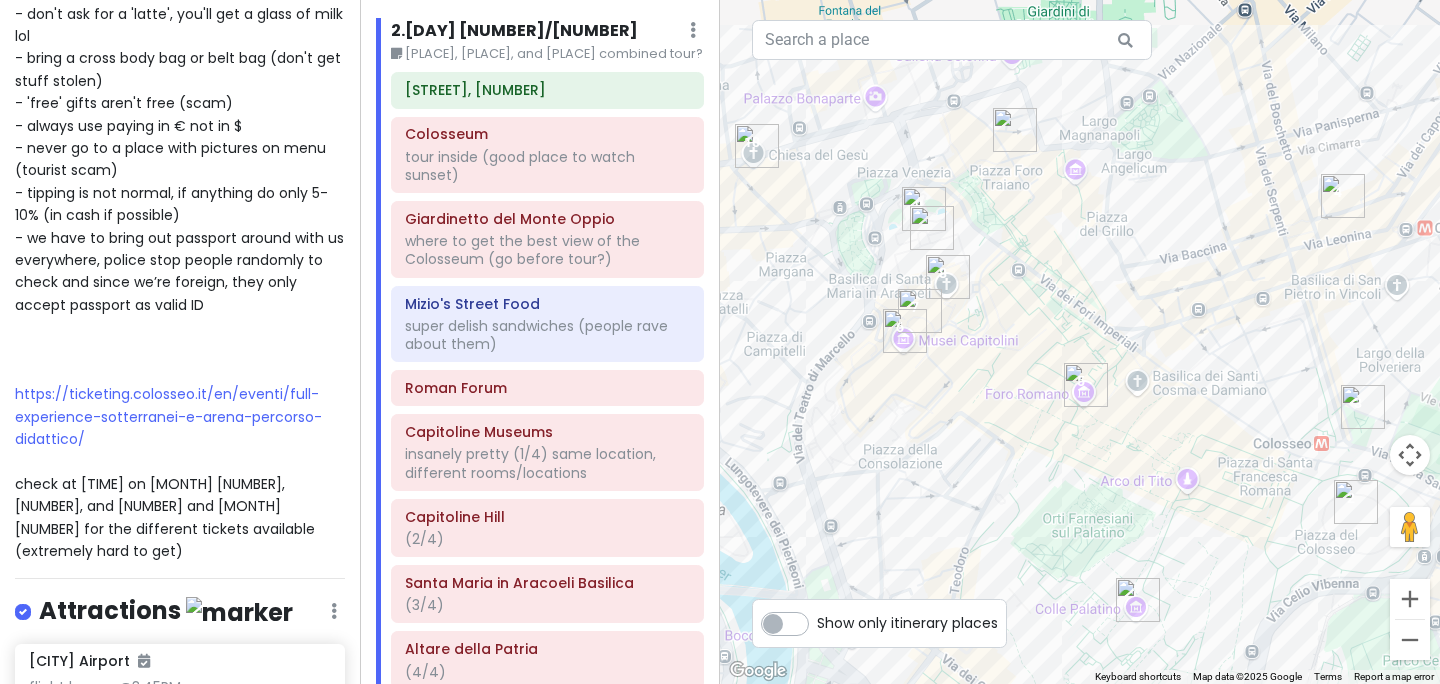 drag, startPoint x: 1039, startPoint y: 264, endPoint x: 1057, endPoint y: 273, distance: 20.12461 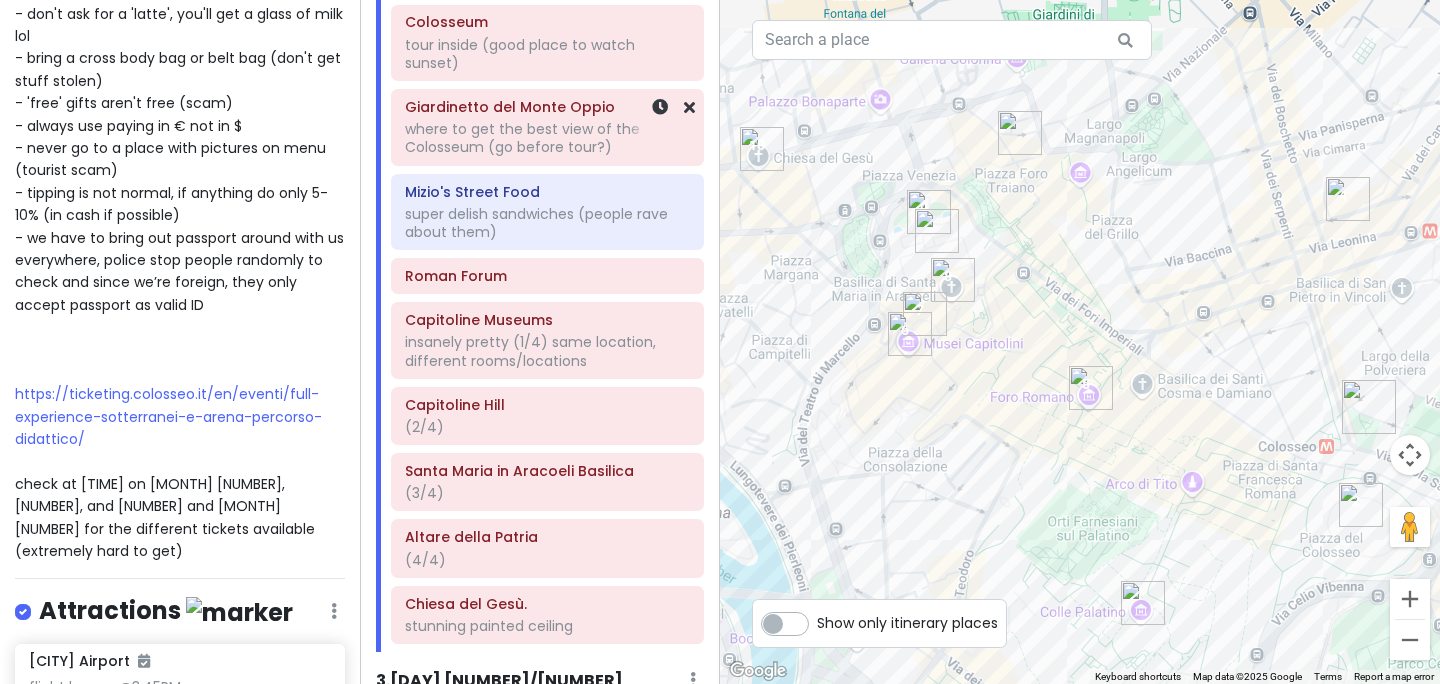 scroll, scrollTop: 439, scrollLeft: 0, axis: vertical 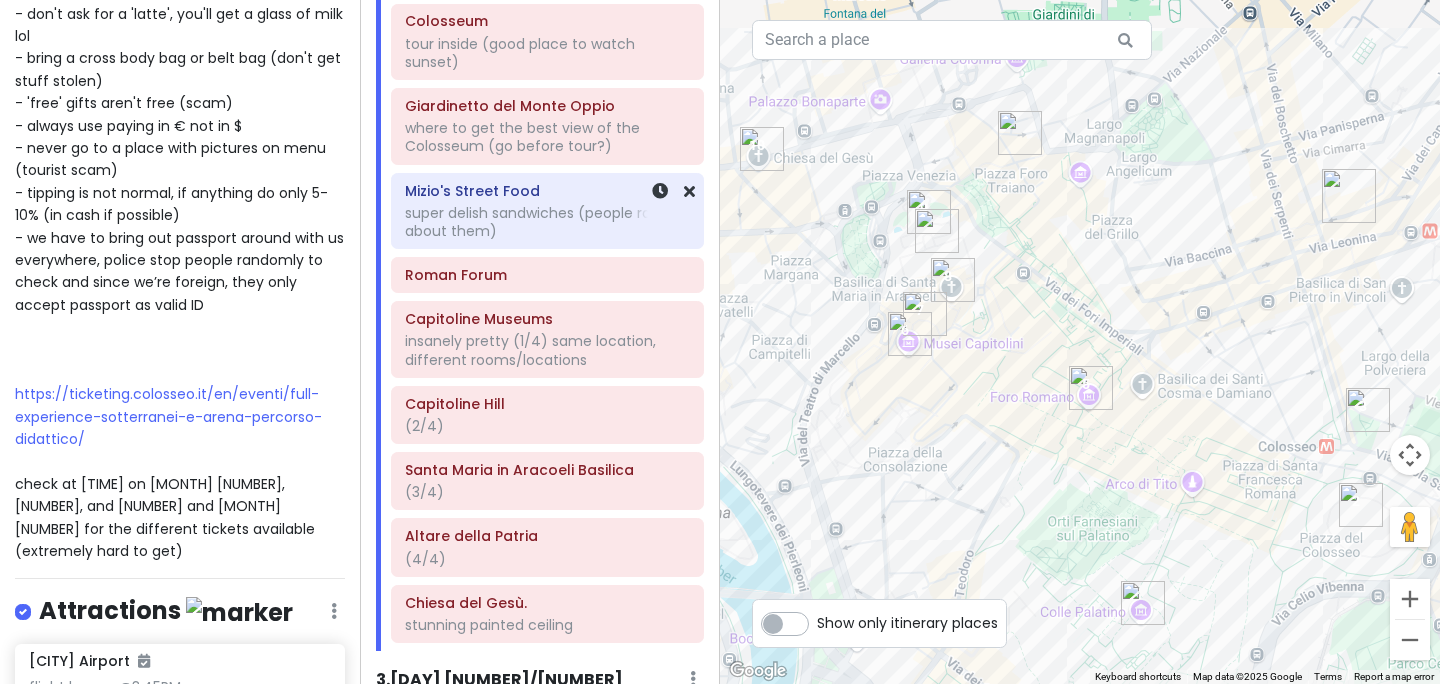 click on "super delish sandwiches (people rave about them)" at bounding box center (547, 222) 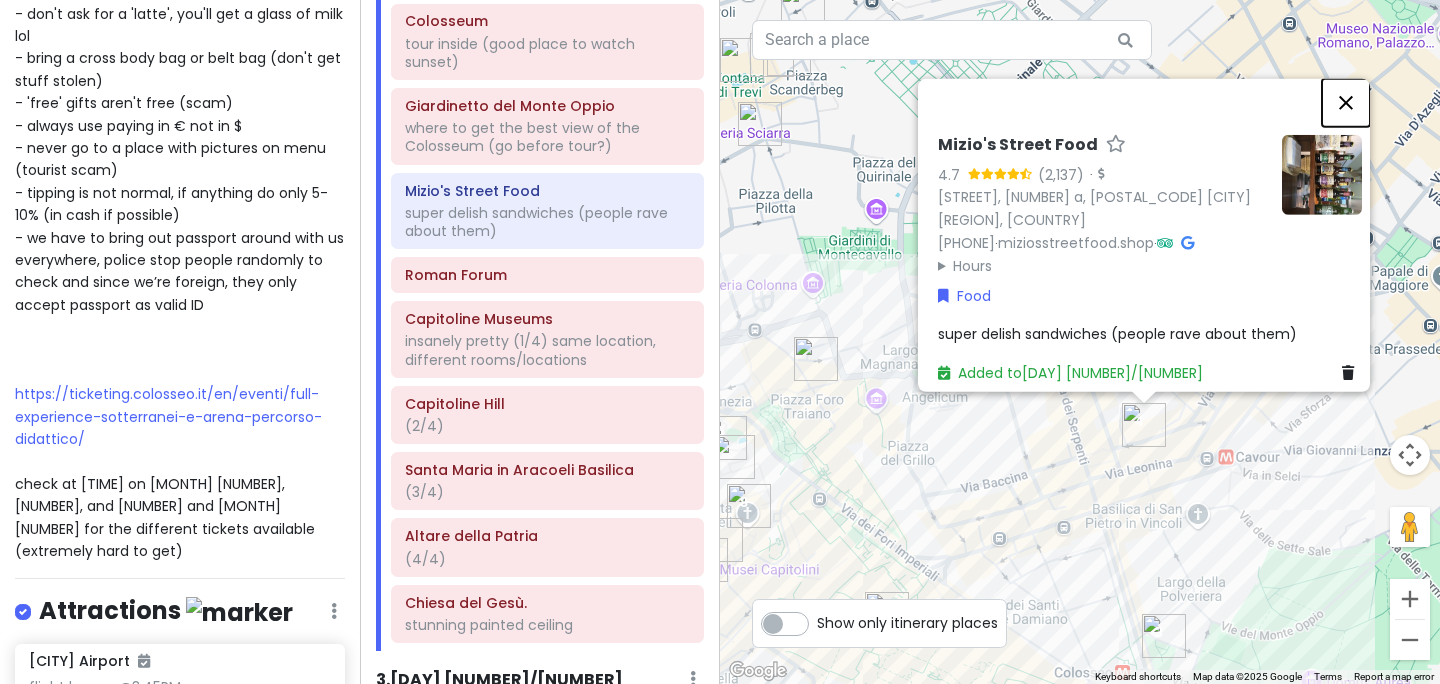 click at bounding box center [1346, 103] 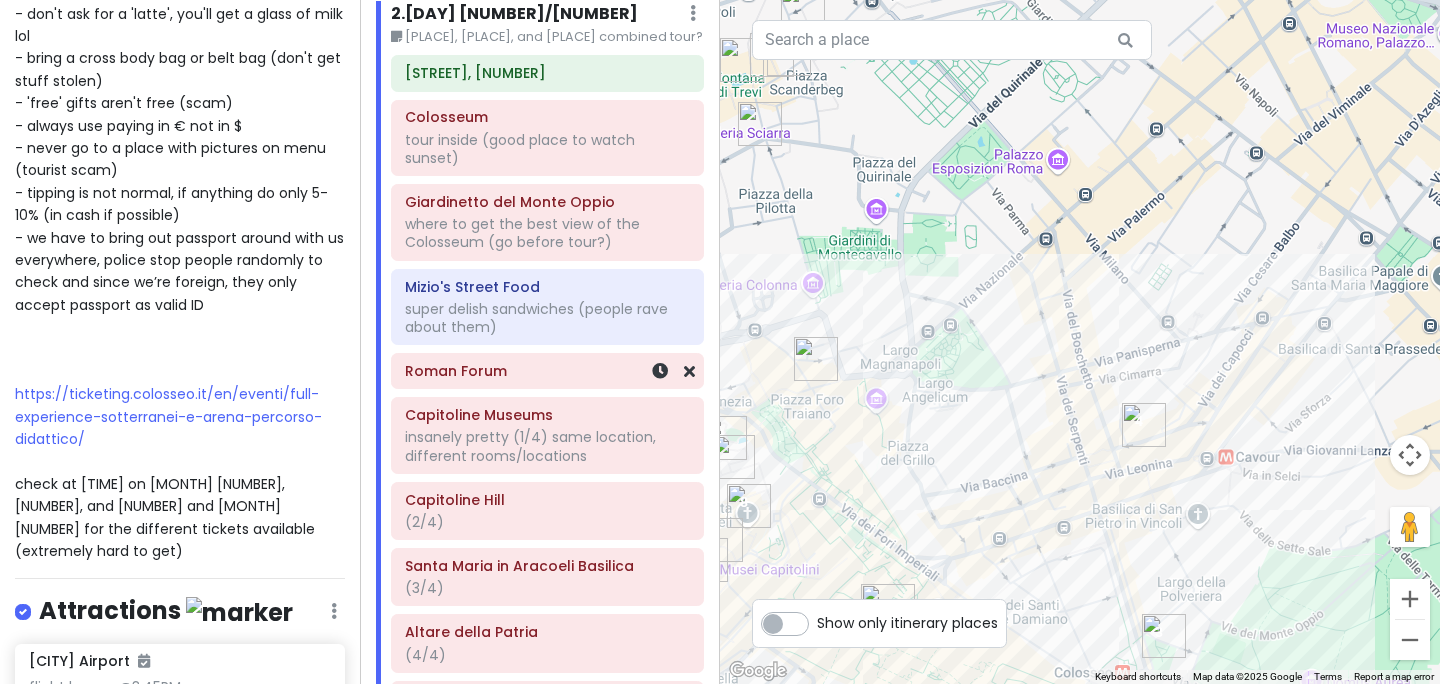 scroll, scrollTop: 335, scrollLeft: 0, axis: vertical 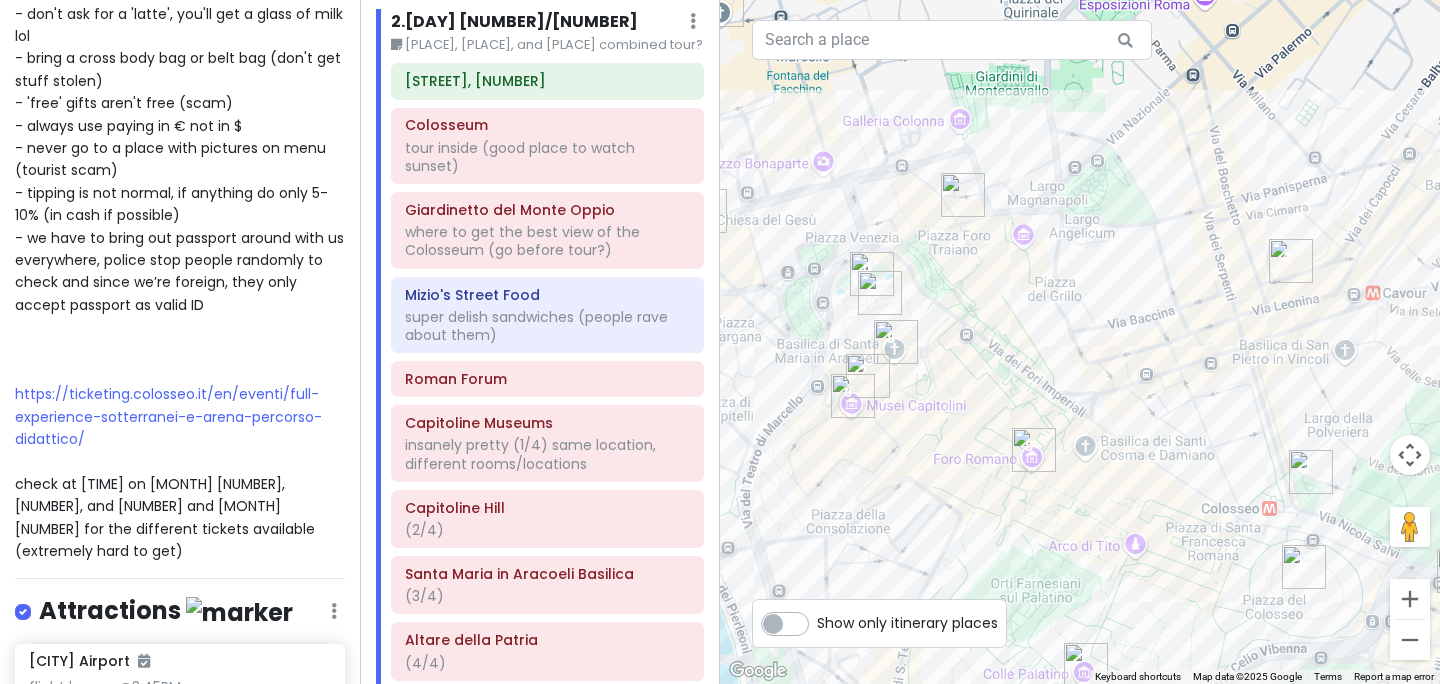 drag, startPoint x: 935, startPoint y: 291, endPoint x: 1081, endPoint y: 125, distance: 221.07013 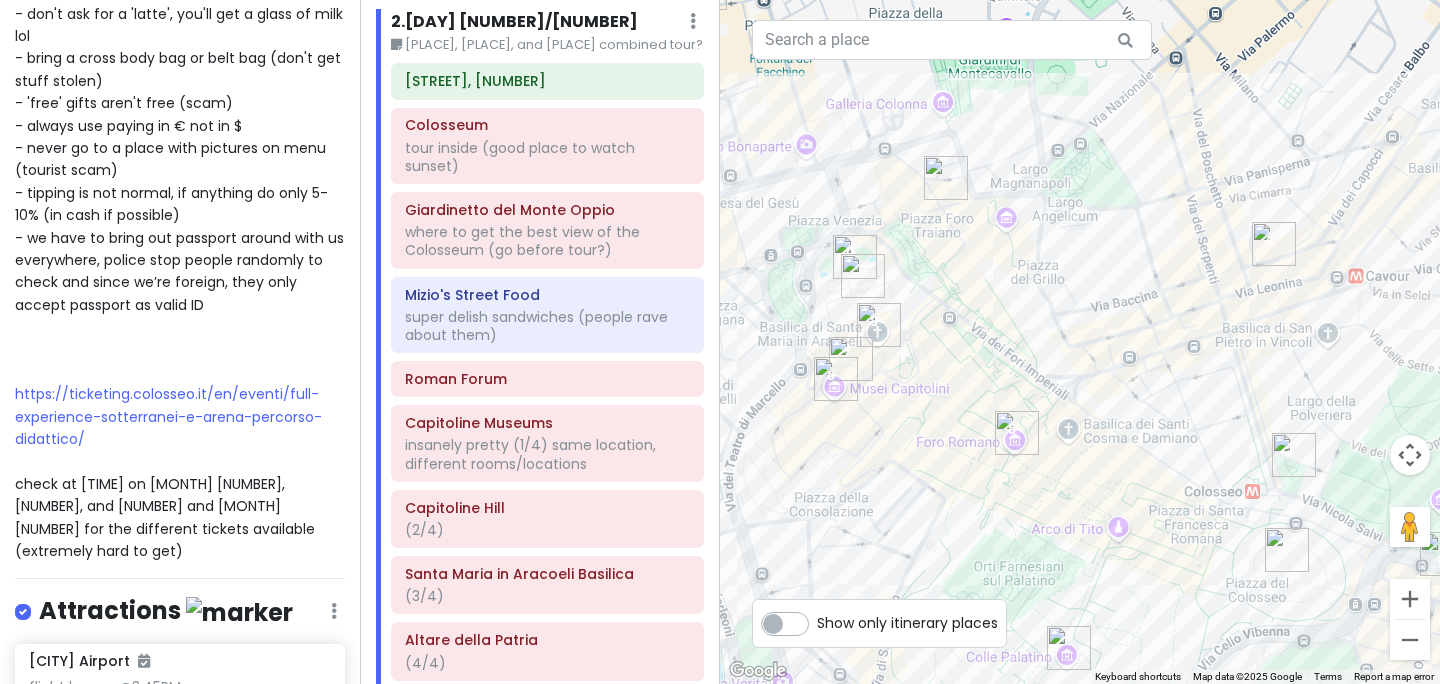 drag, startPoint x: 1075, startPoint y: 203, endPoint x: 1057, endPoint y: 183, distance: 26.907248 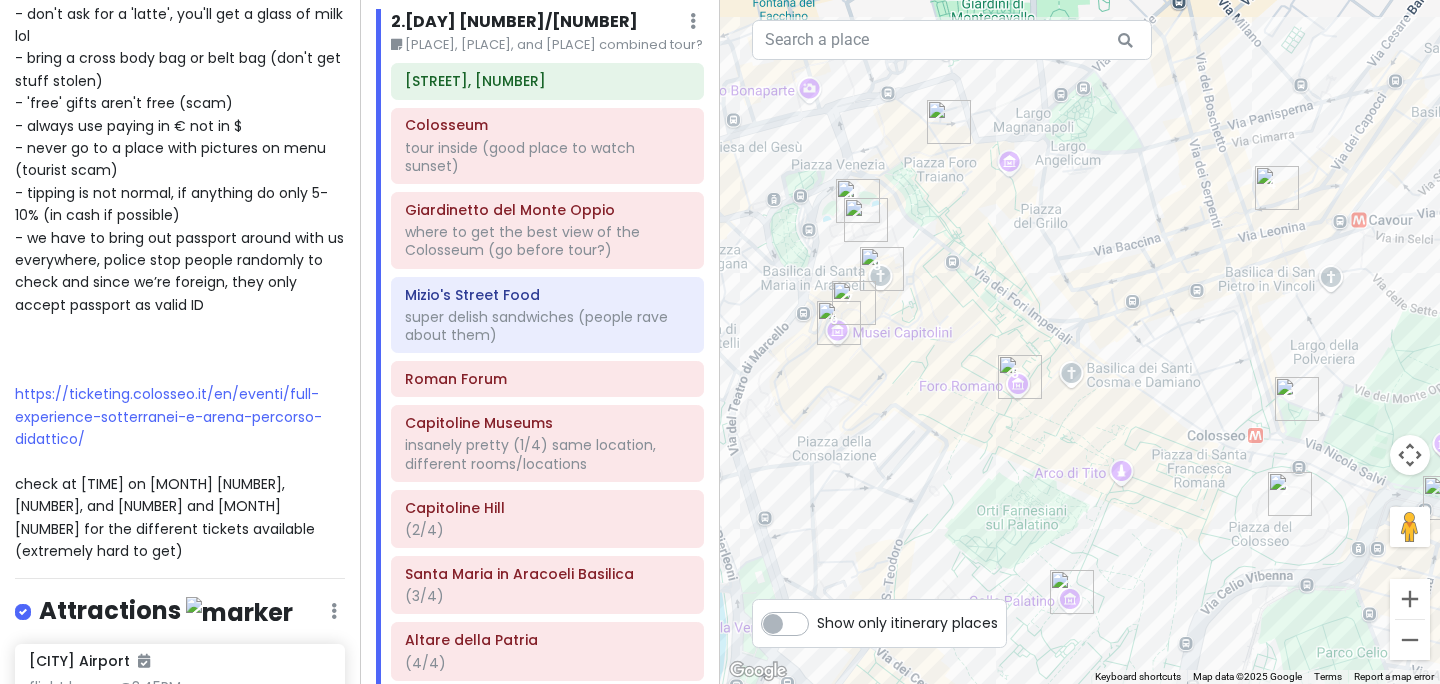 drag, startPoint x: 934, startPoint y: 526, endPoint x: 939, endPoint y: 462, distance: 64.195015 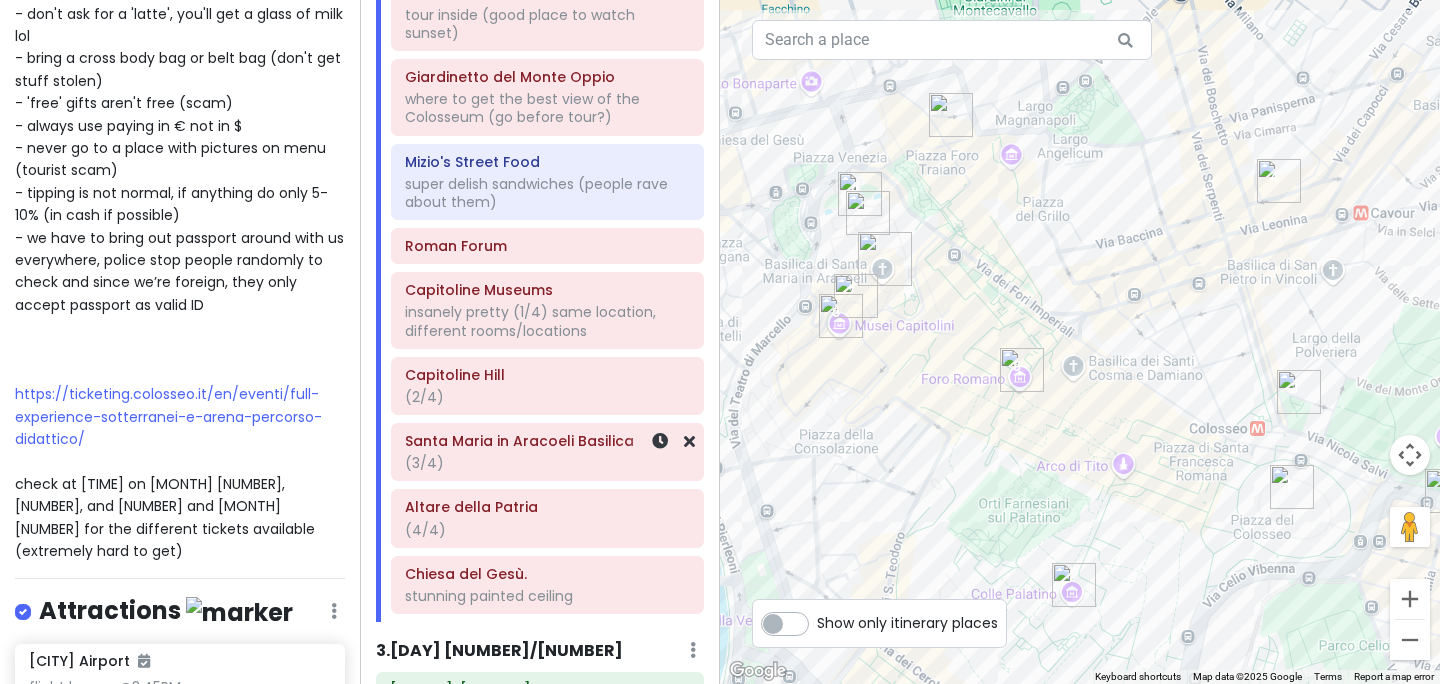 scroll, scrollTop: 494, scrollLeft: 0, axis: vertical 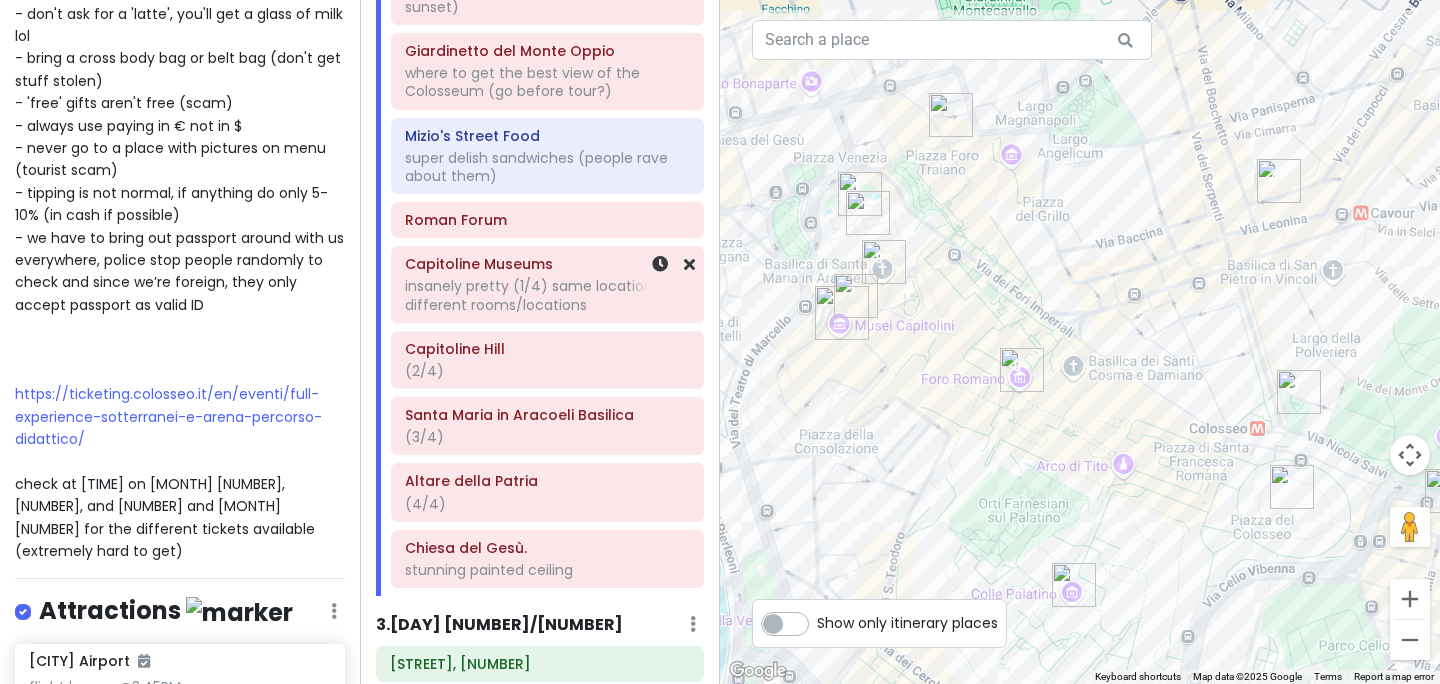 click on "insanely pretty (1/4) same location, different rooms/locations" at bounding box center (540, -321) 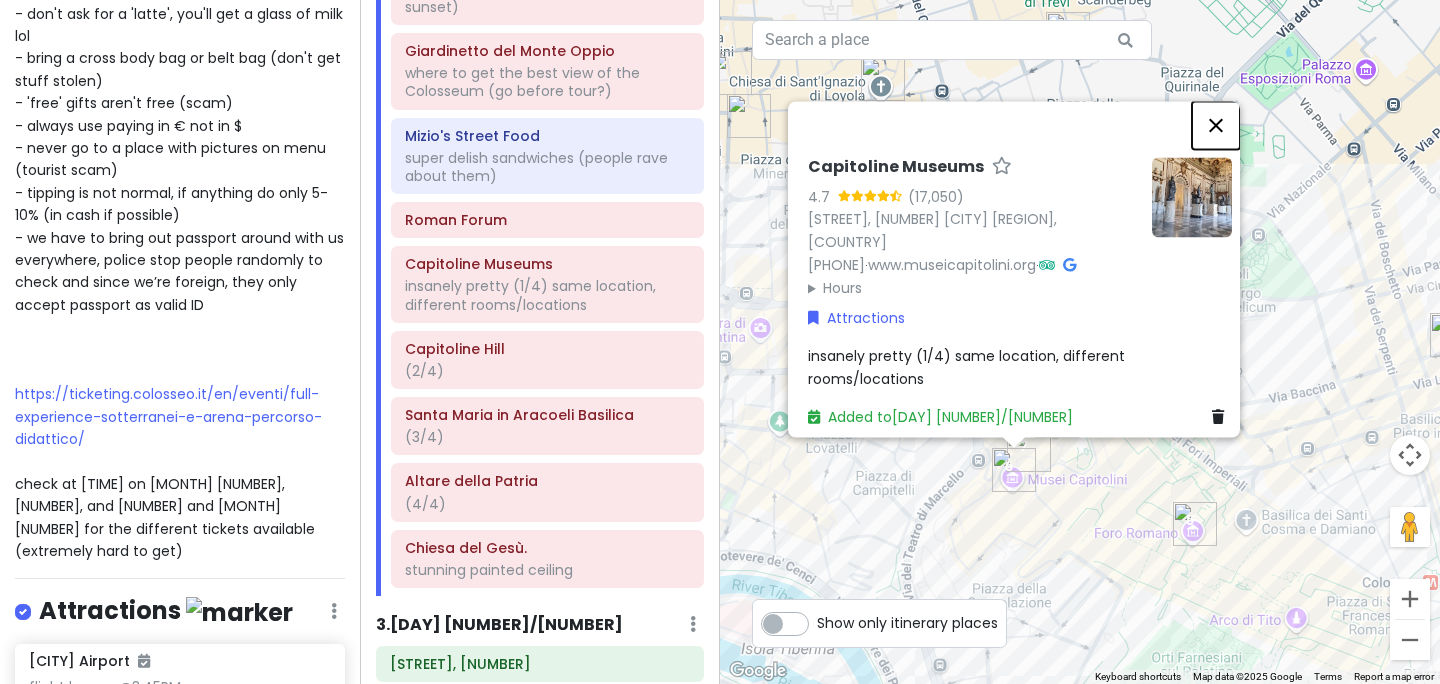 click at bounding box center [1216, 125] 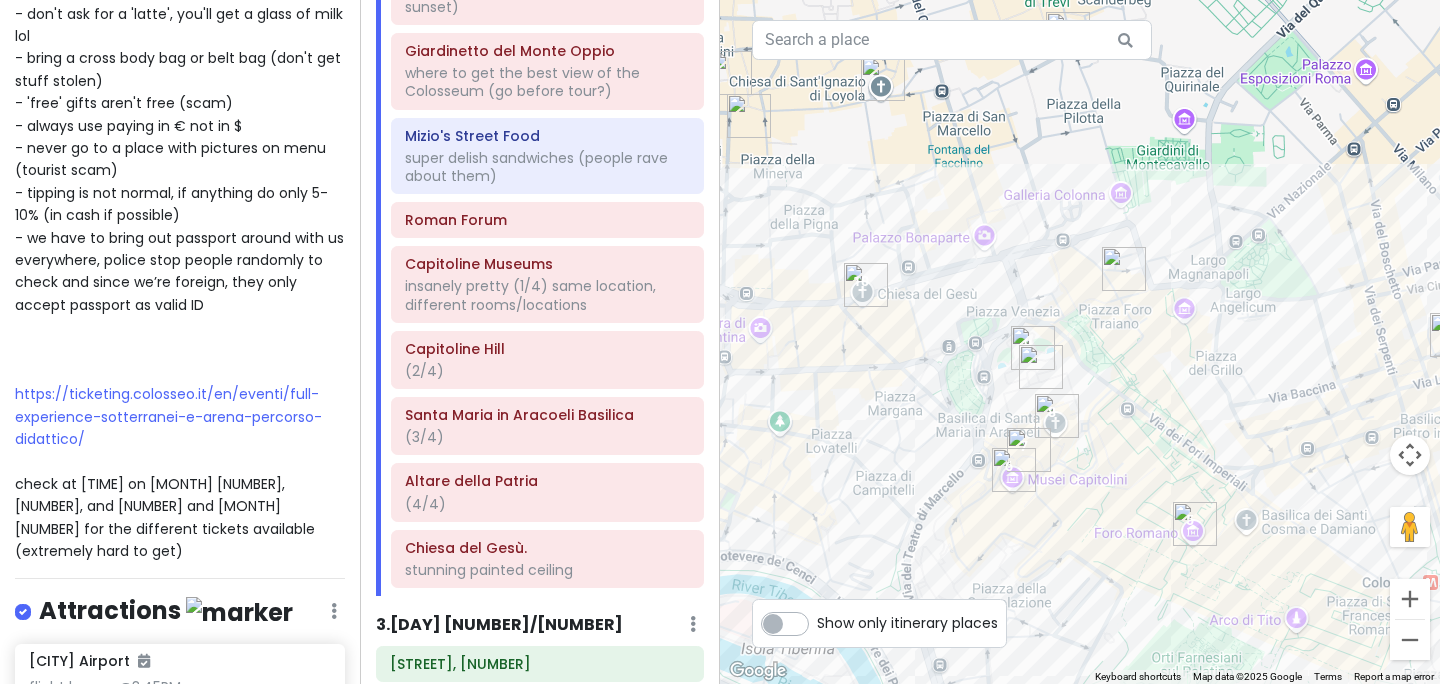 click at bounding box center [1080, 342] 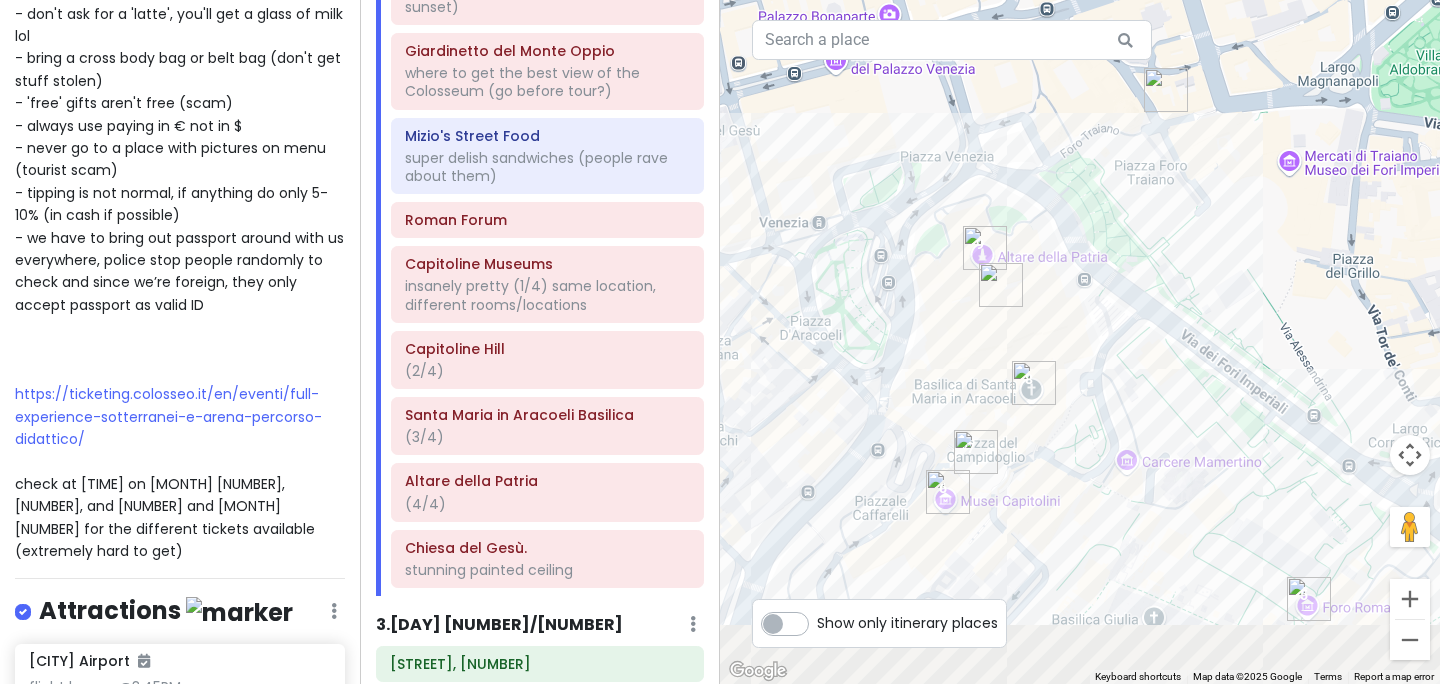 drag, startPoint x: 1071, startPoint y: 423, endPoint x: 1082, endPoint y: 329, distance: 94.641426 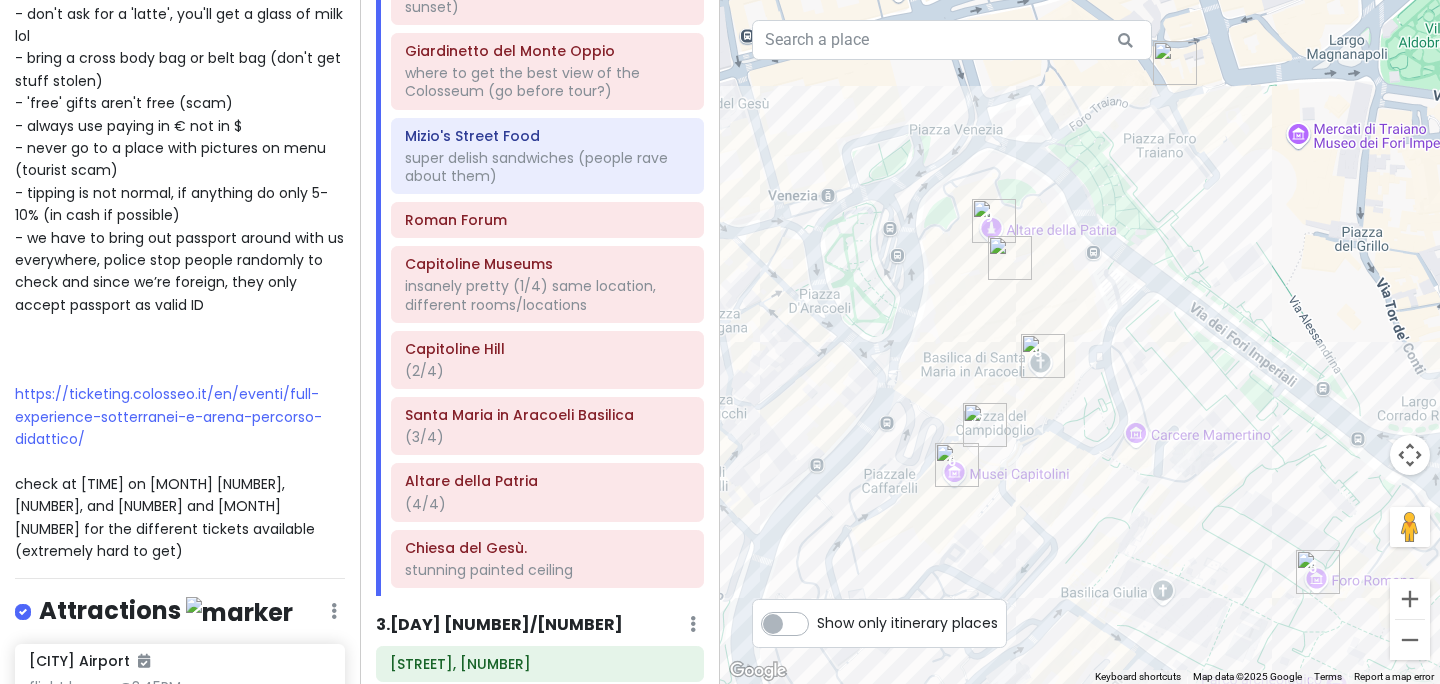 click at bounding box center (1080, 342) 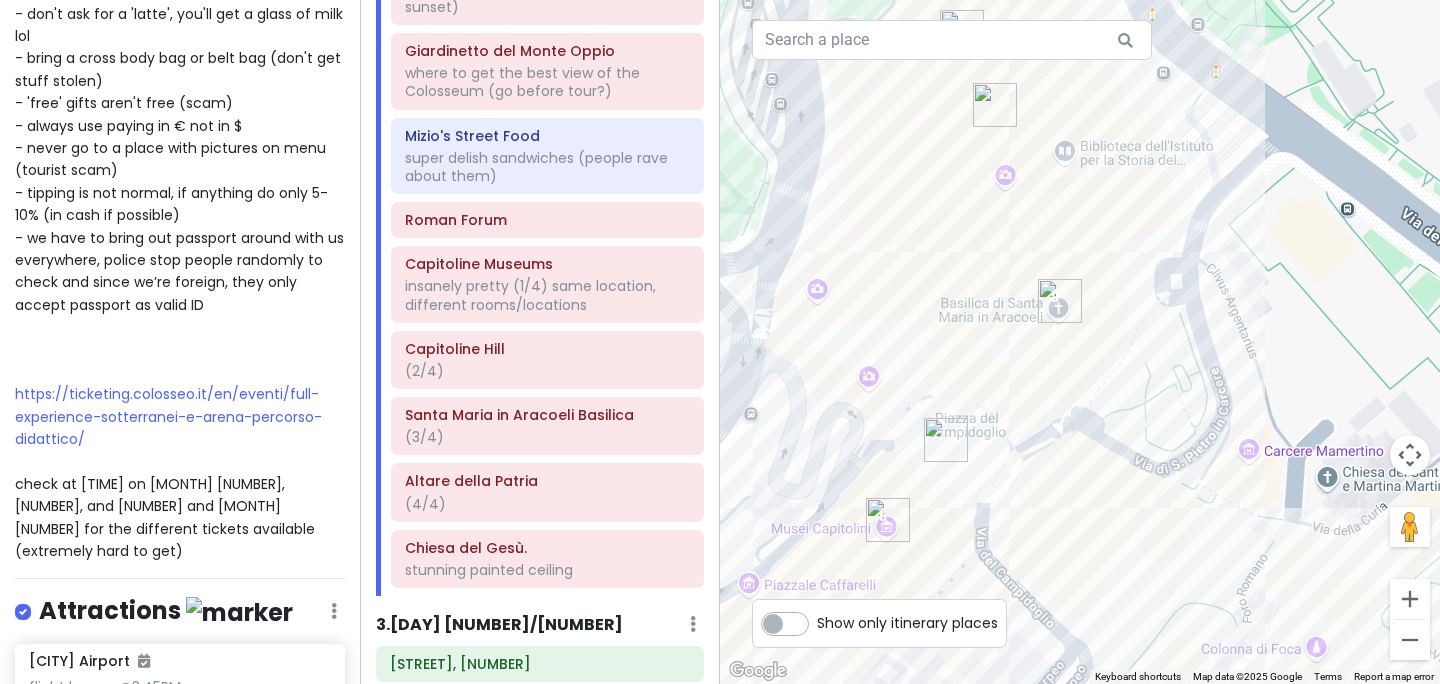 drag, startPoint x: 1020, startPoint y: 418, endPoint x: 1073, endPoint y: 381, distance: 64.63745 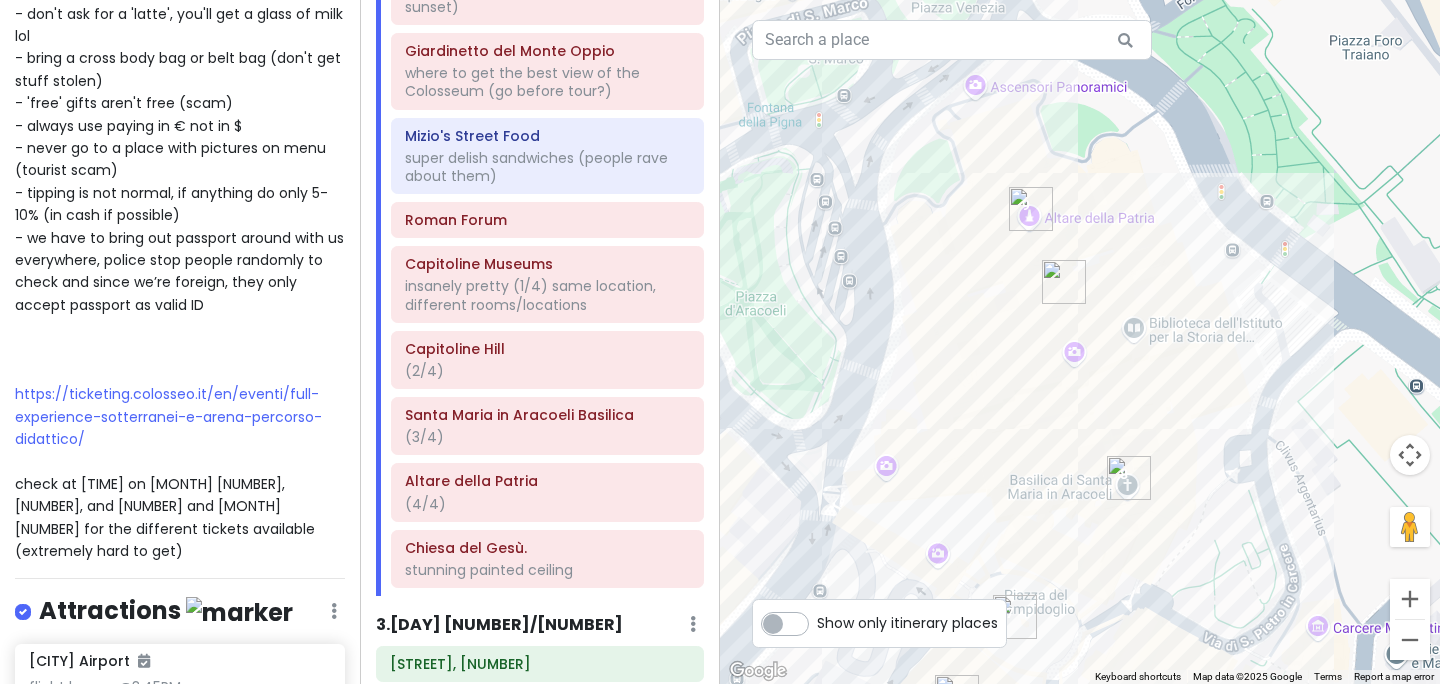 drag, startPoint x: 834, startPoint y: 215, endPoint x: 903, endPoint y: 395, distance: 192.77188 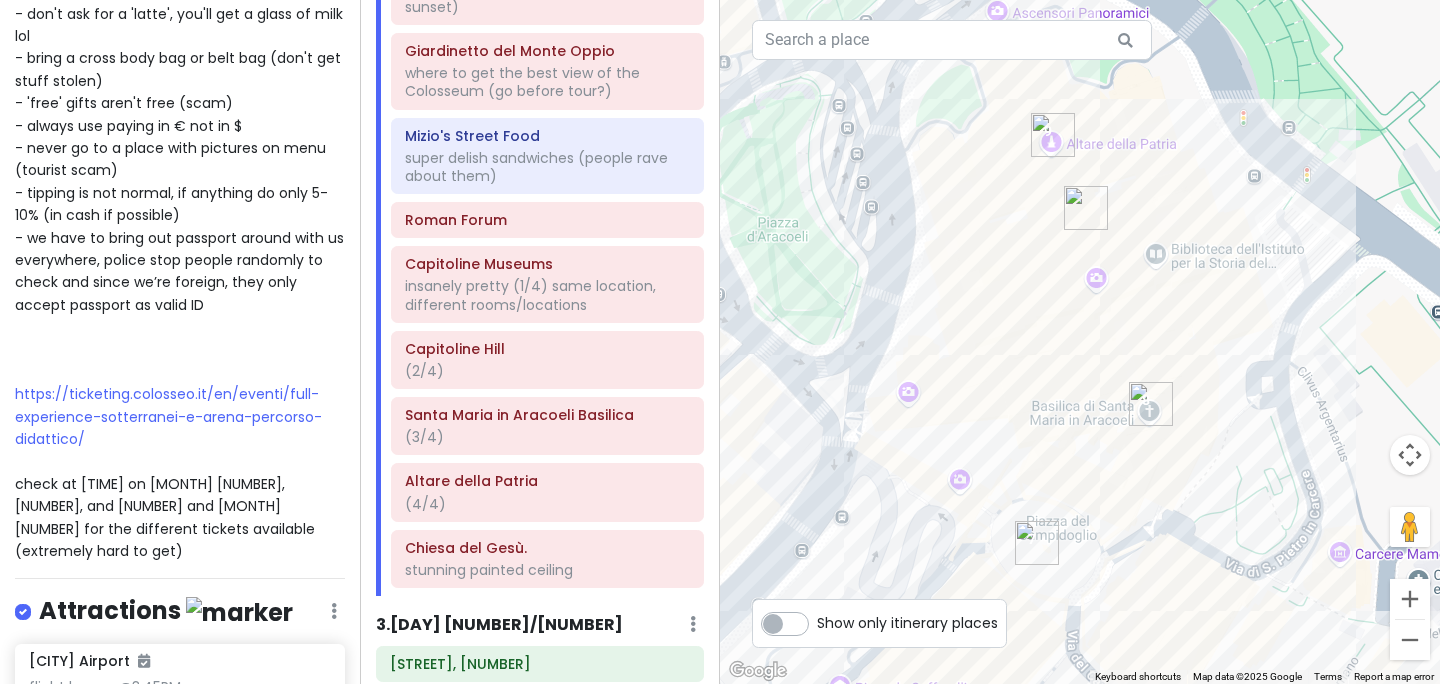 drag, startPoint x: 901, startPoint y: 260, endPoint x: 914, endPoint y: 176, distance: 85 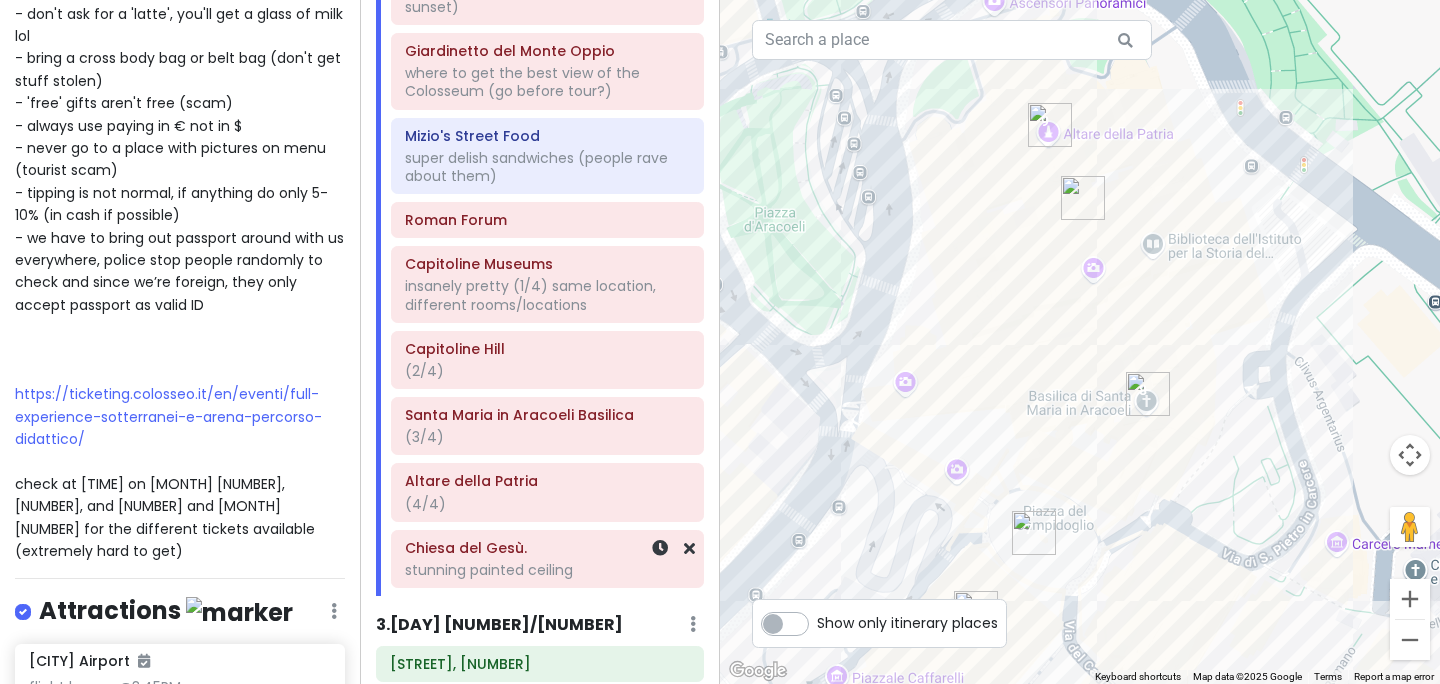 click on "Chiesa del Gesù." at bounding box center [547, 548] 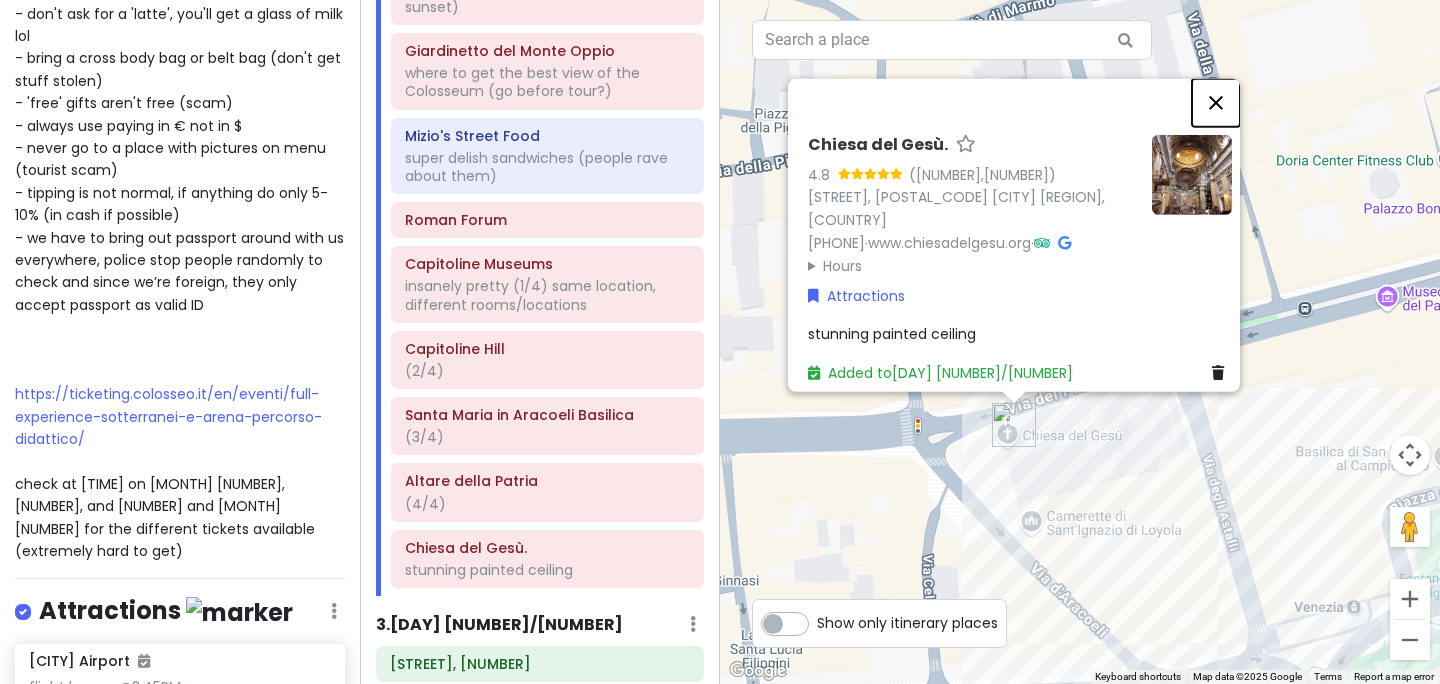 click at bounding box center [1216, 103] 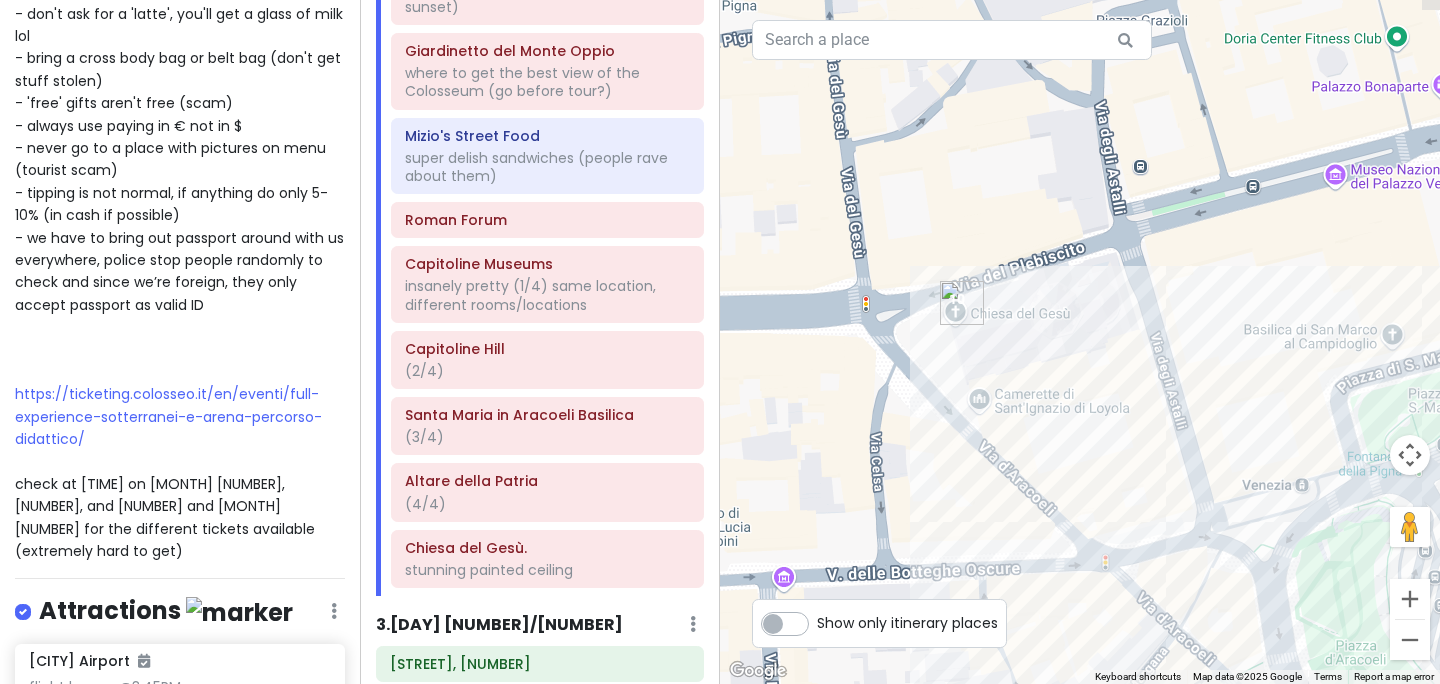 drag, startPoint x: 1009, startPoint y: 353, endPoint x: 953, endPoint y: 223, distance: 141.54858 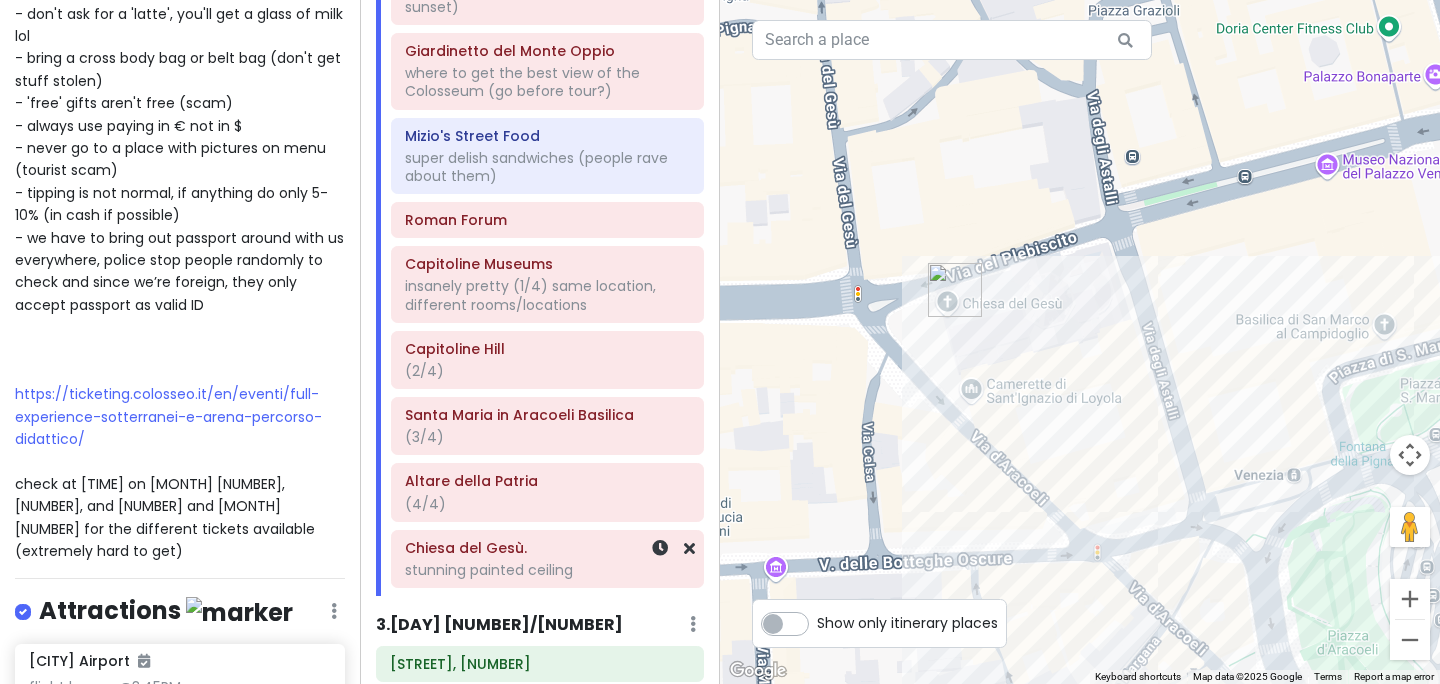 click on "stunning painted ceiling" at bounding box center [540, -321] 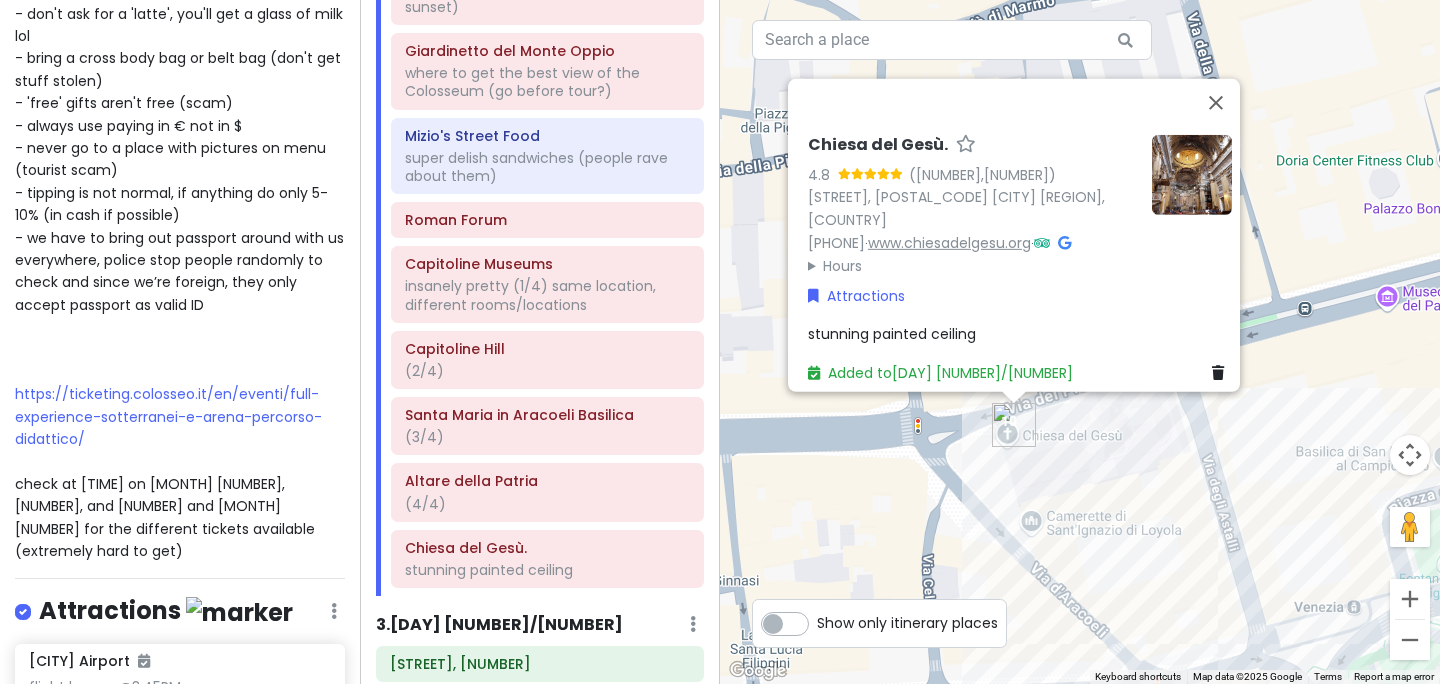 click on "www.chiesadelgesu.org" at bounding box center (949, 243) 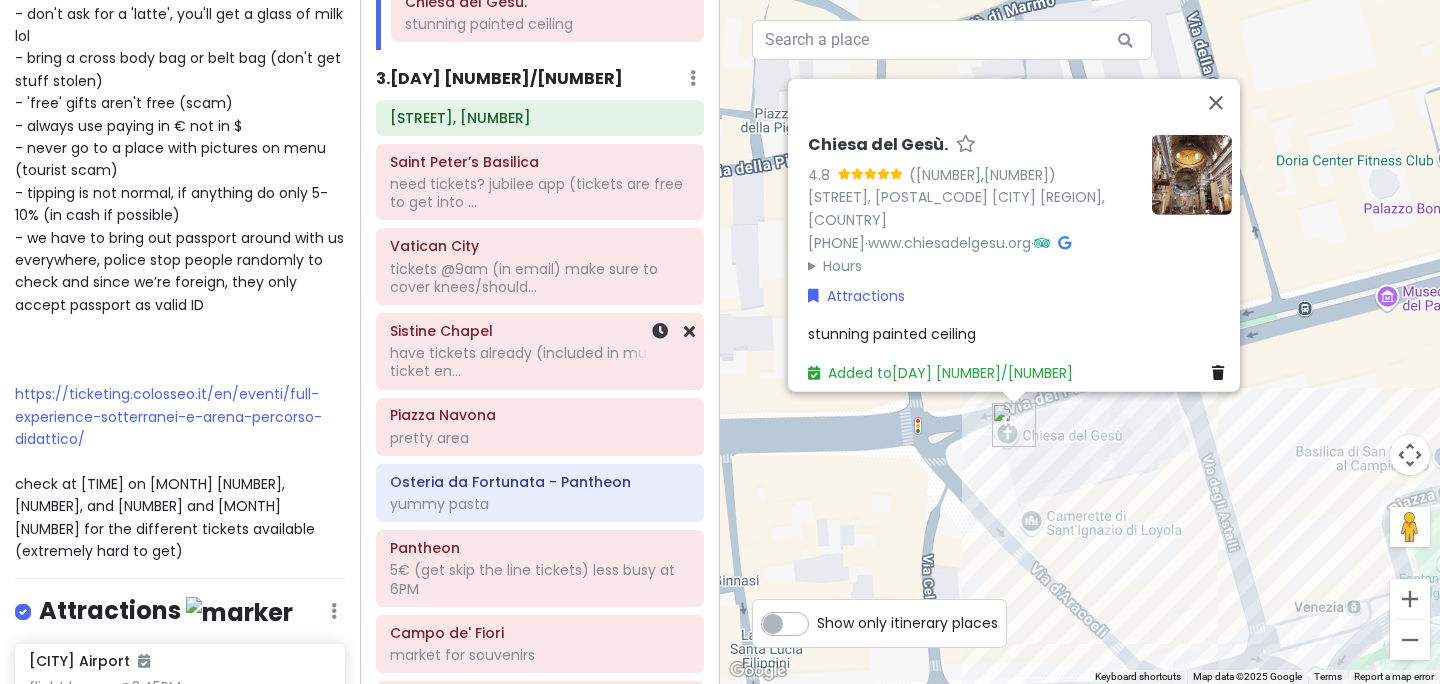 scroll, scrollTop: 1109, scrollLeft: 0, axis: vertical 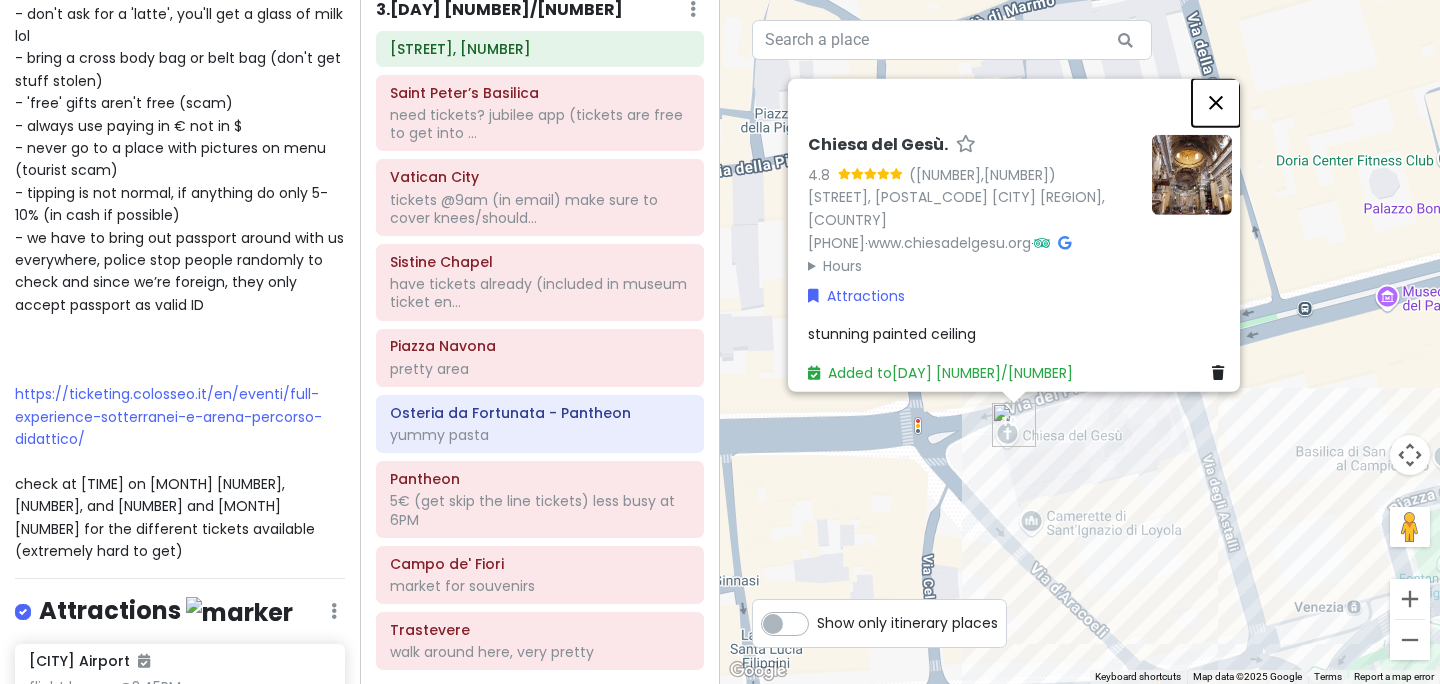 click at bounding box center (1216, 103) 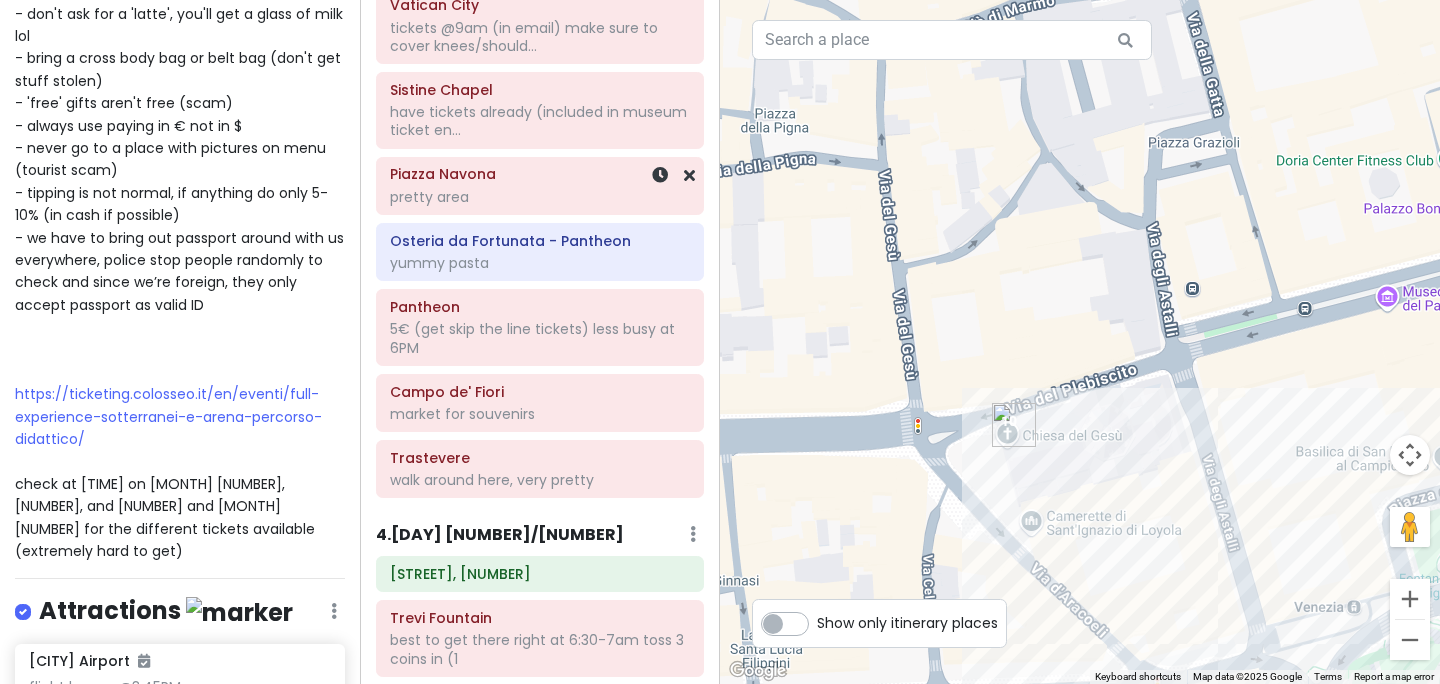 scroll, scrollTop: 1294, scrollLeft: 0, axis: vertical 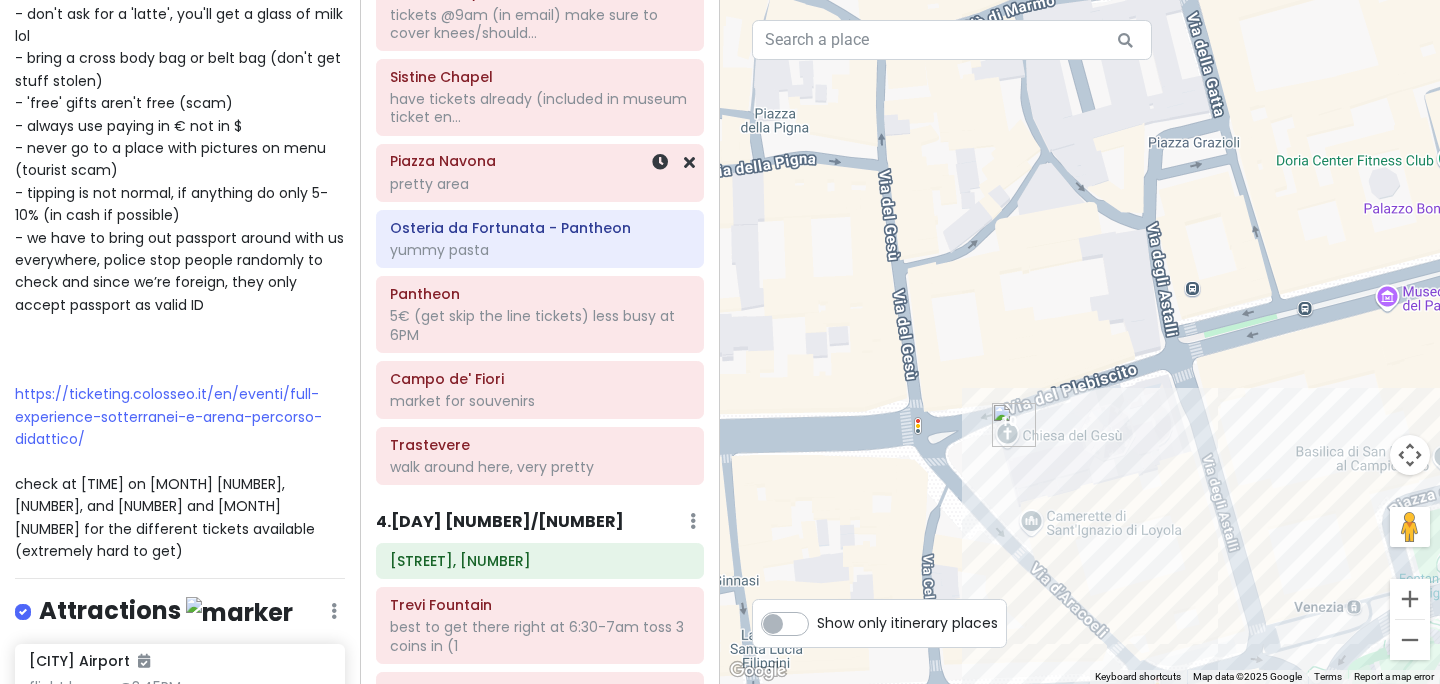 click on "Piazza Navona" at bounding box center (540, 161) 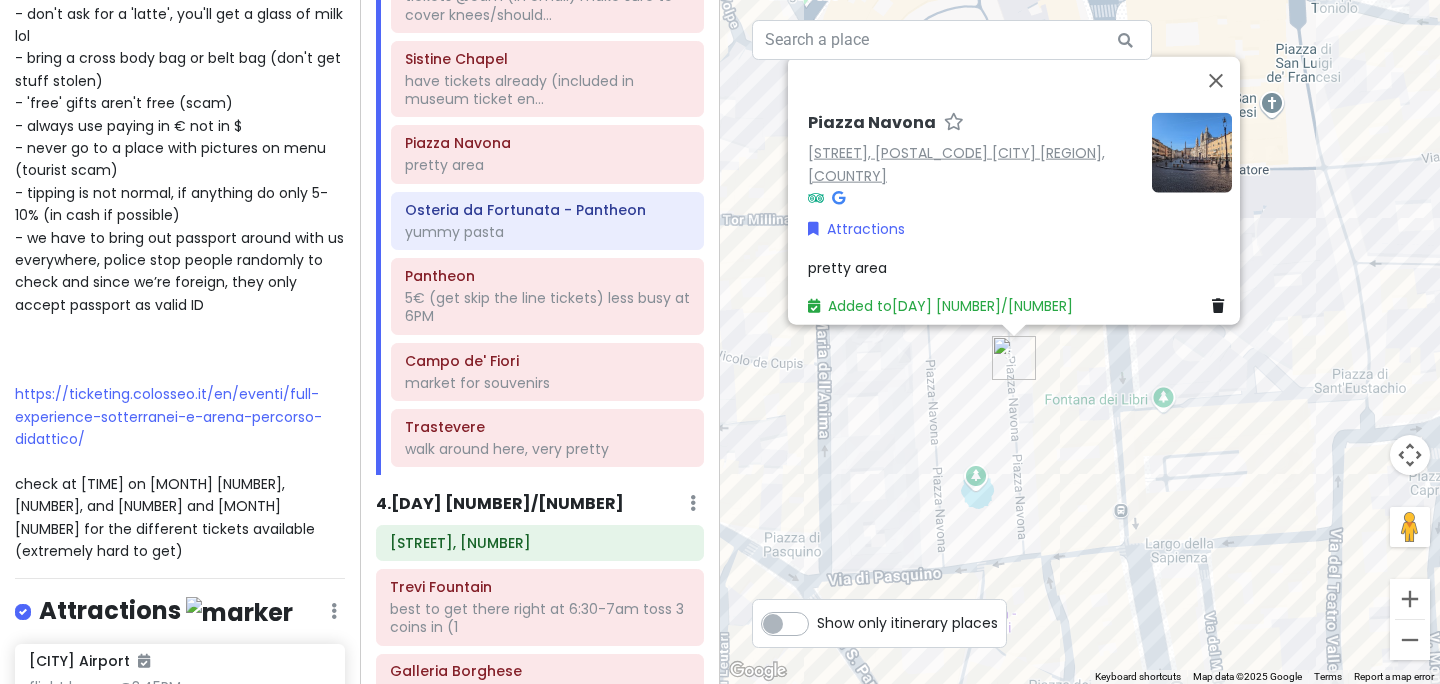 click on "[STREET], [POSTAL_CODE] [CITY] [REGION], [COUNTRY]" at bounding box center (956, 163) 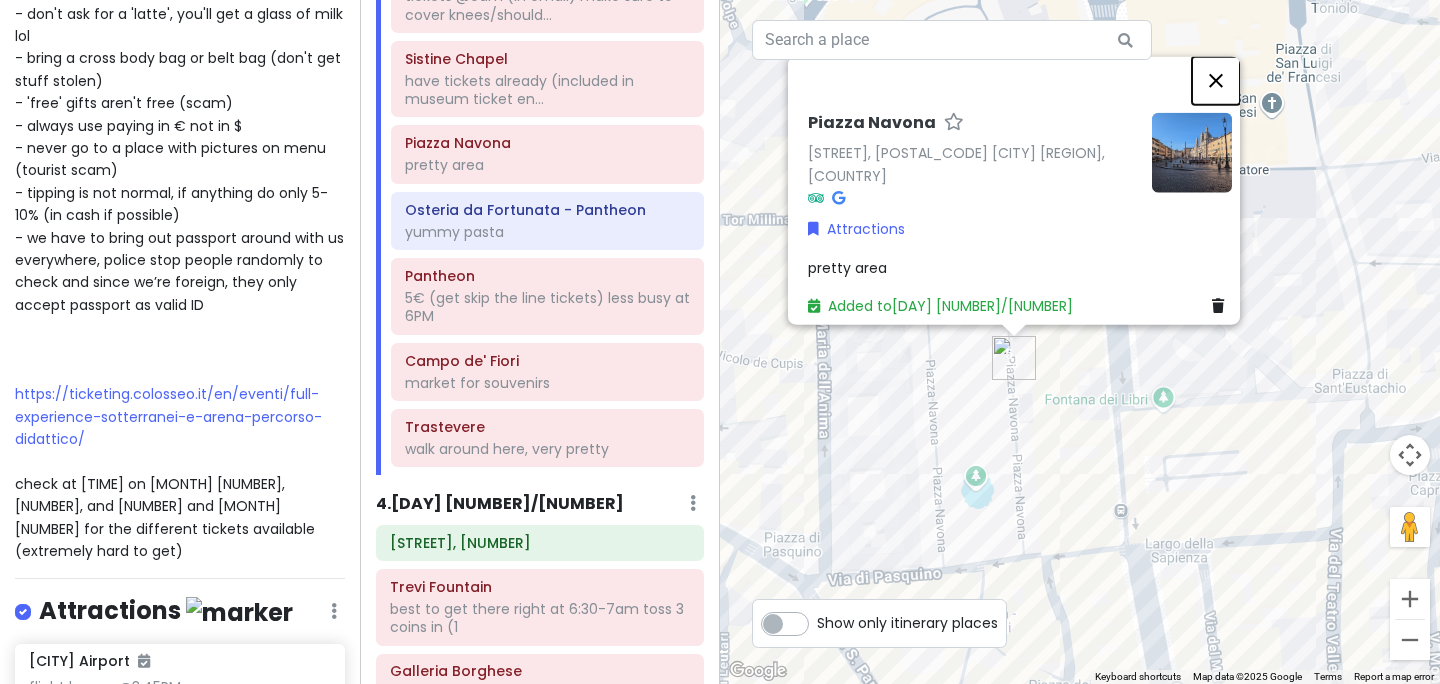 click at bounding box center (1216, 81) 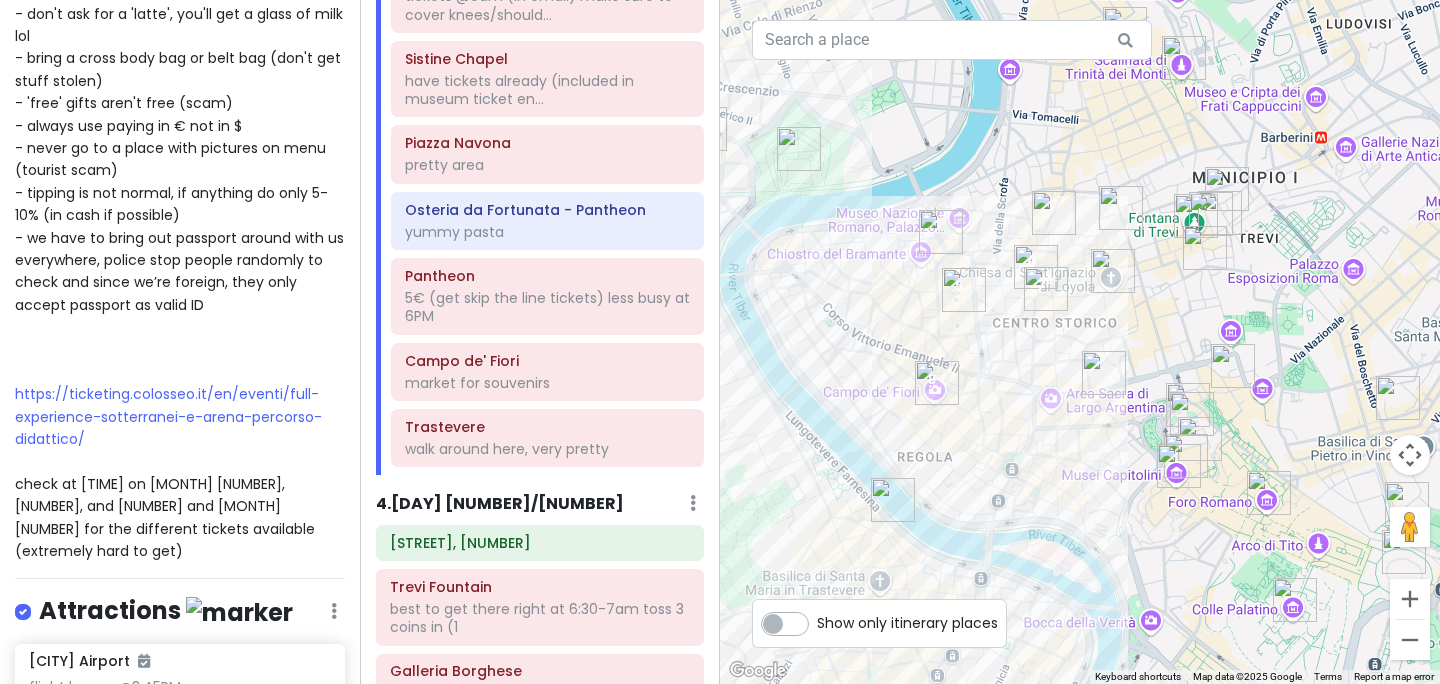 drag, startPoint x: 1115, startPoint y: 282, endPoint x: 999, endPoint y: 259, distance: 118.258194 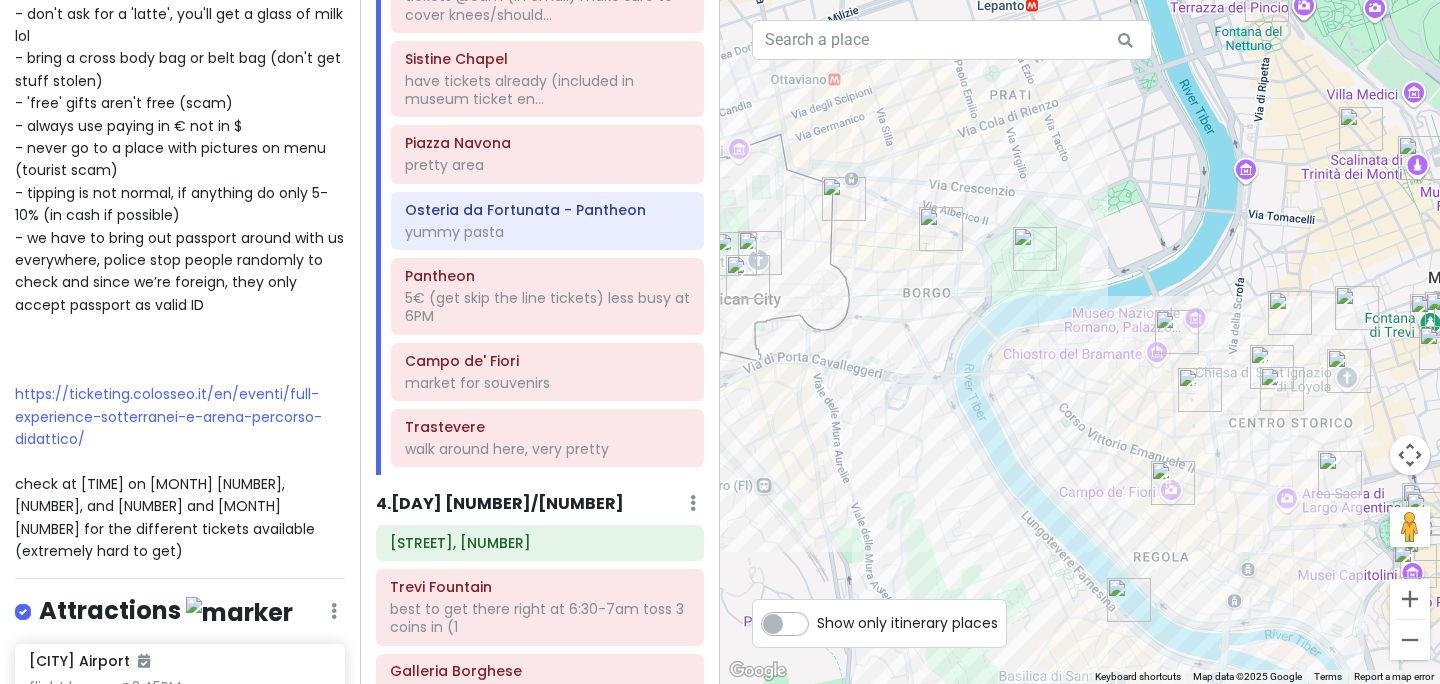 drag, startPoint x: 1078, startPoint y: 264, endPoint x: 1339, endPoint y: 359, distance: 277.75168 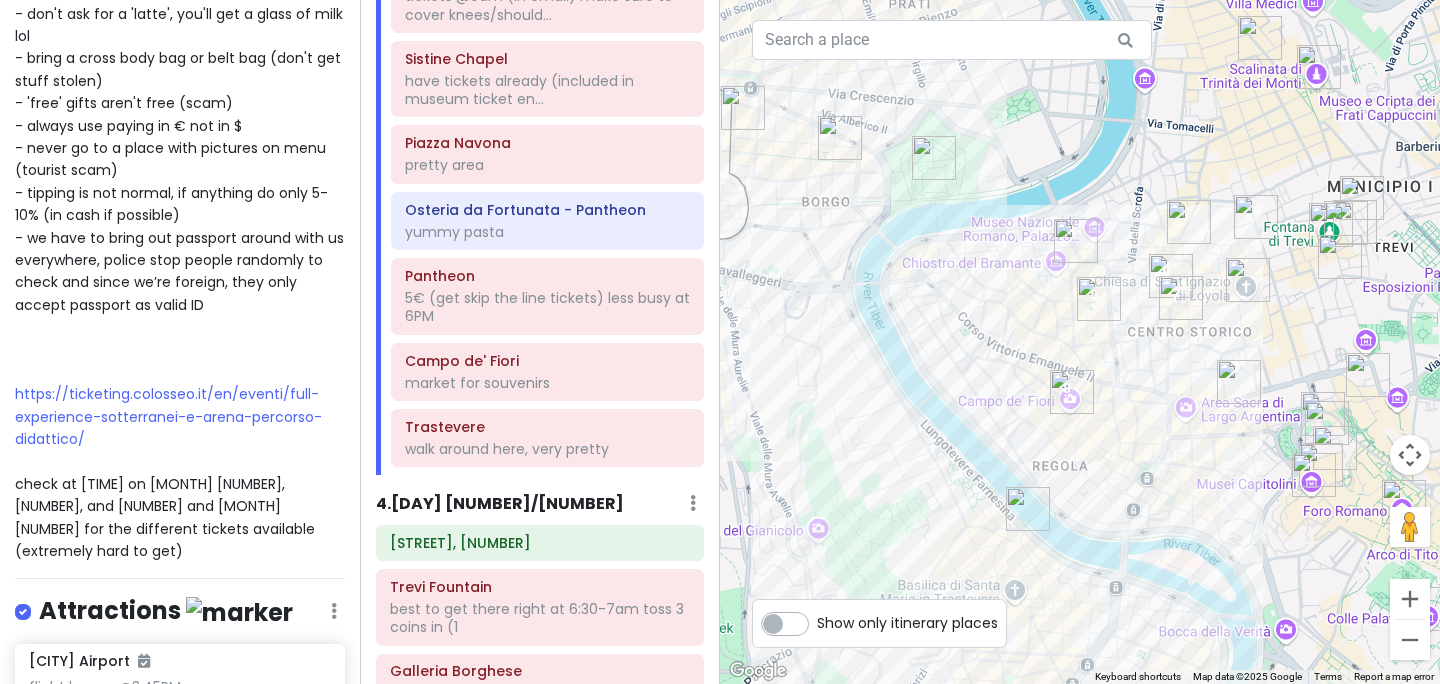 drag, startPoint x: 1105, startPoint y: 330, endPoint x: 956, endPoint y: 244, distance: 172.03778 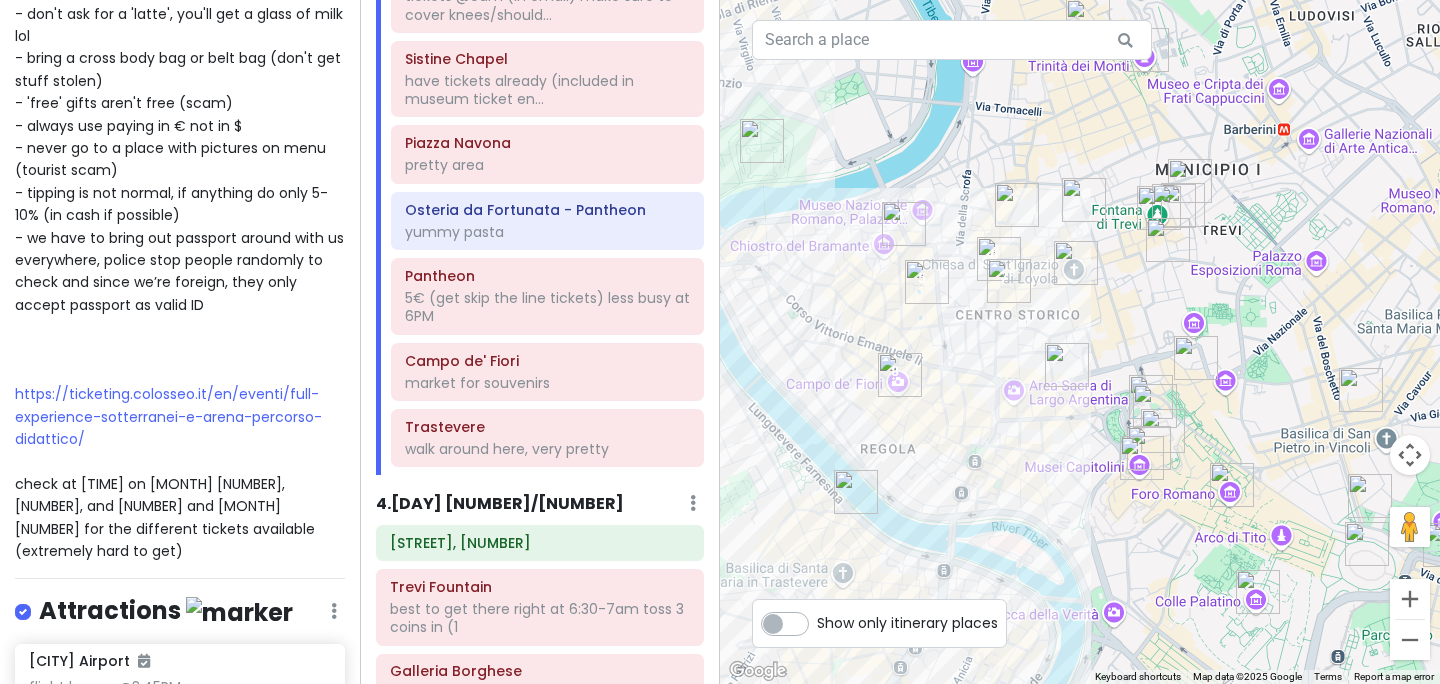 drag, startPoint x: 1127, startPoint y: 251, endPoint x: 954, endPoint y: 233, distance: 173.9339 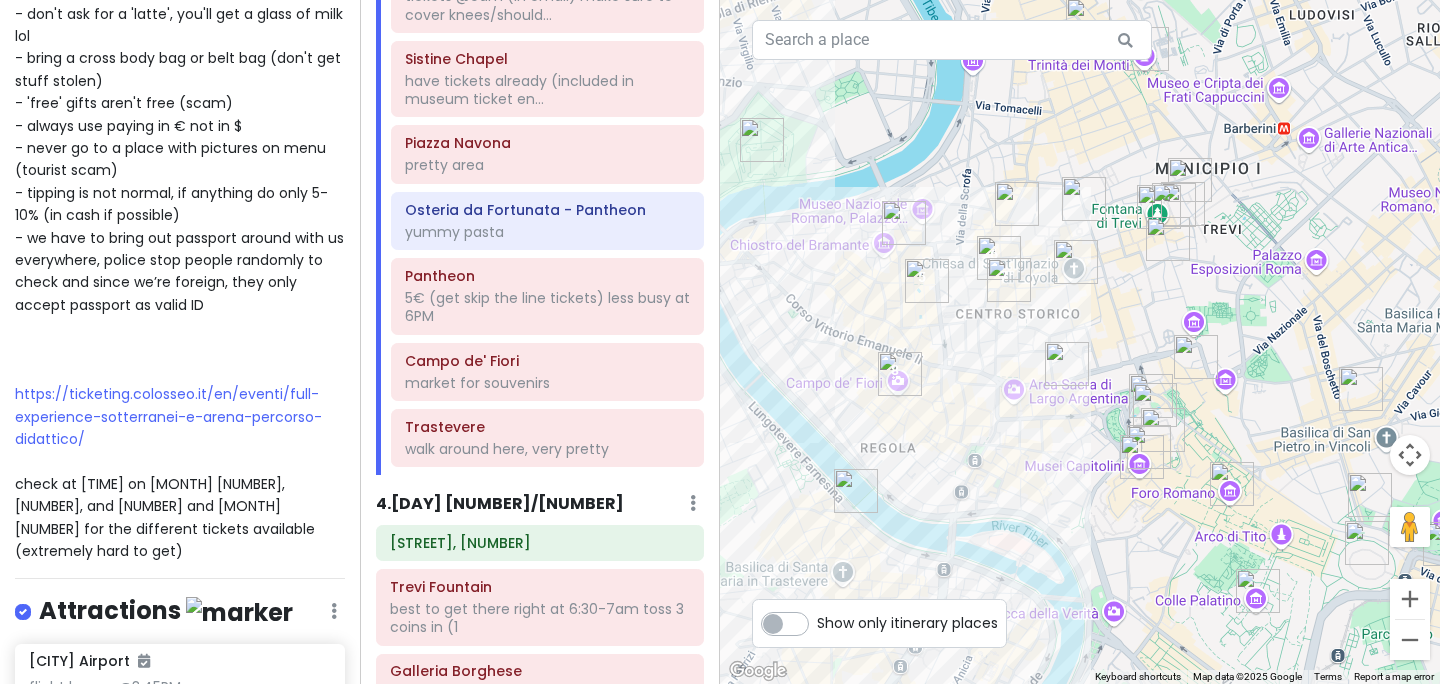 click at bounding box center [1080, 342] 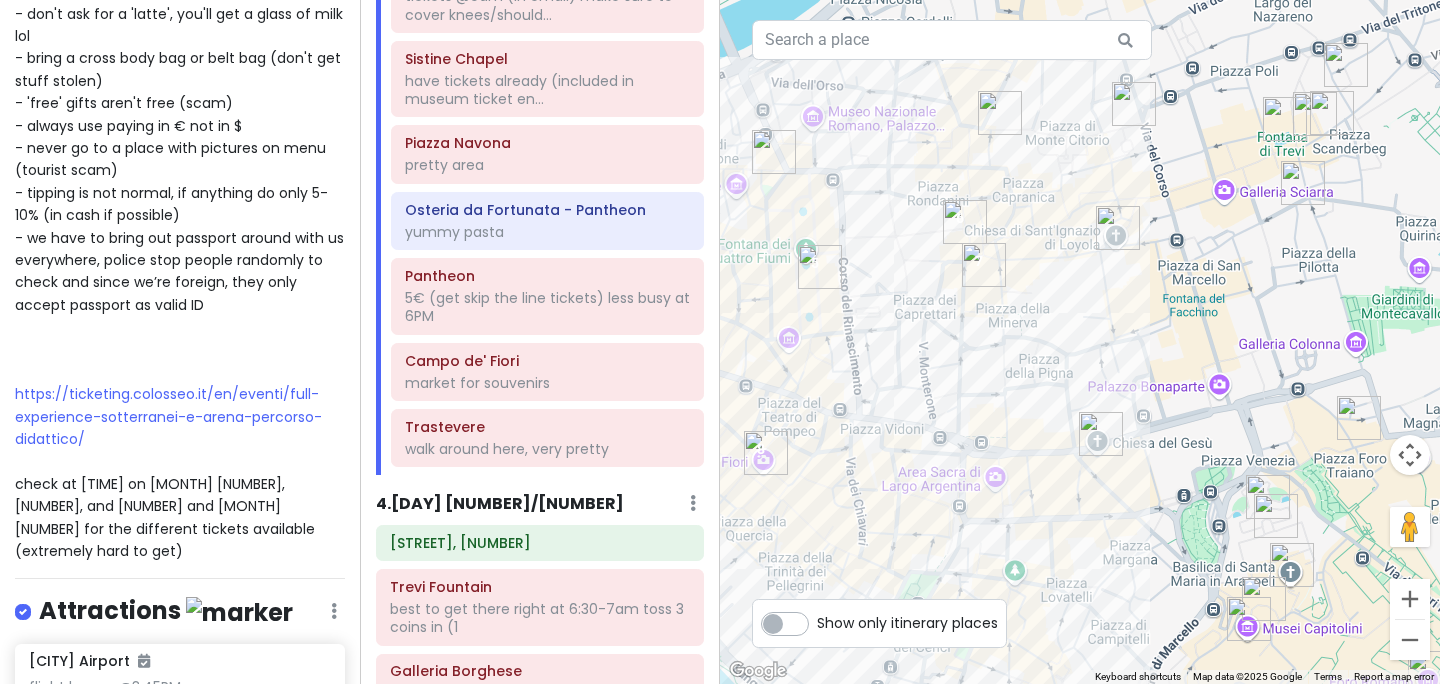 click at bounding box center [1080, 342] 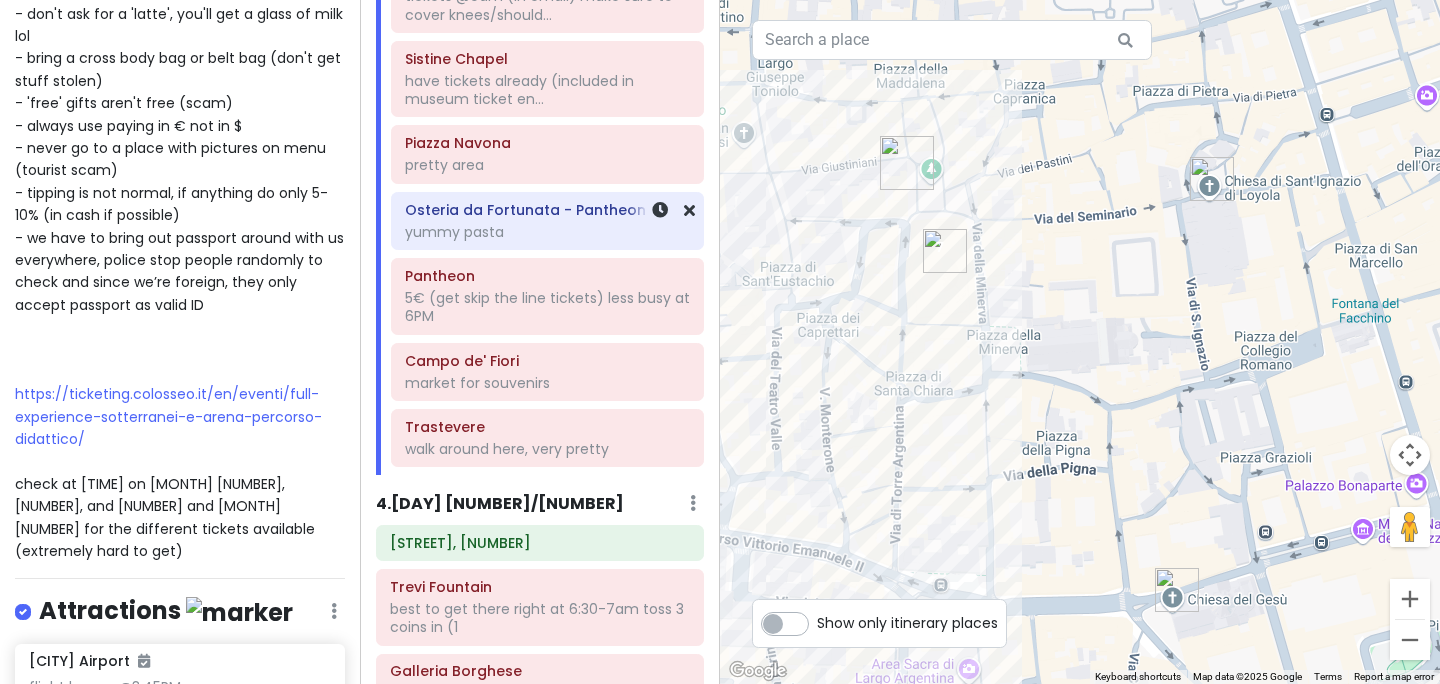 click on "[RESTAURANT] - [PLACE] yummy pasta" at bounding box center (547, 221) 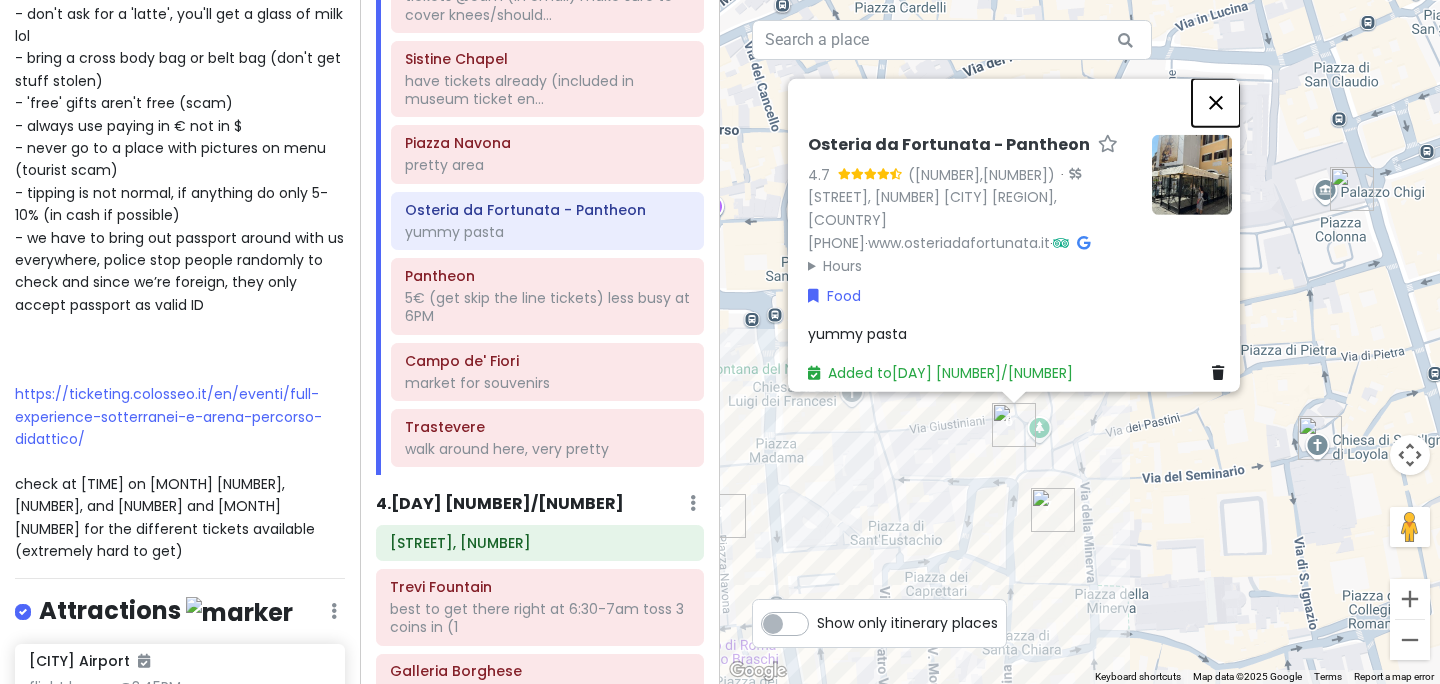 click at bounding box center [1216, 103] 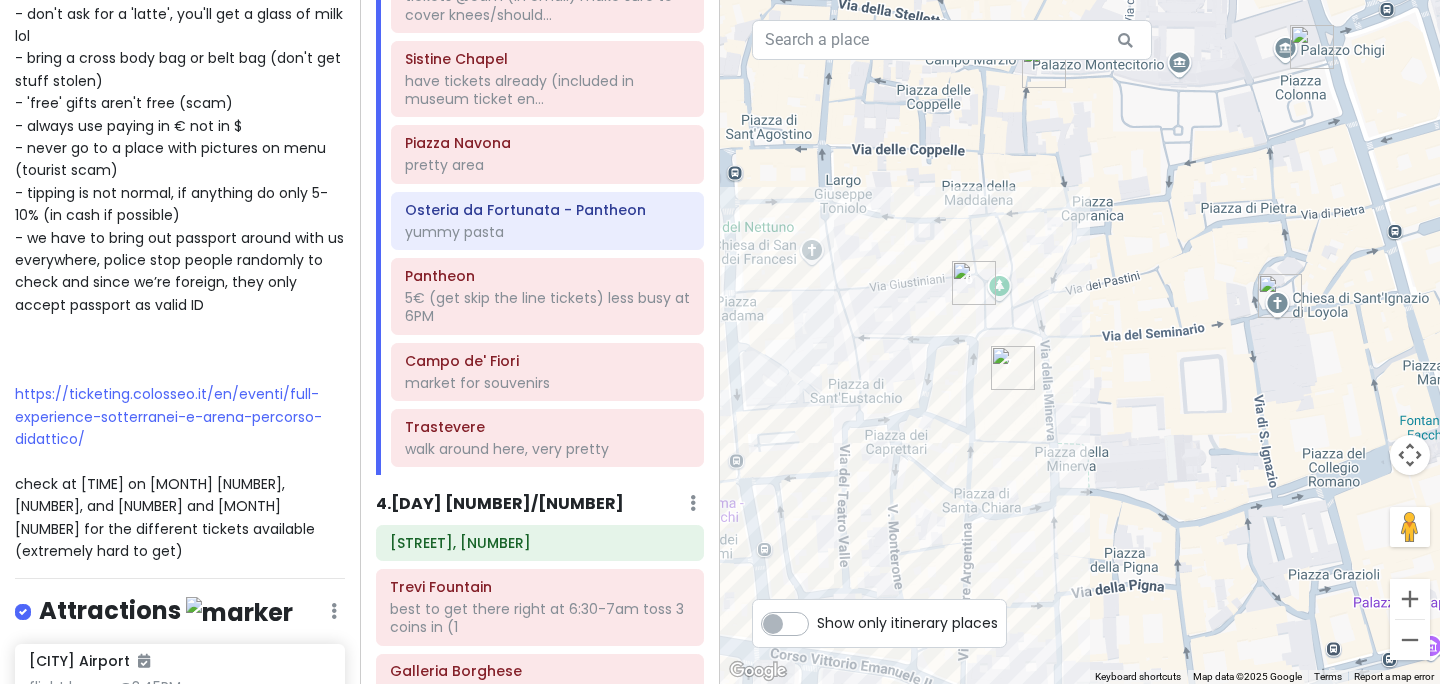 drag, startPoint x: 908, startPoint y: 419, endPoint x: 867, endPoint y: 274, distance: 150.6851 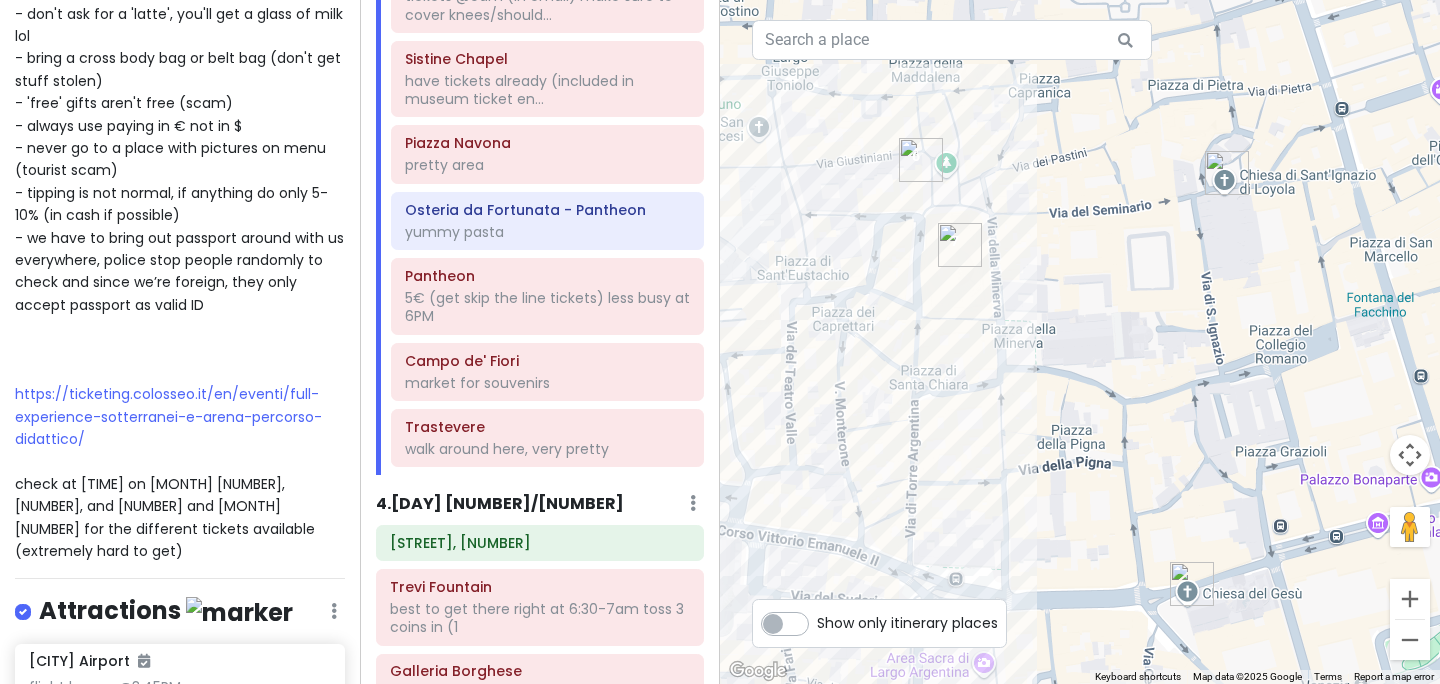 drag, startPoint x: 1051, startPoint y: 350, endPoint x: 994, endPoint y: 217, distance: 144.69969 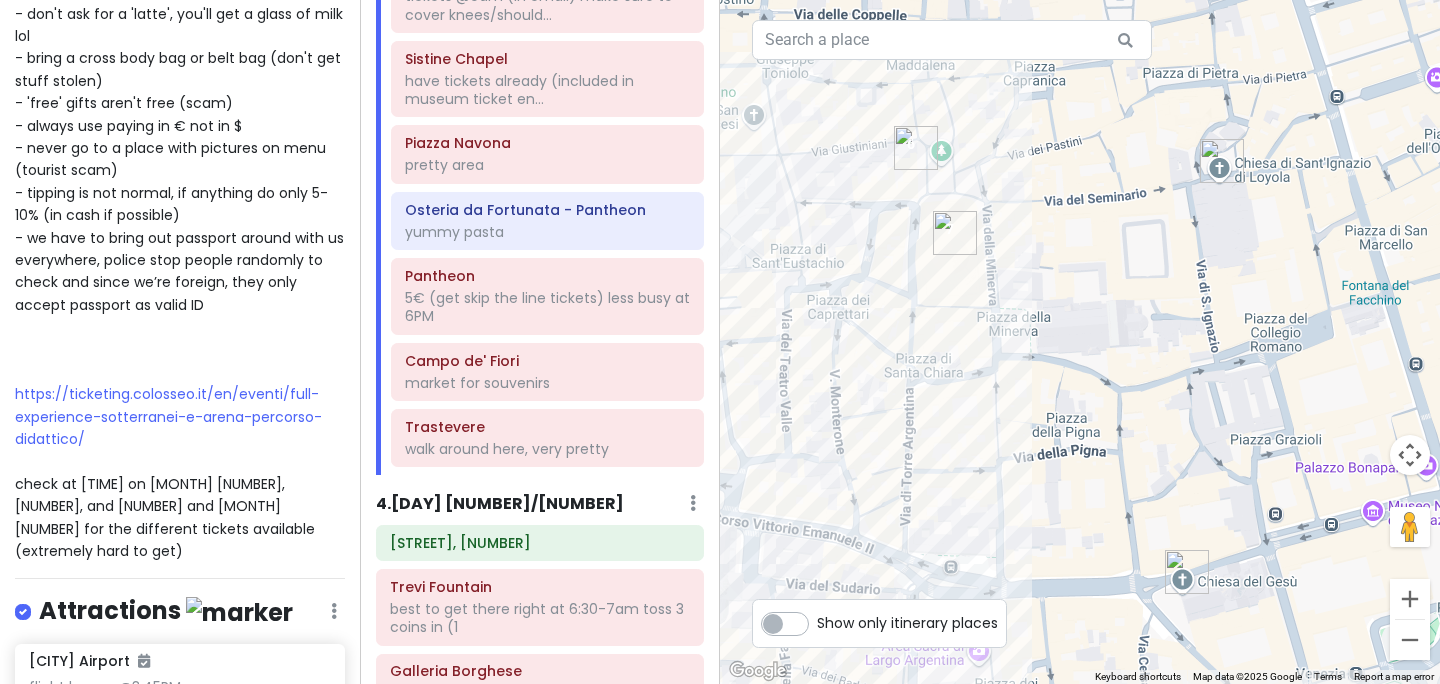 click at bounding box center (1080, 342) 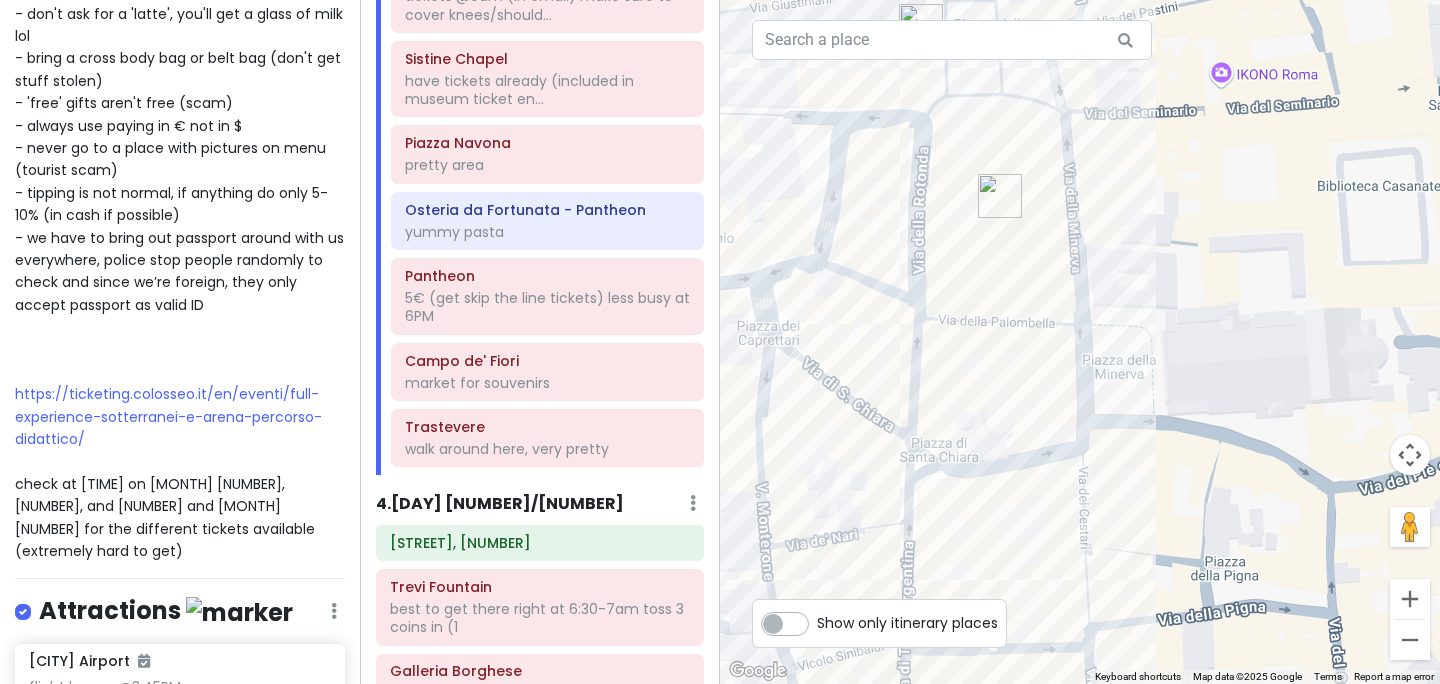 drag, startPoint x: 917, startPoint y: 247, endPoint x: 901, endPoint y: 206, distance: 44.011364 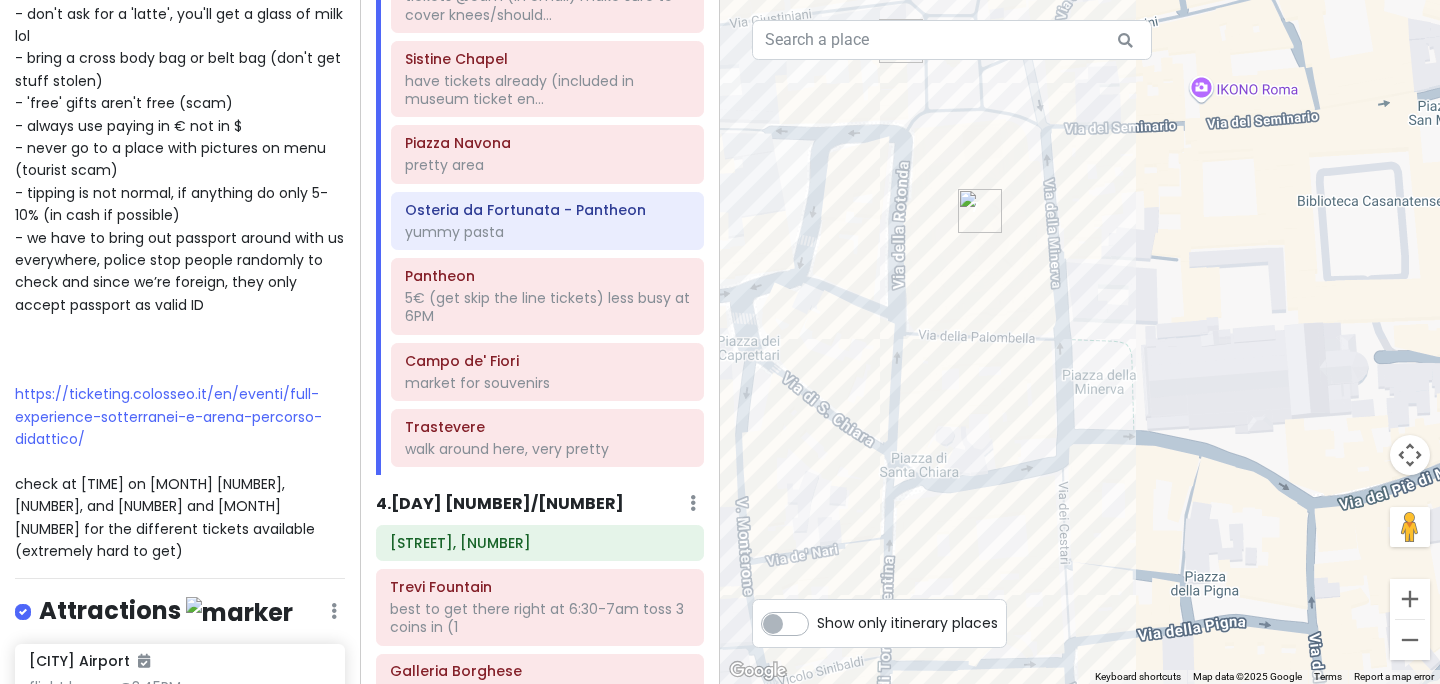 drag, startPoint x: 1043, startPoint y: 200, endPoint x: 1021, endPoint y: 217, distance: 27.802877 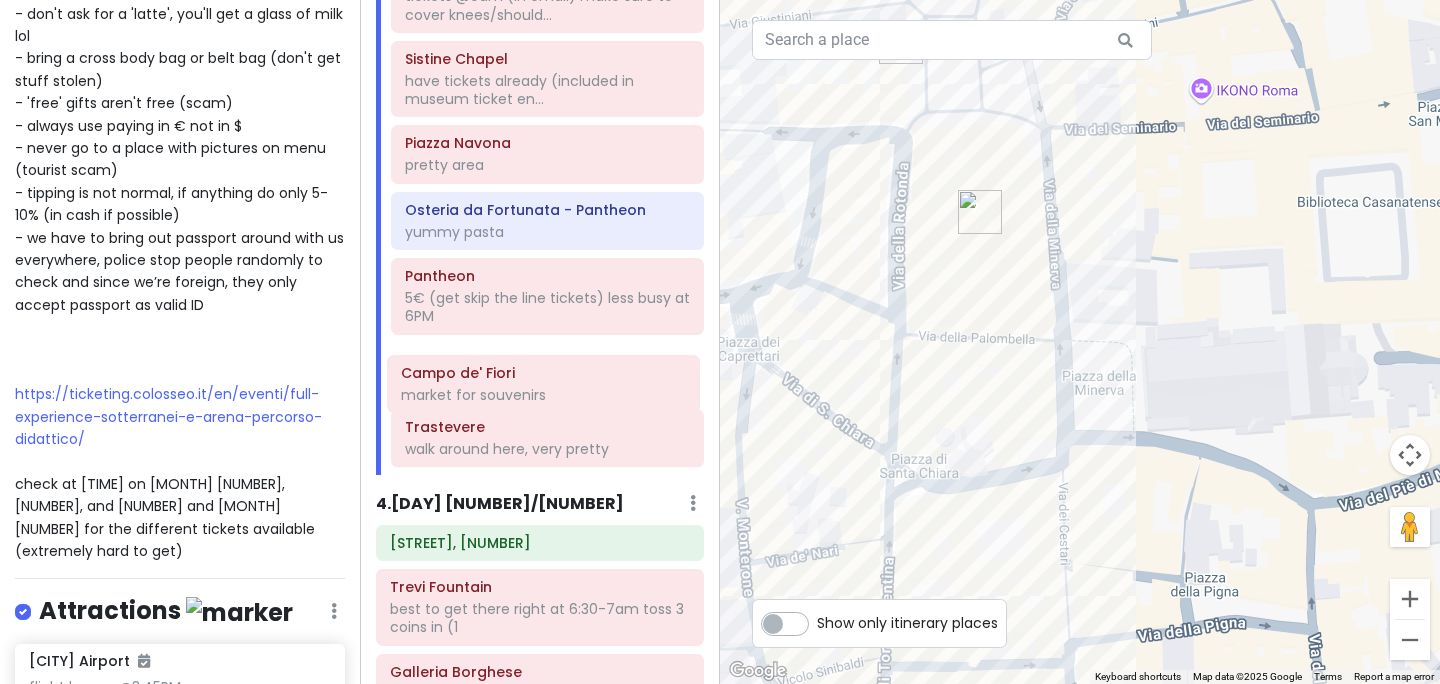 click on "[STREET], [NUMBER] [PLACE] need tickets?
jubilee app (tickets are free to get into ... [CITY] tickets @[TIME] (in email)
make sure to cover knees/should... [PLACE] have tickets already (included in museum ticket en... [PLACE] pretty area [RESTAURANT] - [PLACE] yummy pasta [PLACE] €[NUMBER] (get skip the line tickets) less busy at [TIME] [PLACE] market for souvenirs [PLACE] walk around here, very pretty" 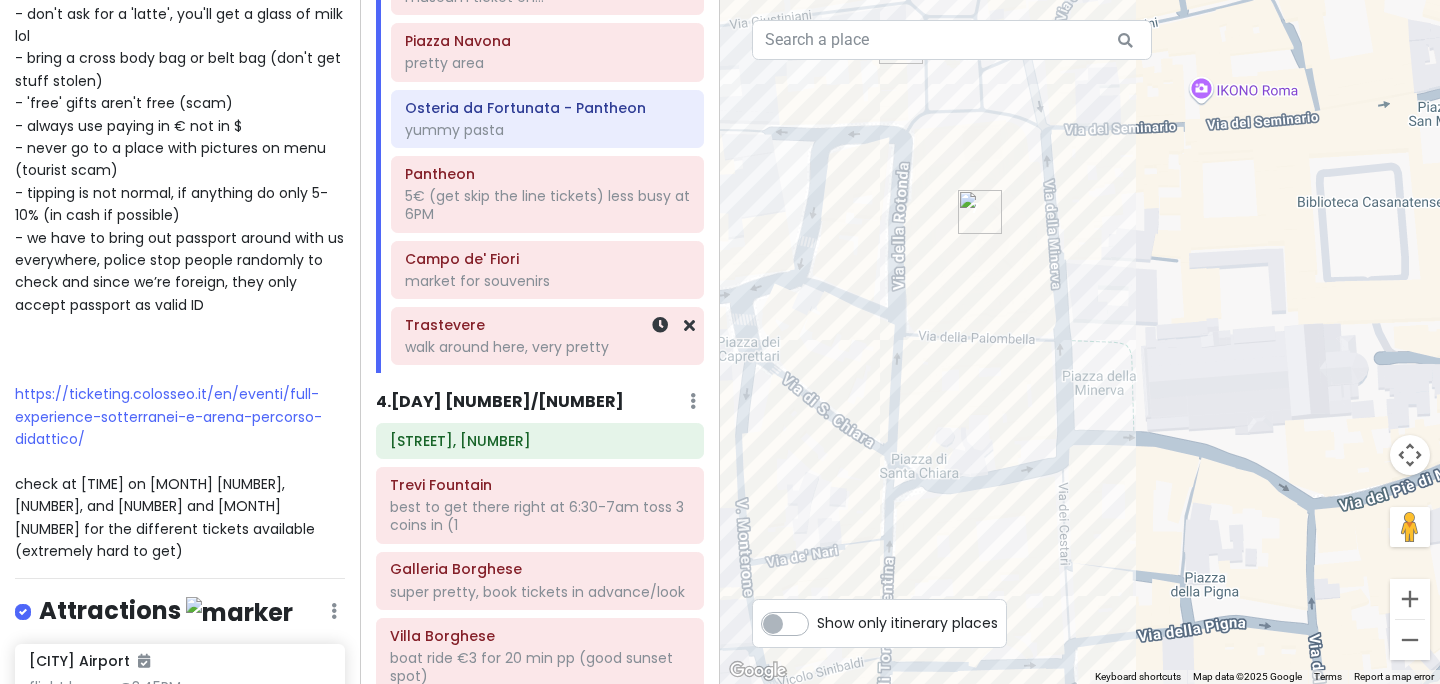 scroll, scrollTop: 1399, scrollLeft: 0, axis: vertical 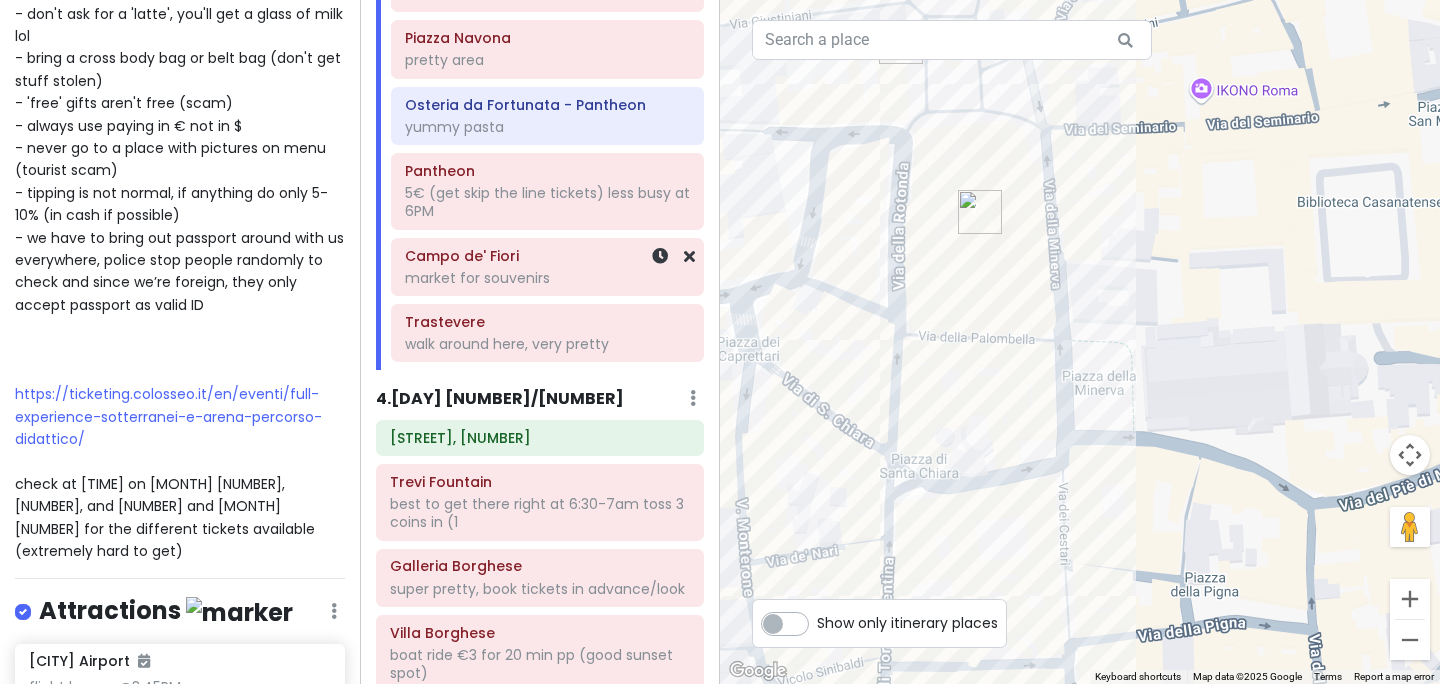 click on "market for souvenirs" at bounding box center [540, -1226] 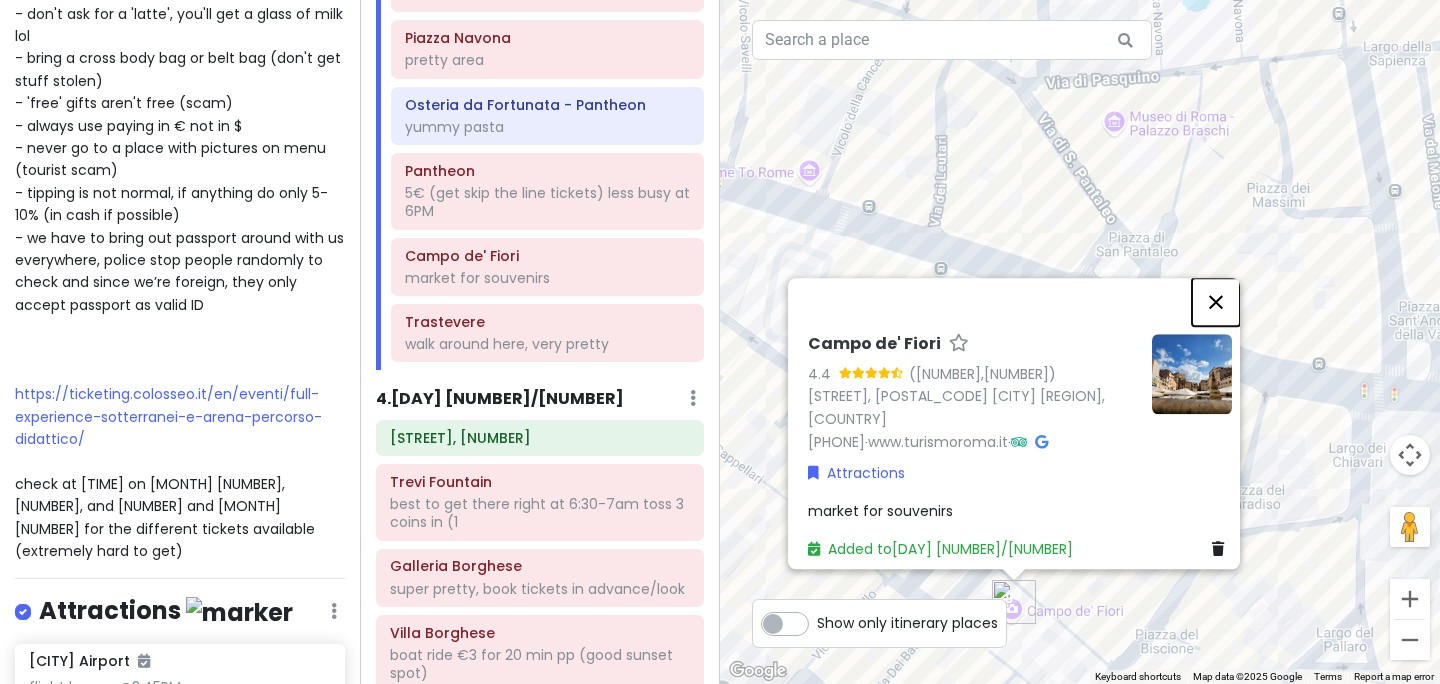 click at bounding box center [1216, 302] 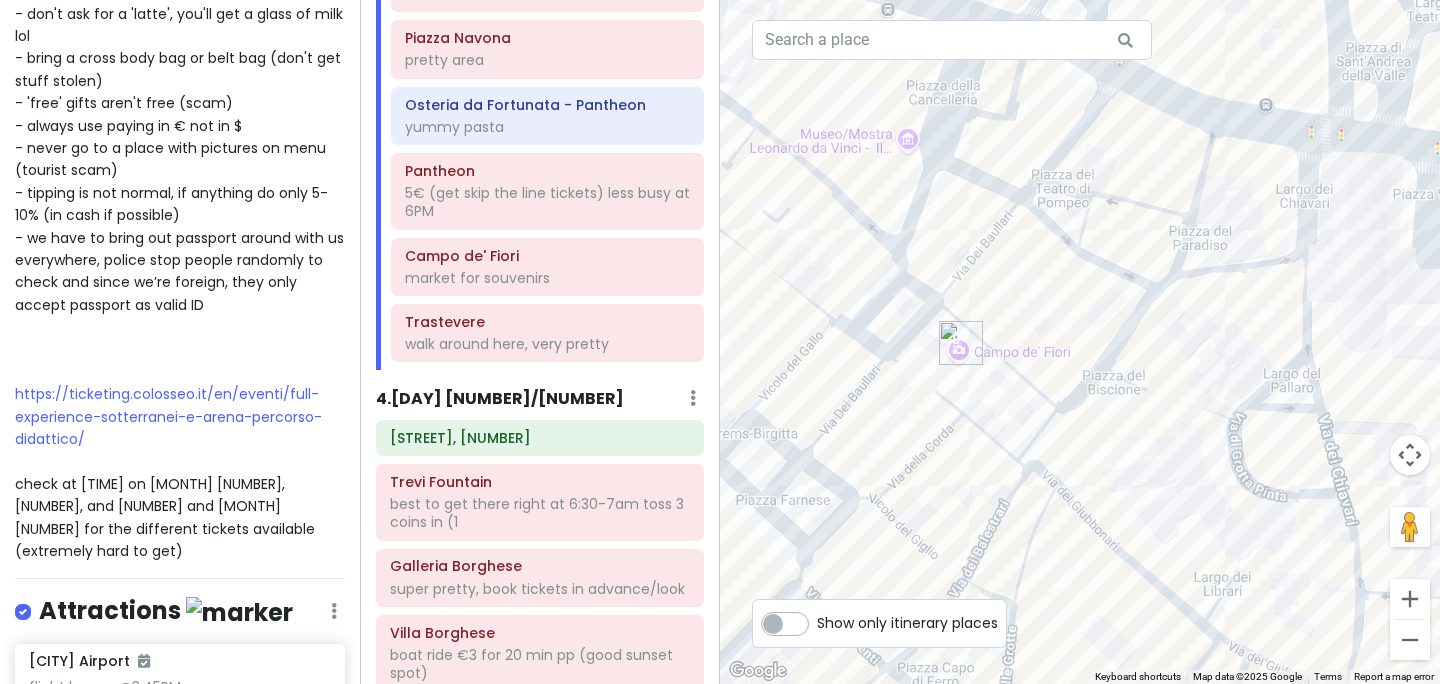 drag, startPoint x: 1132, startPoint y: 419, endPoint x: 1077, endPoint y: 145, distance: 279.46558 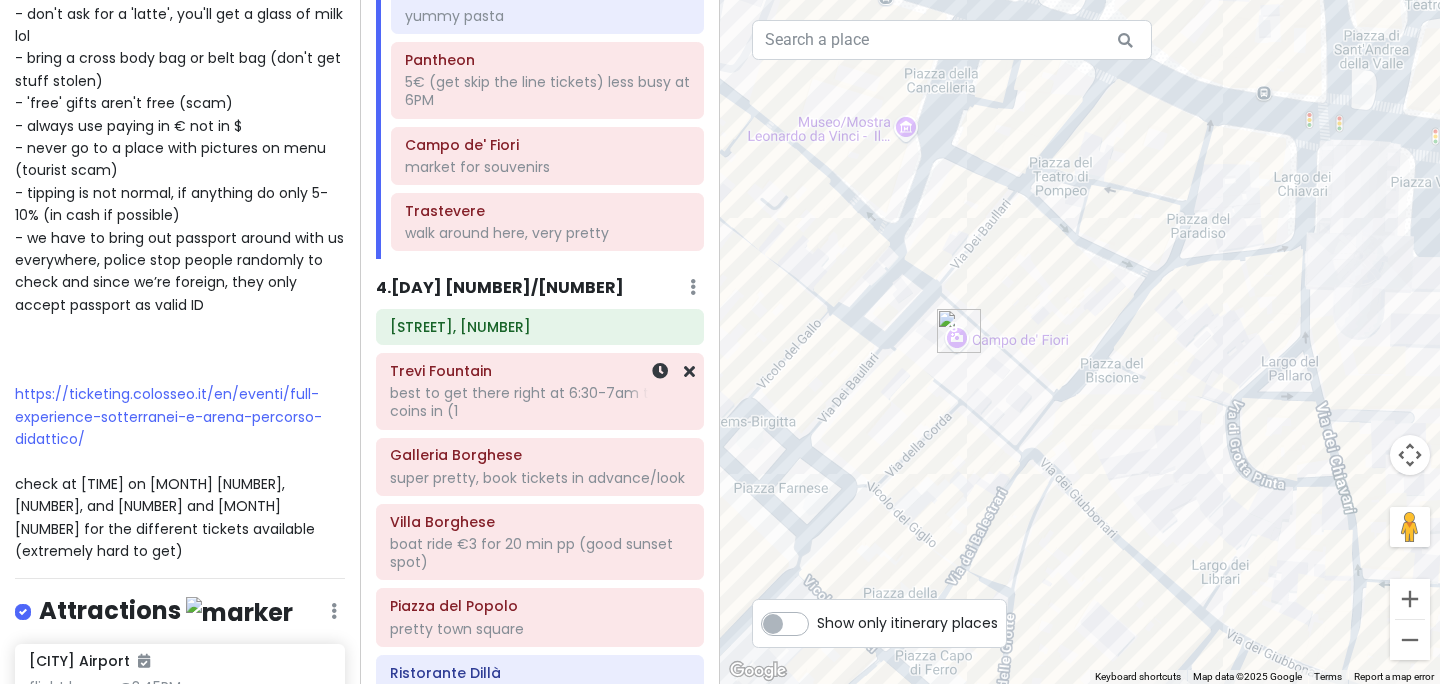 scroll, scrollTop: 1511, scrollLeft: 0, axis: vertical 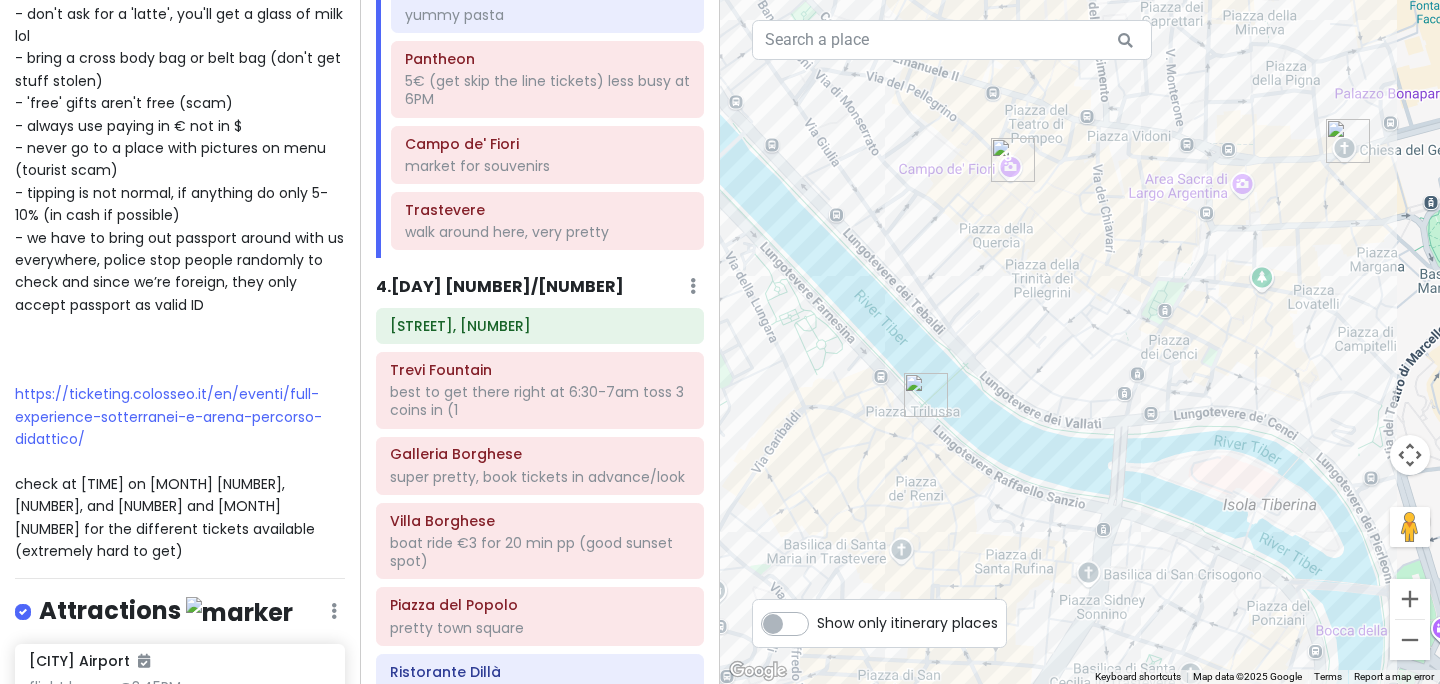 drag, startPoint x: 1019, startPoint y: 468, endPoint x: 1107, endPoint y: 223, distance: 260.3248 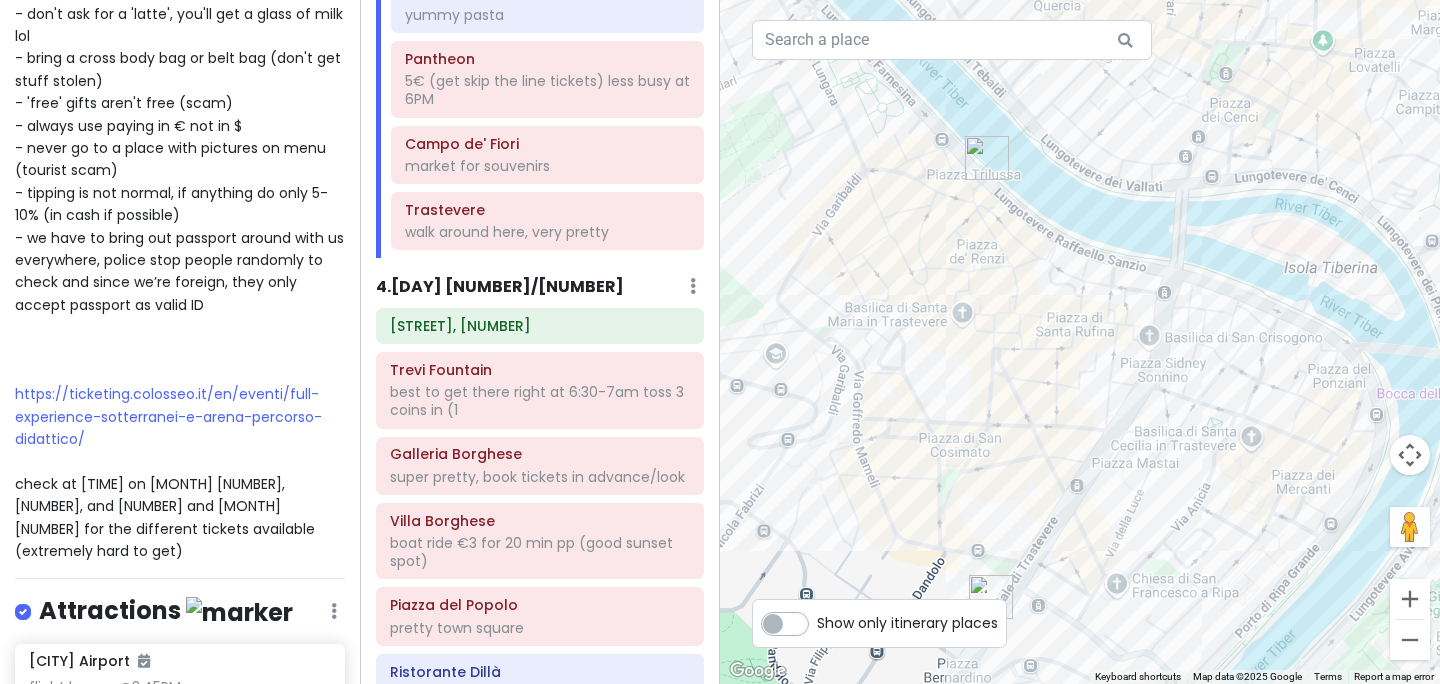 drag, startPoint x: 1090, startPoint y: 350, endPoint x: 1147, endPoint y: 123, distance: 234.047 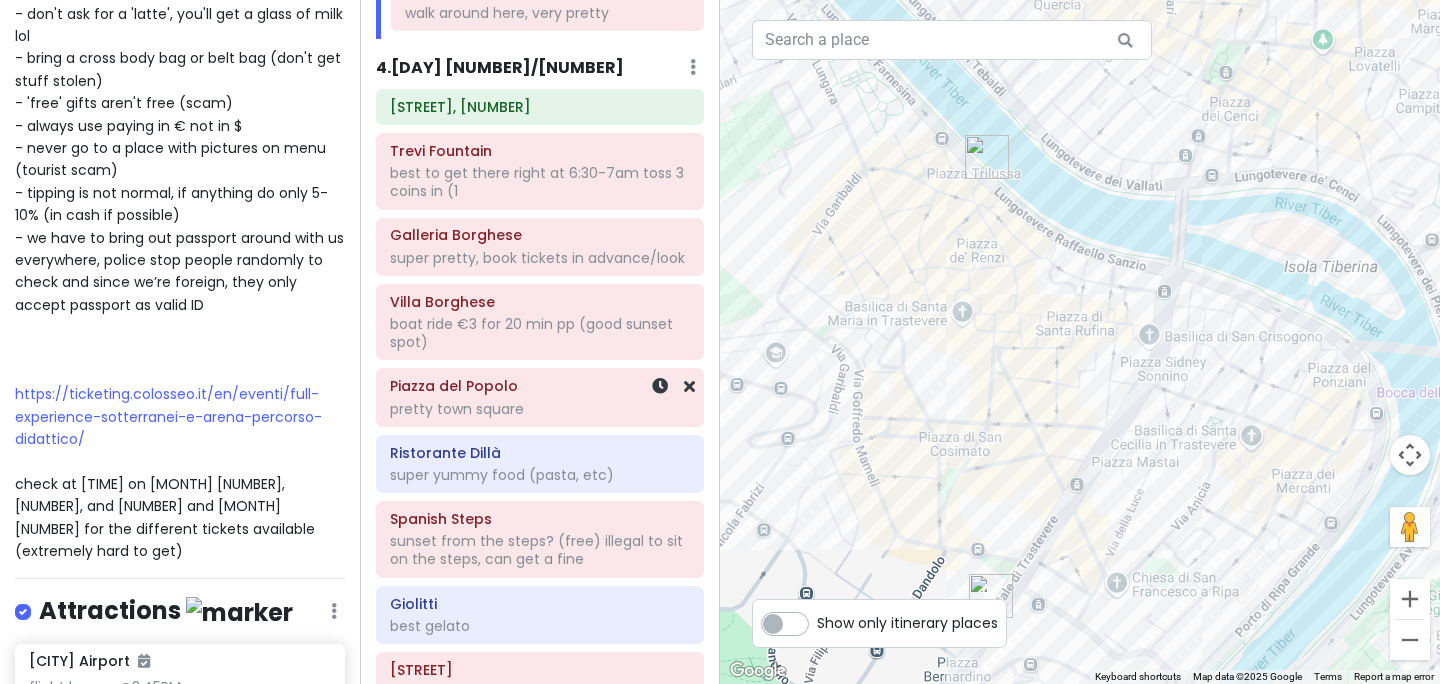scroll, scrollTop: 1734, scrollLeft: 0, axis: vertical 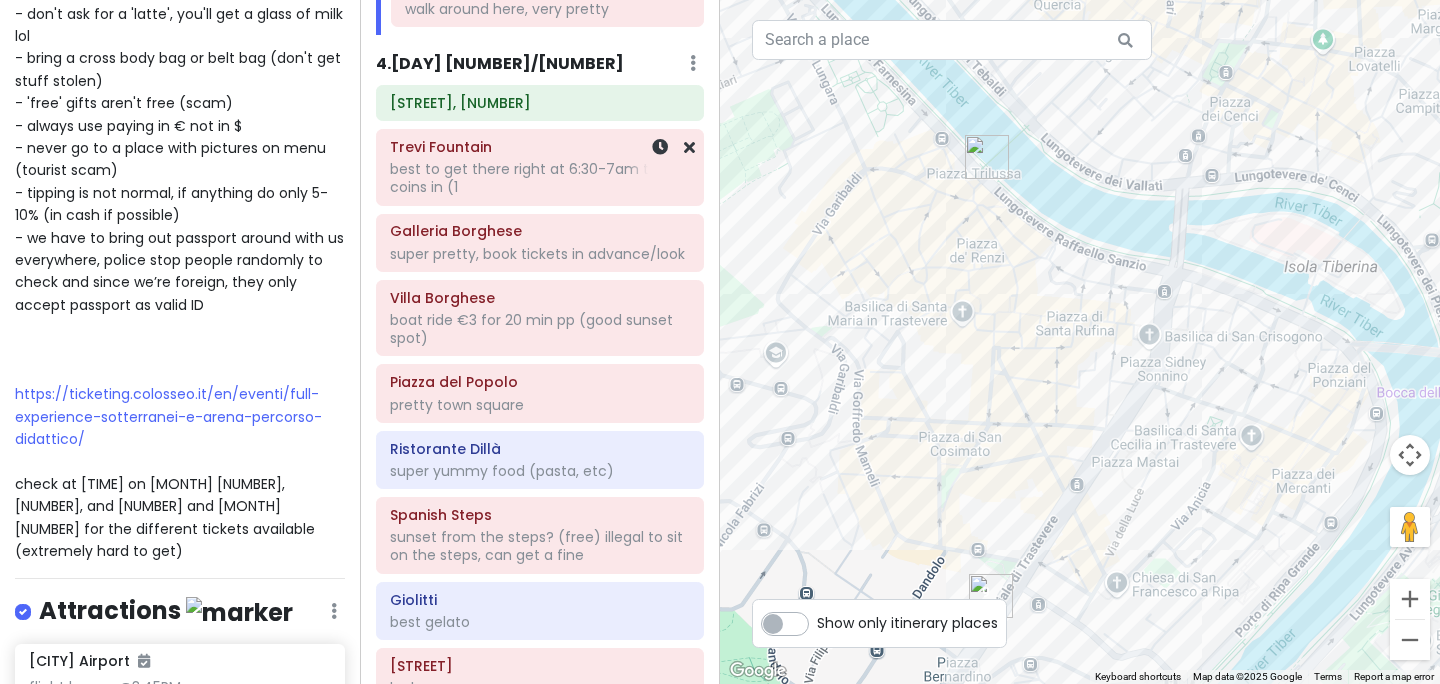 click on "best to get there right at 6:30-7am
toss 3 coins in (1" at bounding box center [540, -1561] 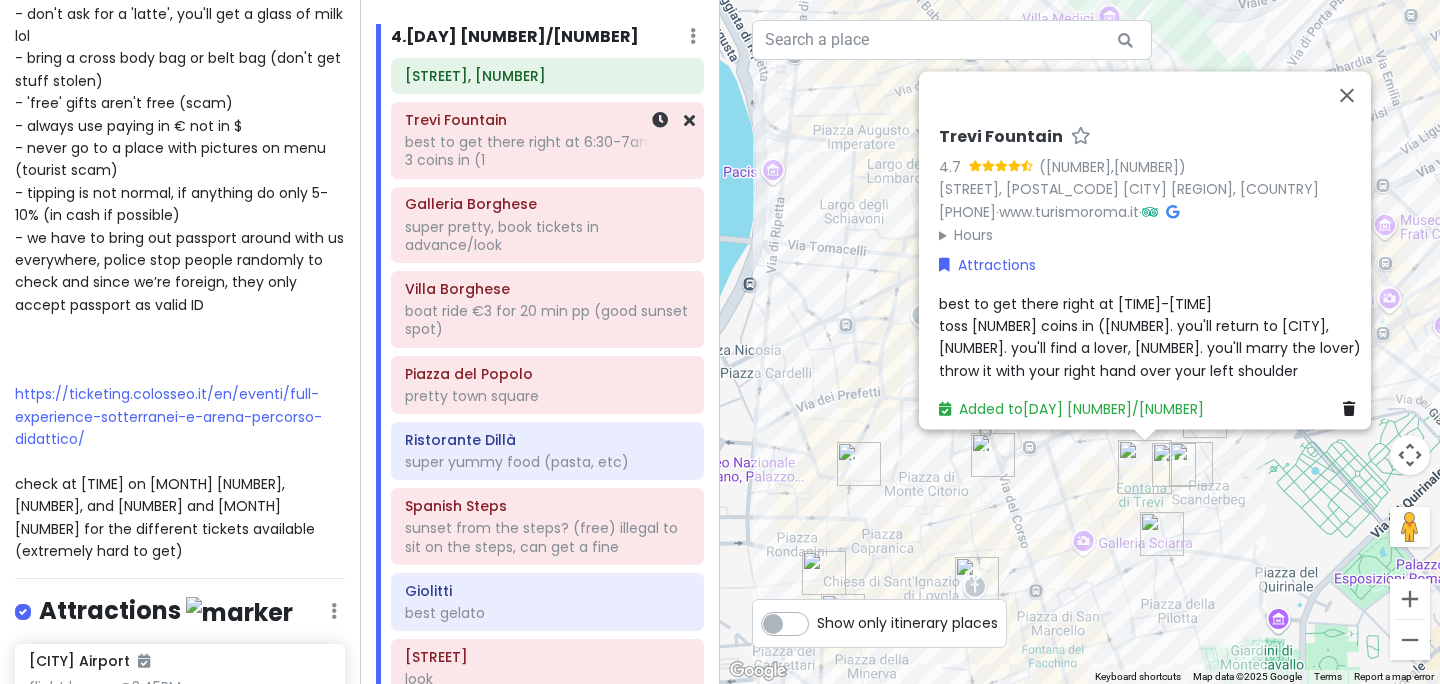 scroll, scrollTop: 1762, scrollLeft: 0, axis: vertical 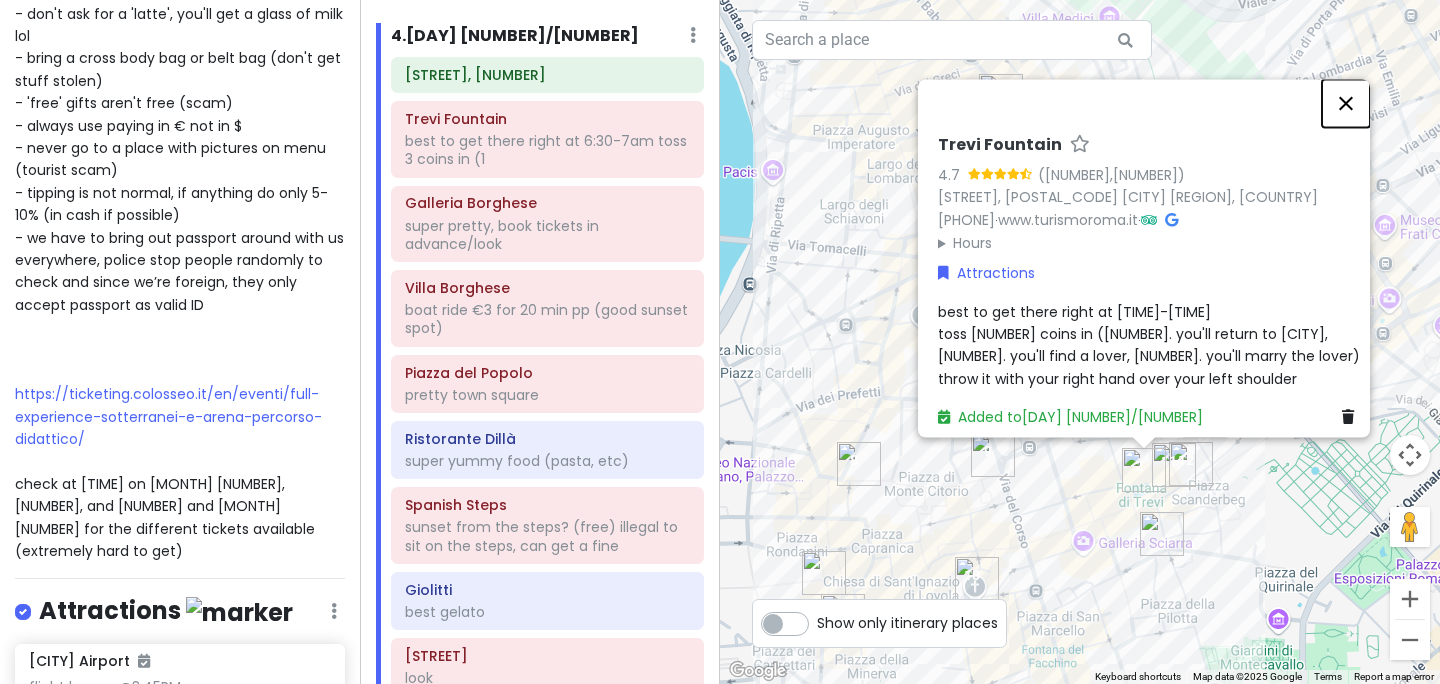 click at bounding box center [1346, 103] 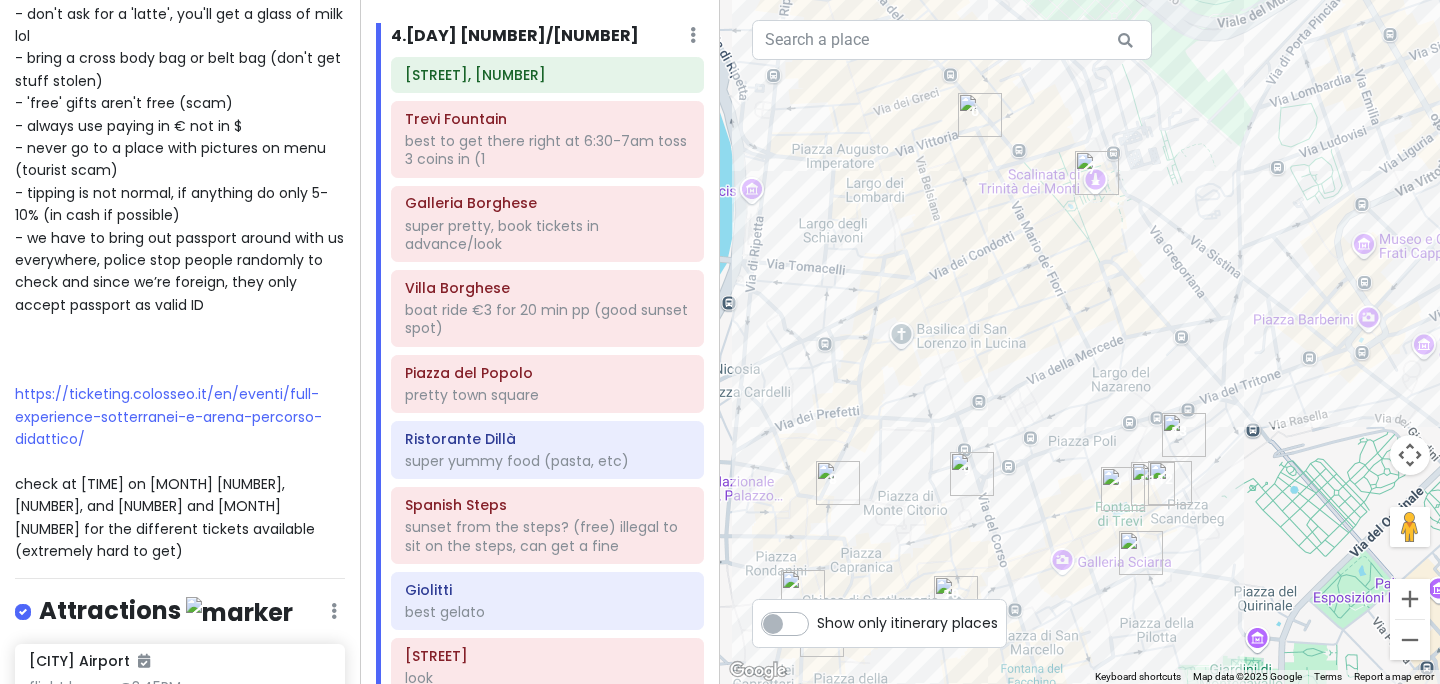 drag, startPoint x: 1070, startPoint y: 393, endPoint x: 1020, endPoint y: 362, distance: 58.830265 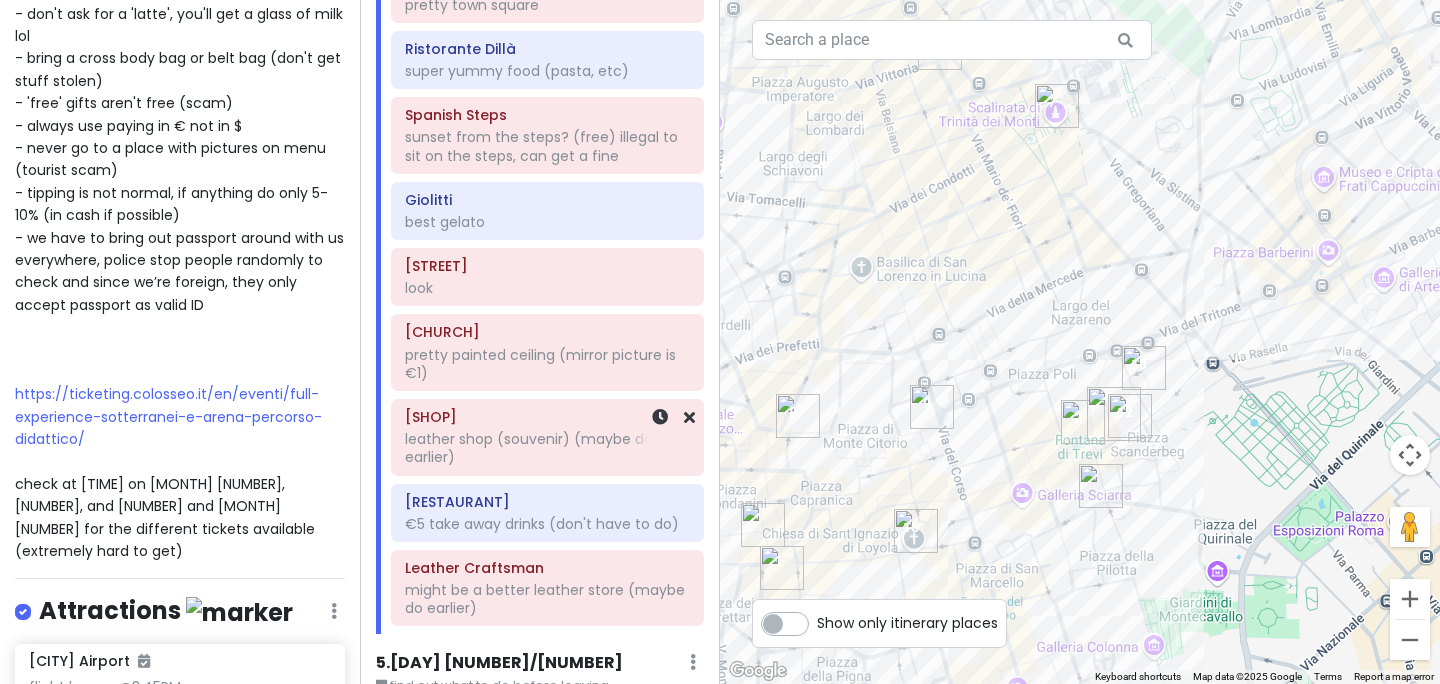scroll, scrollTop: 2147, scrollLeft: 0, axis: vertical 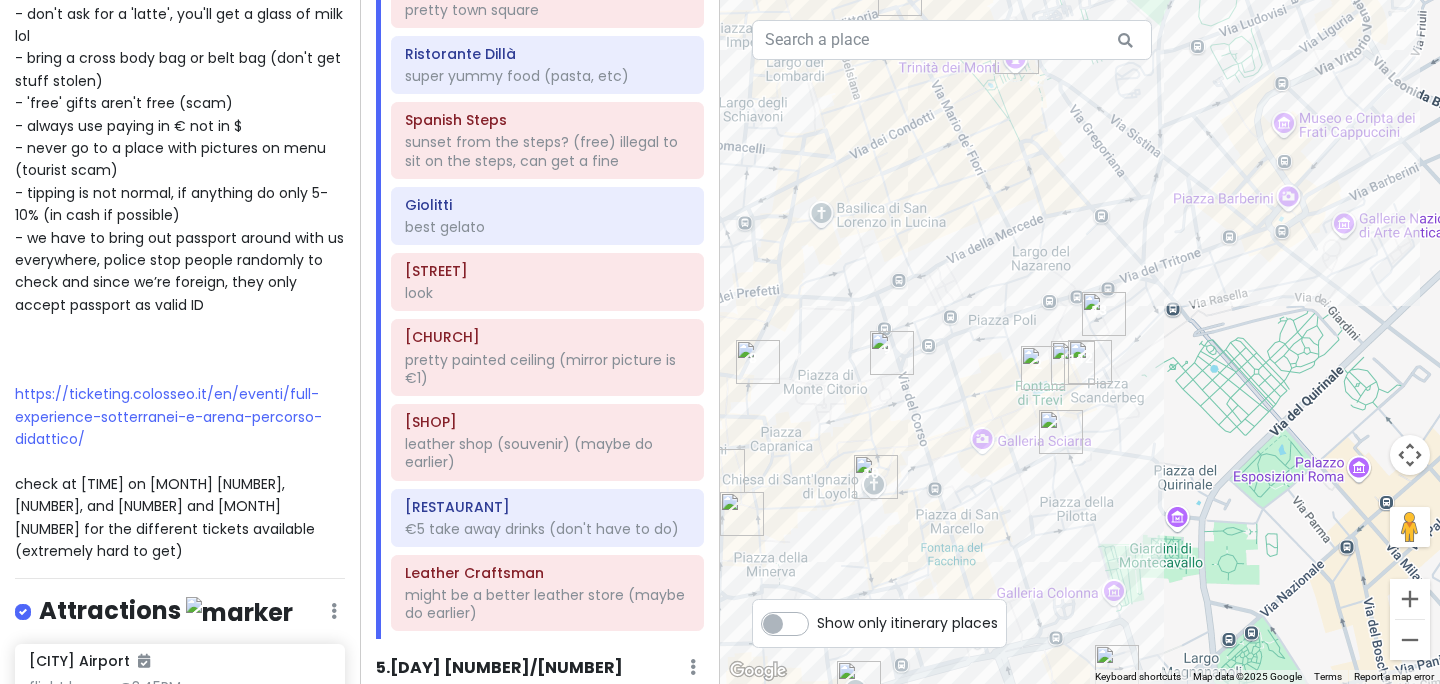 drag, startPoint x: 1046, startPoint y: 373, endPoint x: 1005, endPoint y: 320, distance: 67.00746 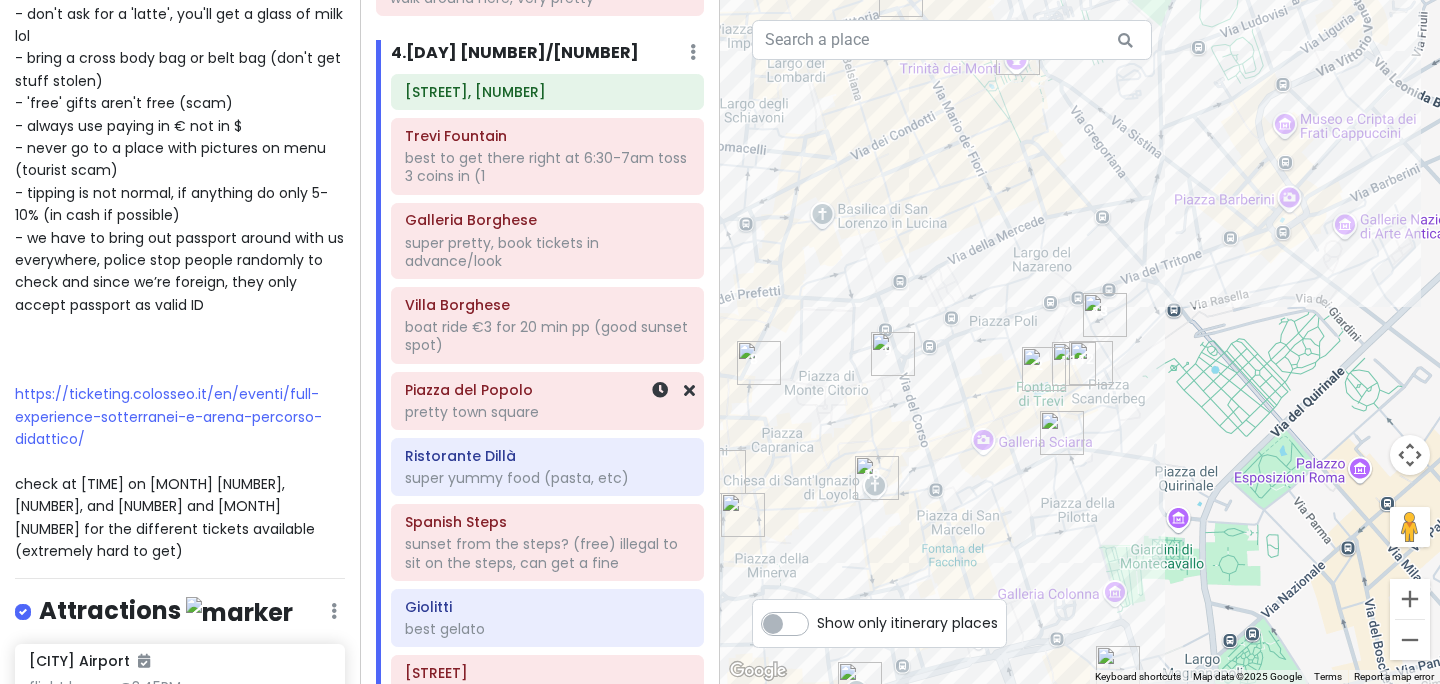 scroll, scrollTop: 1737, scrollLeft: 0, axis: vertical 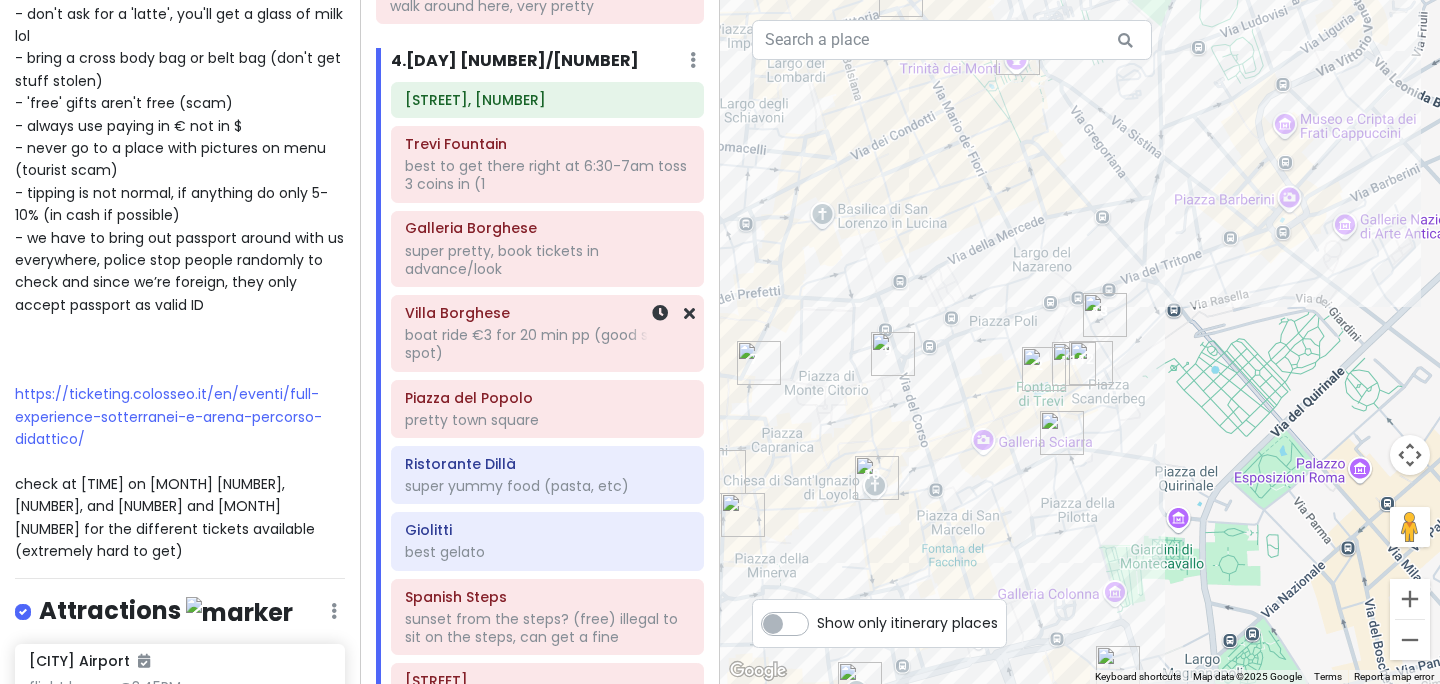 click on "boat ride €3 for 20 min pp (good sunset spot)" at bounding box center [540, -1564] 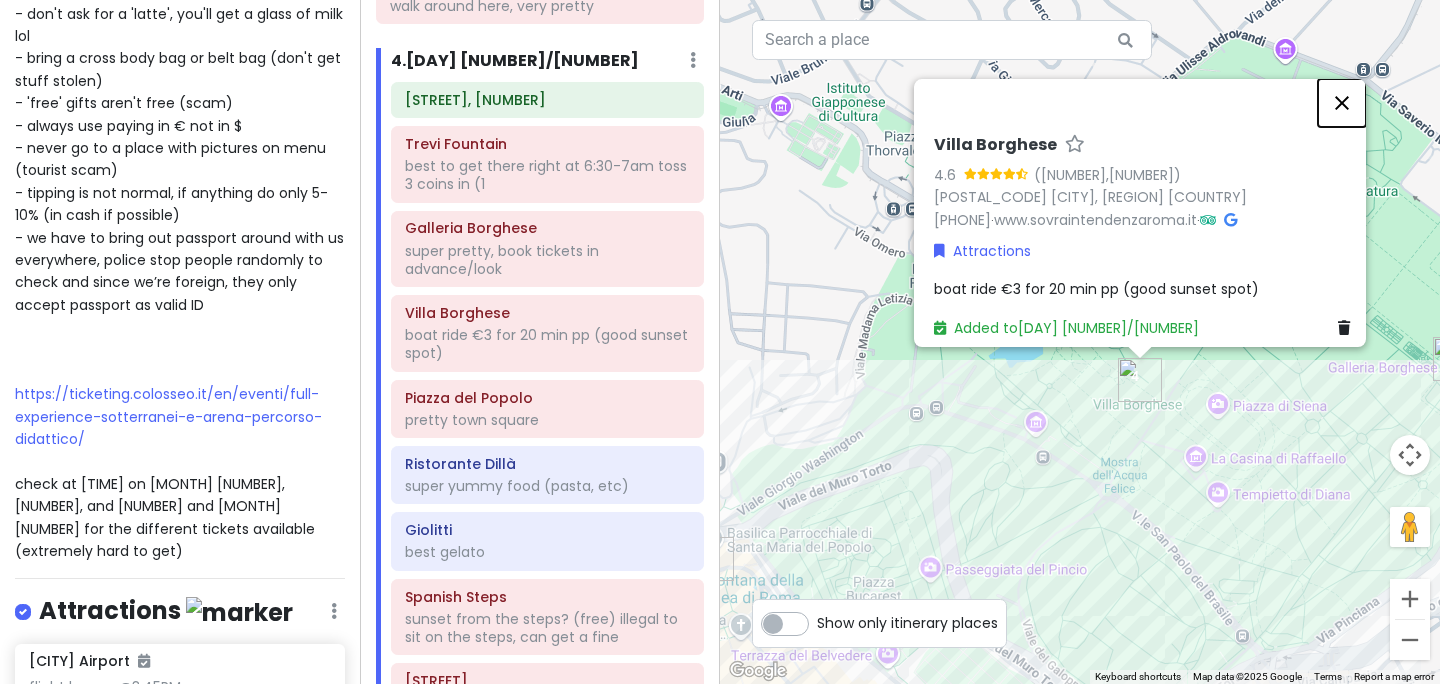 click at bounding box center [1342, 103] 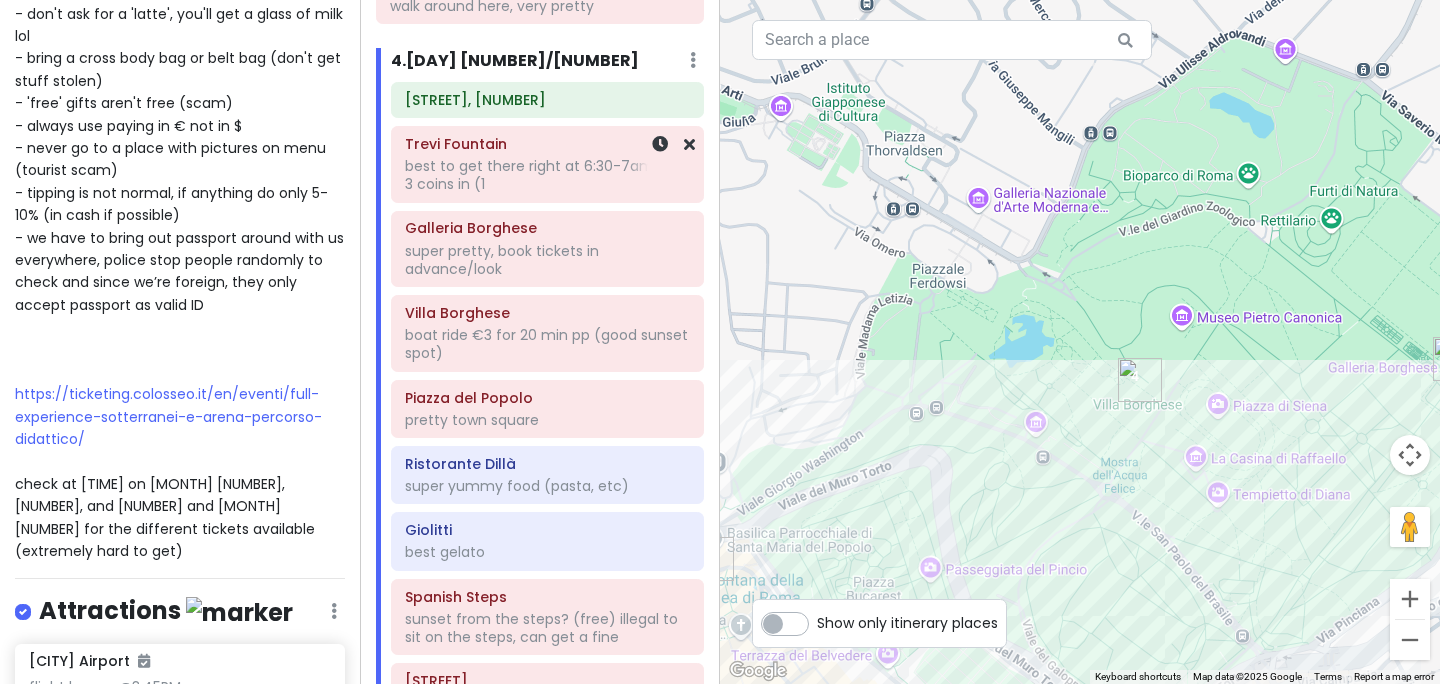 click on "best to get there right at 6:30-7am
toss 3 coins in (1" at bounding box center (540, -1564) 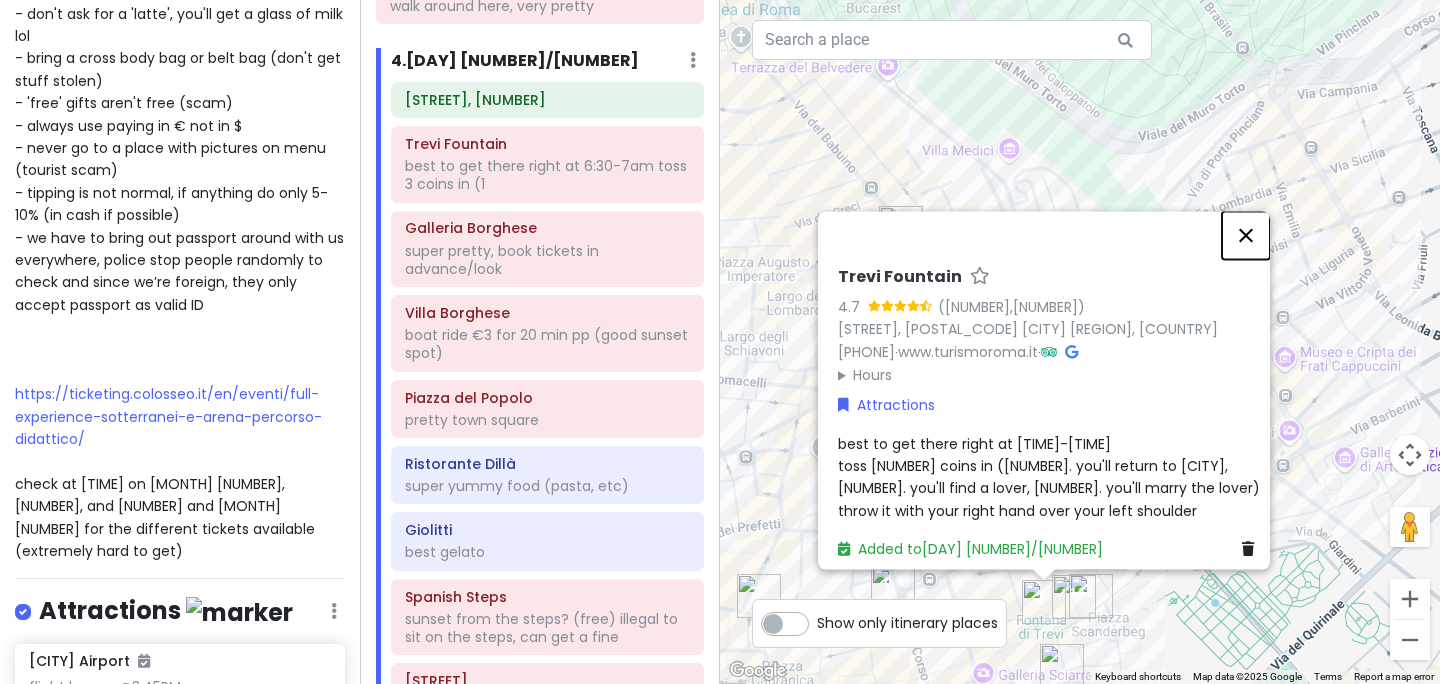 click at bounding box center (1246, 235) 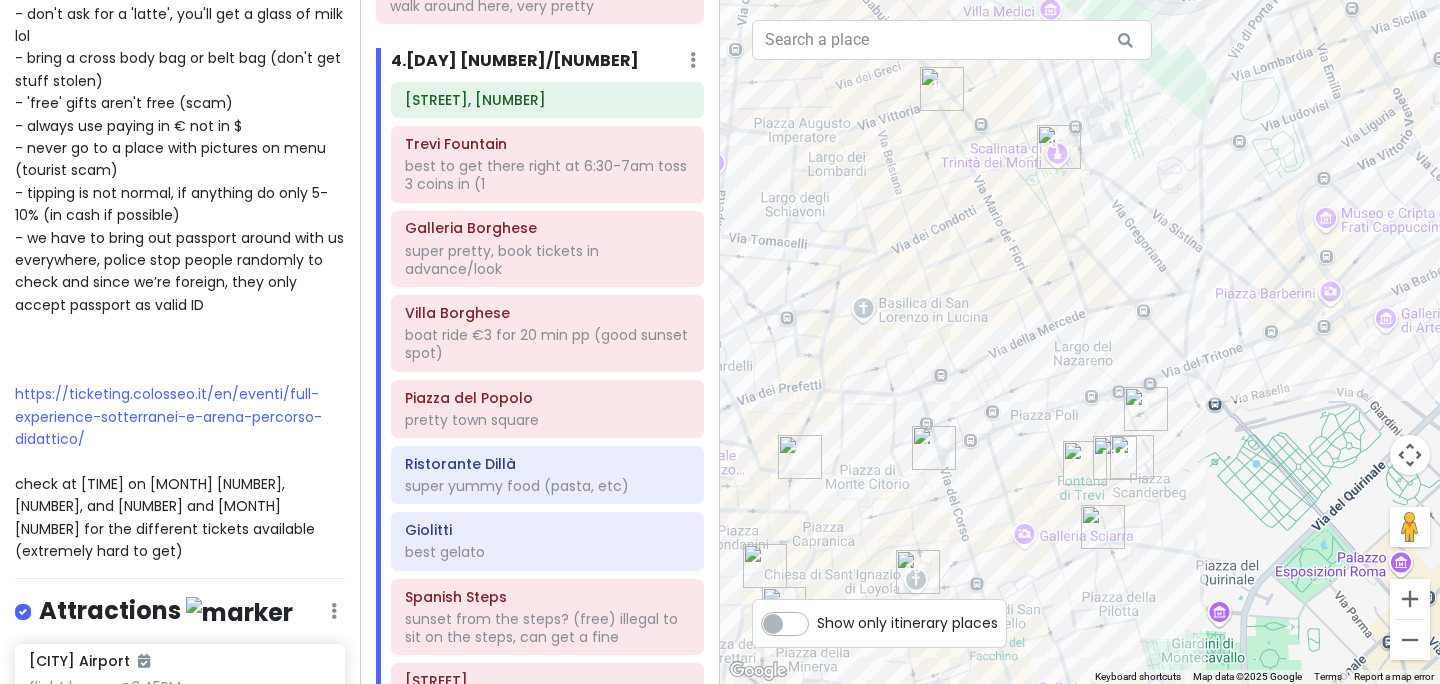 drag, startPoint x: 1054, startPoint y: 365, endPoint x: 1095, endPoint y: 221, distance: 149.72308 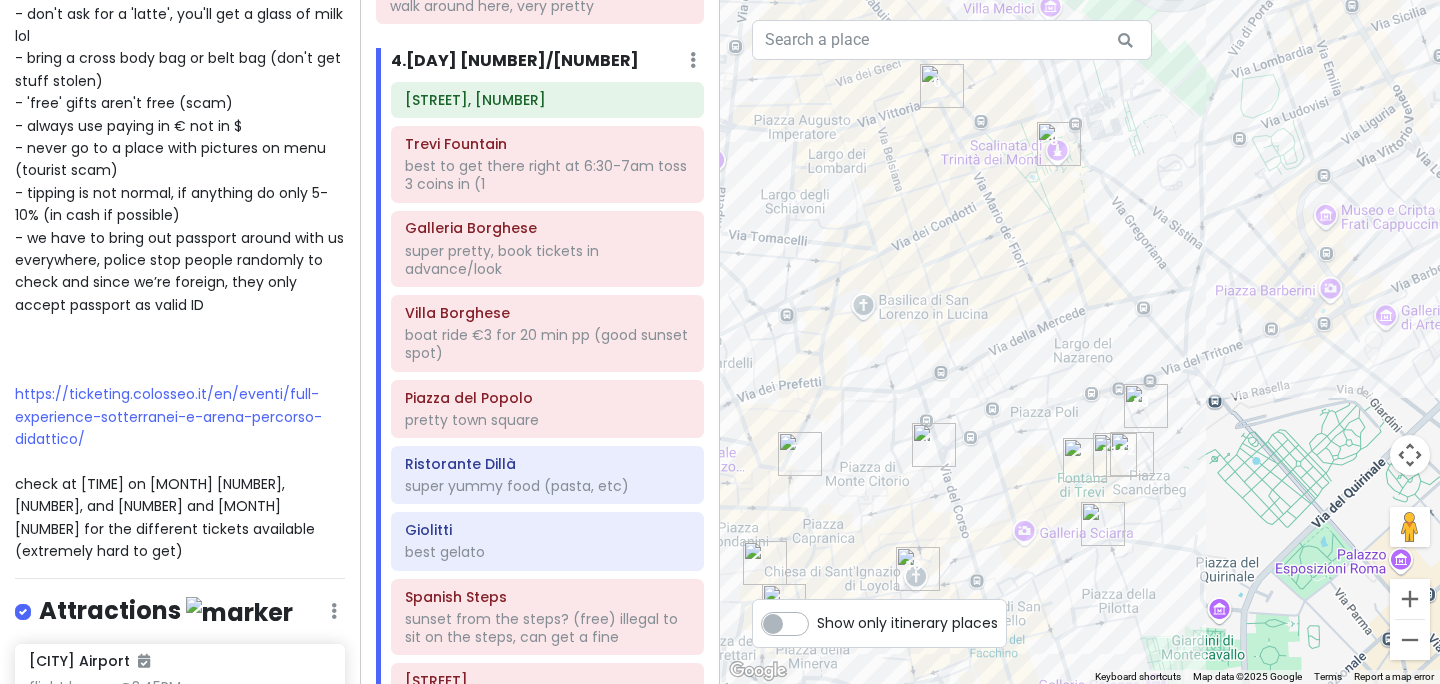 click at bounding box center (1059, 144) 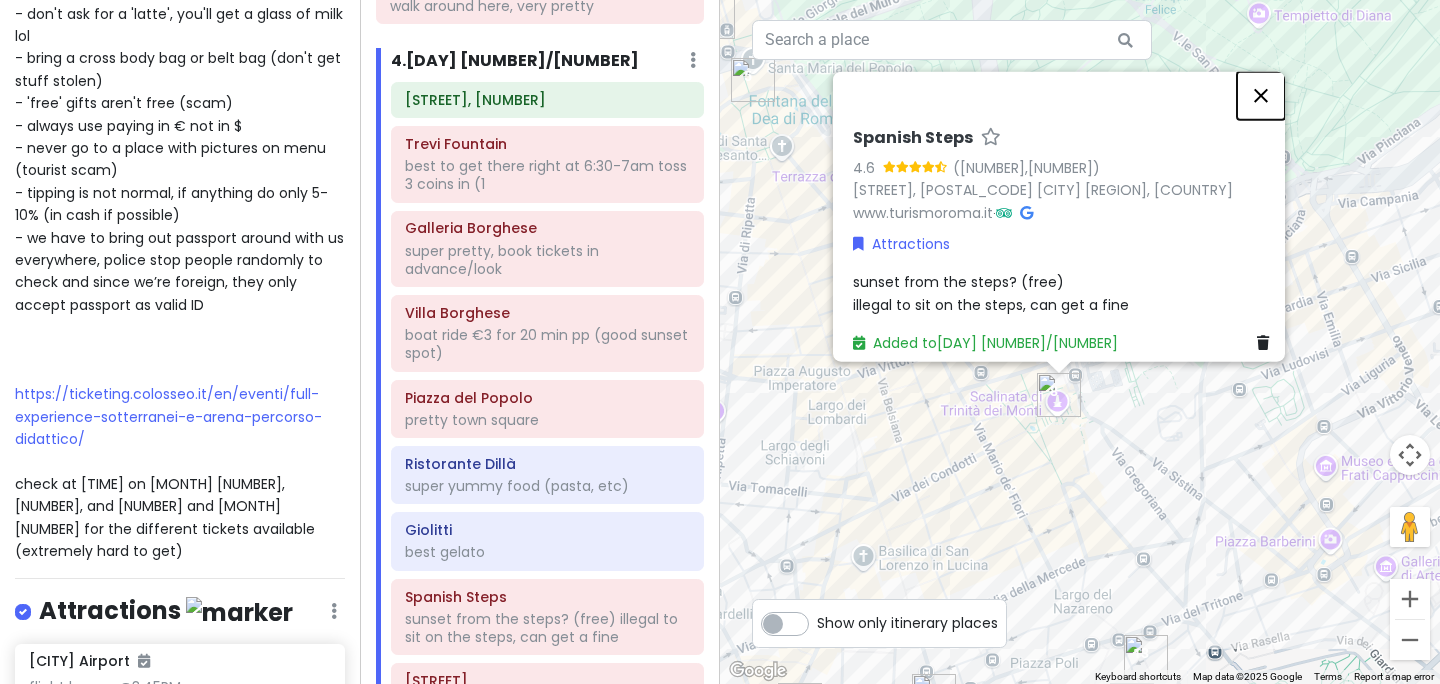 click at bounding box center (1261, 96) 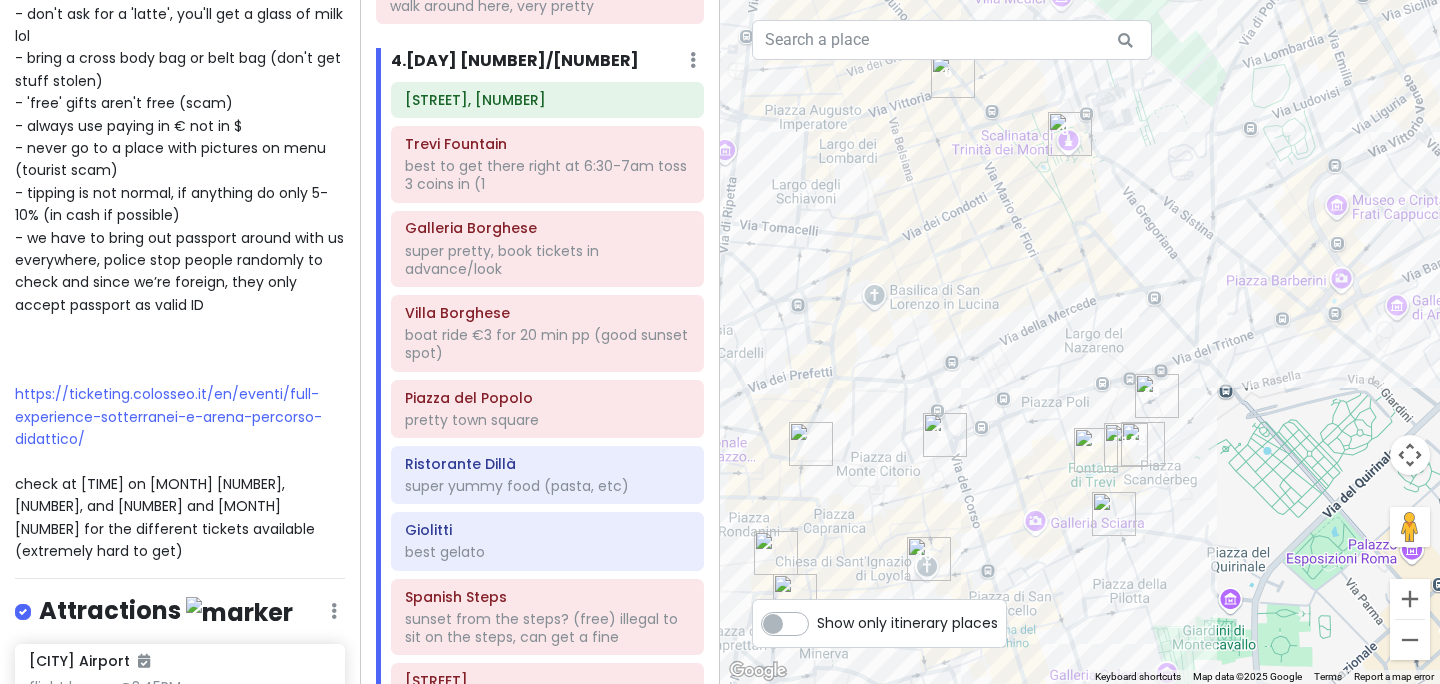 drag, startPoint x: 986, startPoint y: 380, endPoint x: 997, endPoint y: 116, distance: 264.22906 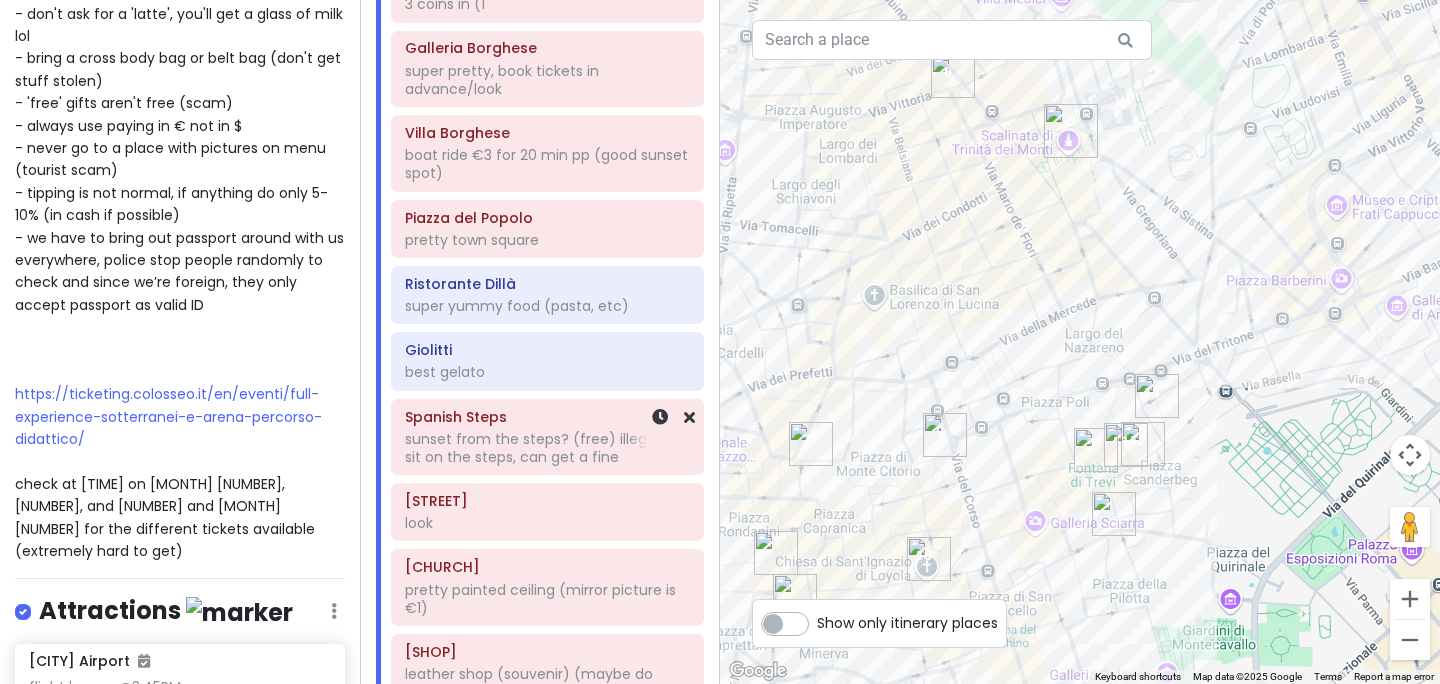 scroll, scrollTop: 1924, scrollLeft: 0, axis: vertical 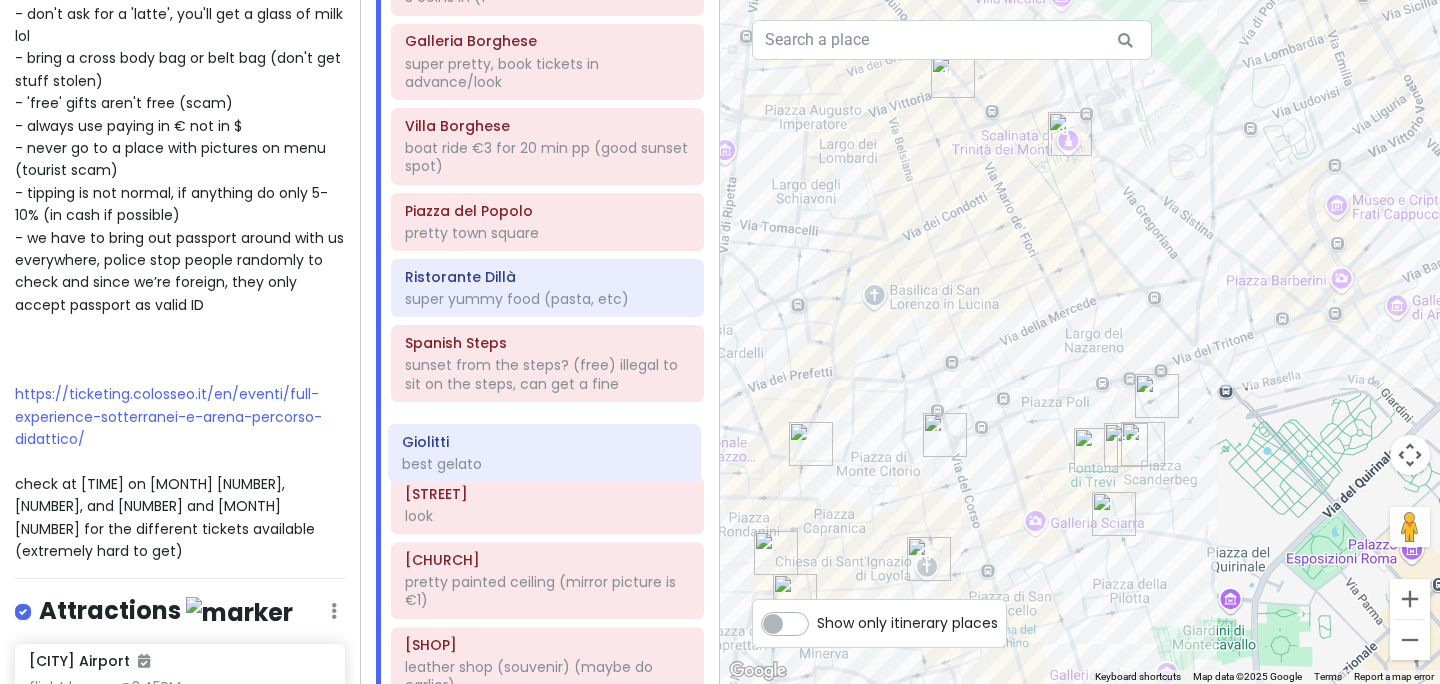 drag, startPoint x: 503, startPoint y: 388, endPoint x: 500, endPoint y: 473, distance: 85.052925 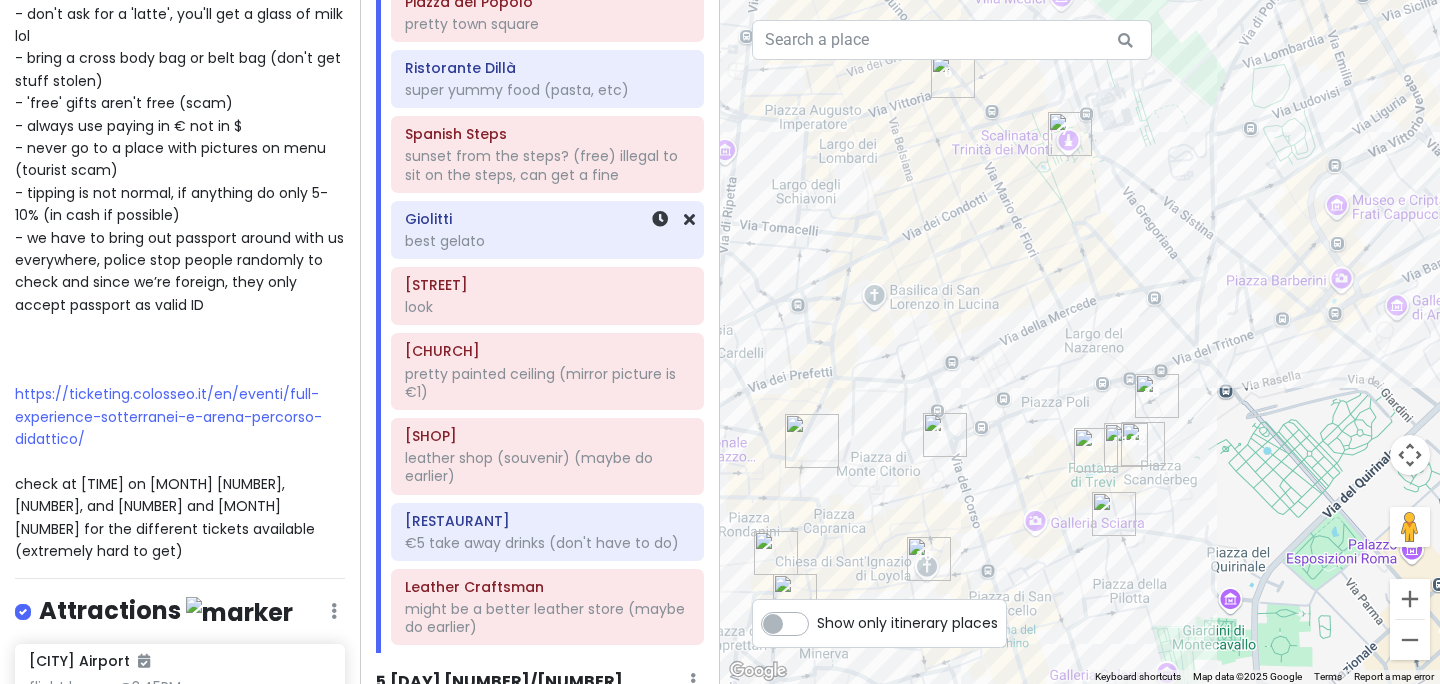 scroll, scrollTop: 2137, scrollLeft: 0, axis: vertical 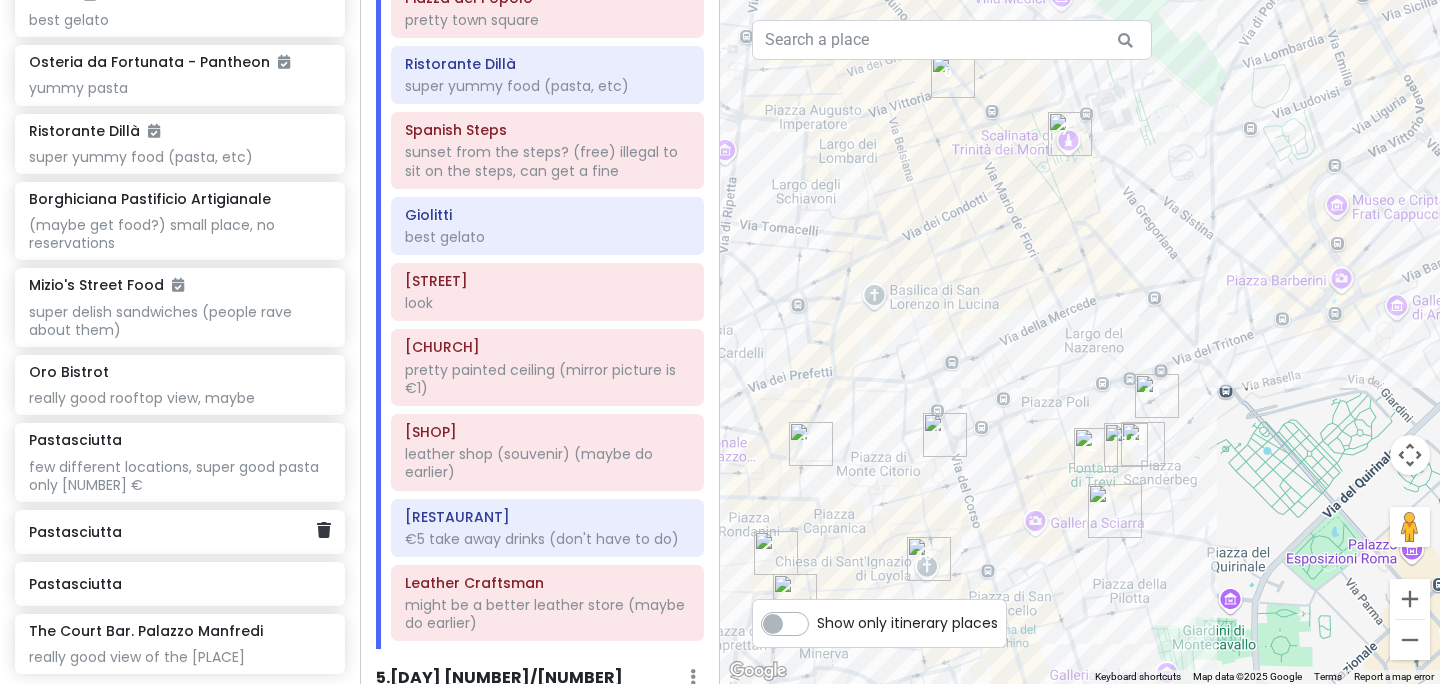 click on "Pastasciutta" at bounding box center (172, 532) 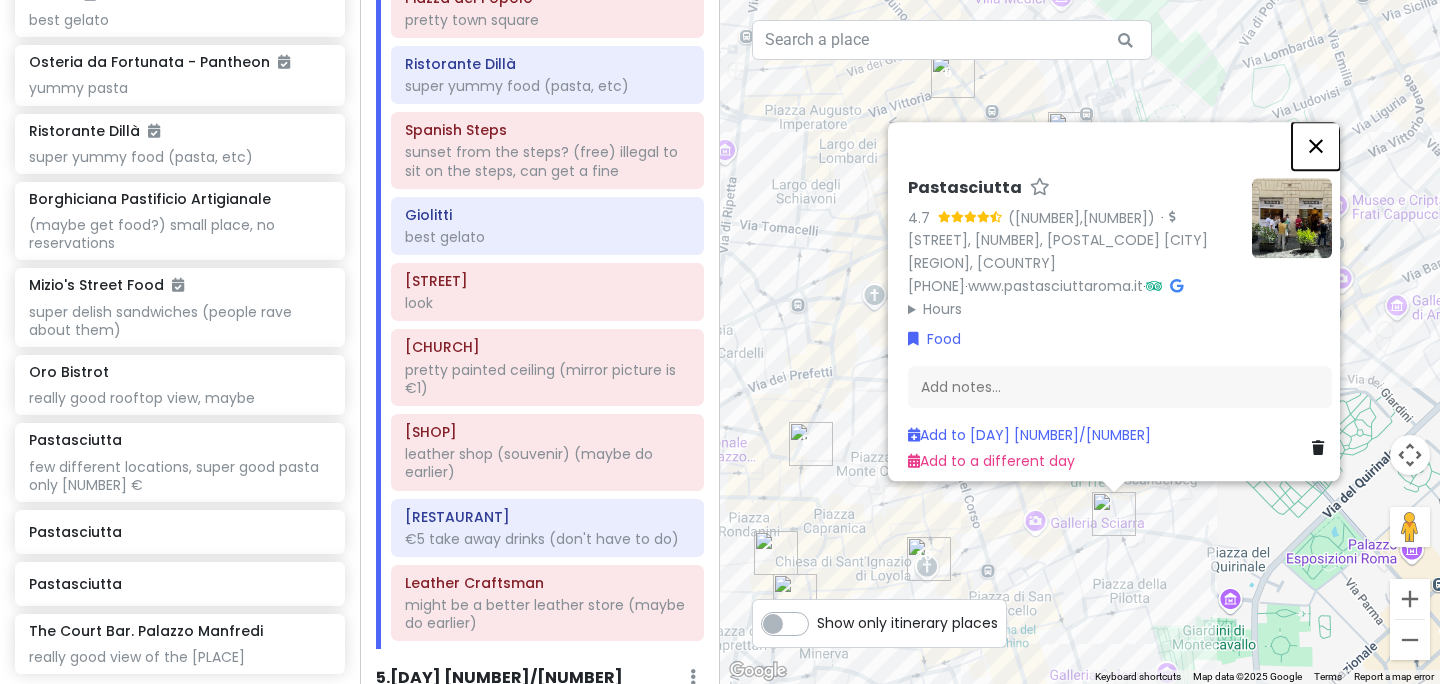 click at bounding box center (1316, 146) 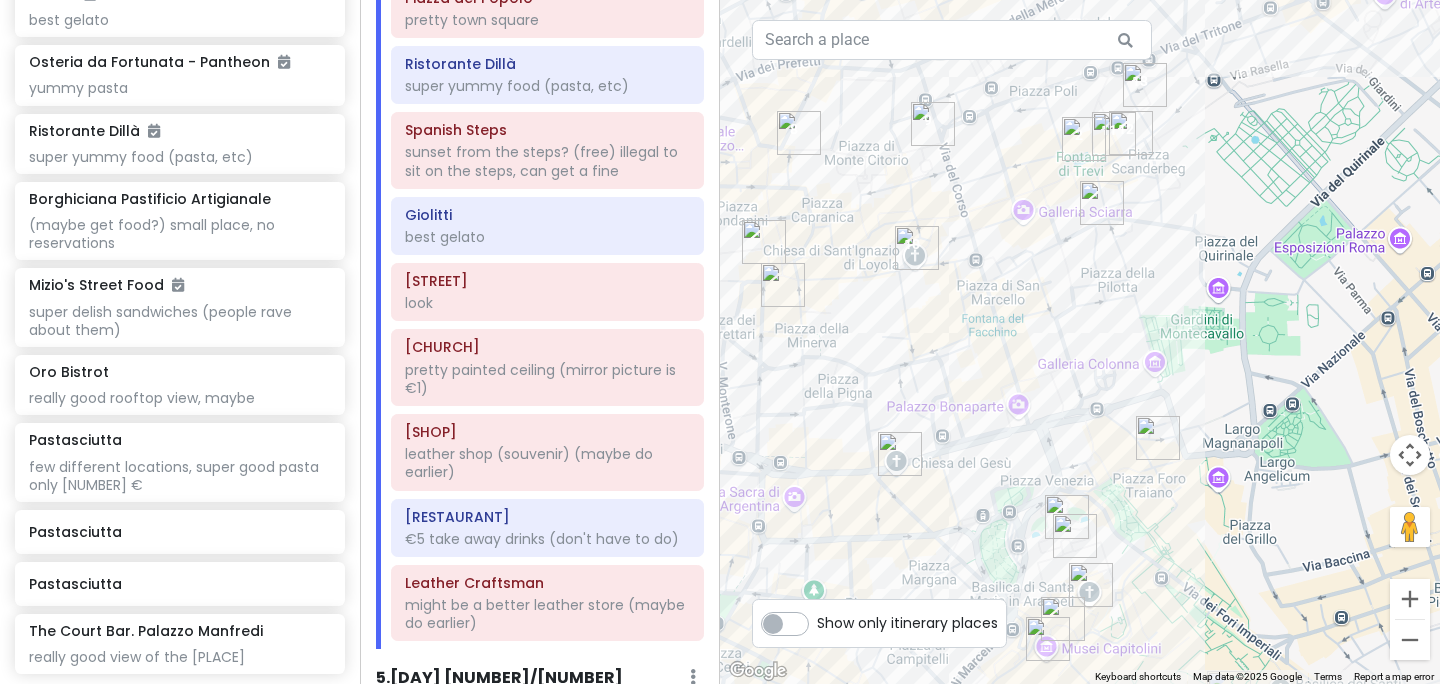 drag, startPoint x: 1219, startPoint y: 516, endPoint x: 1205, endPoint y: 192, distance: 324.30234 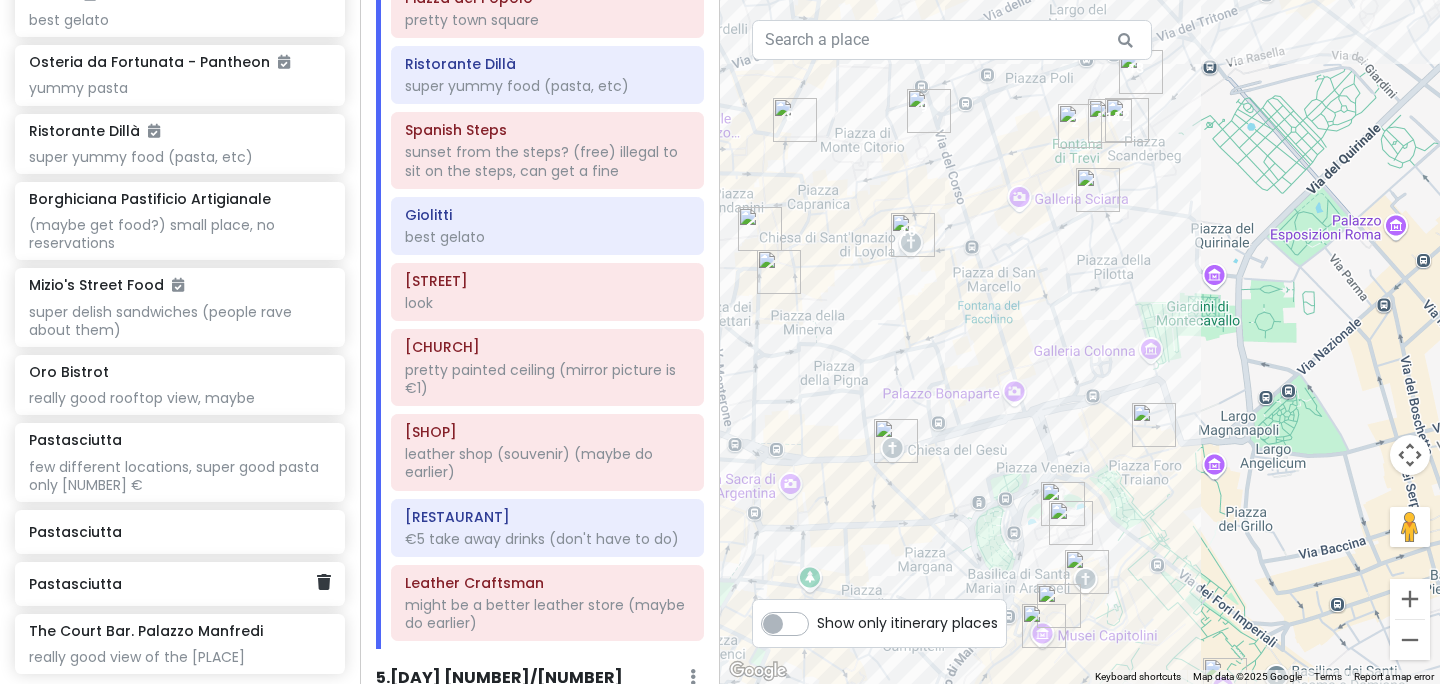 click on "Pastasciutta" at bounding box center (172, 584) 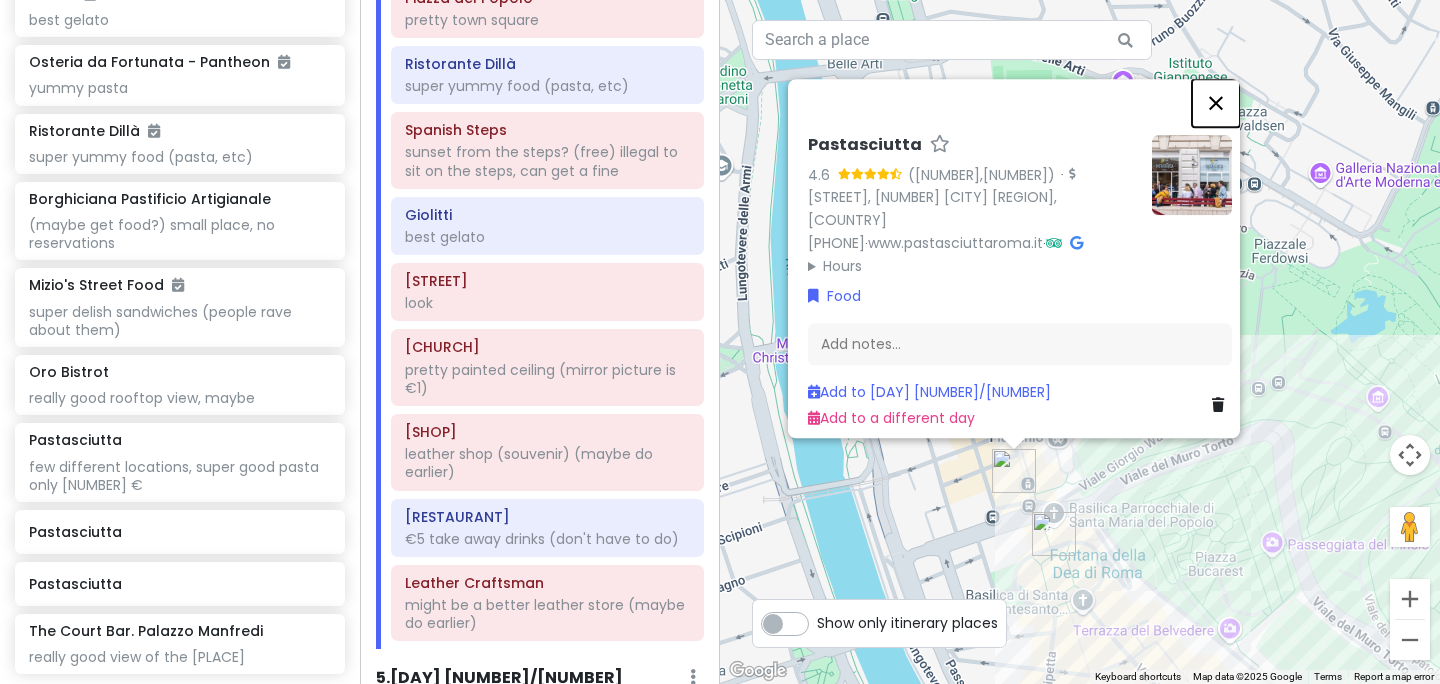 click at bounding box center (1216, 103) 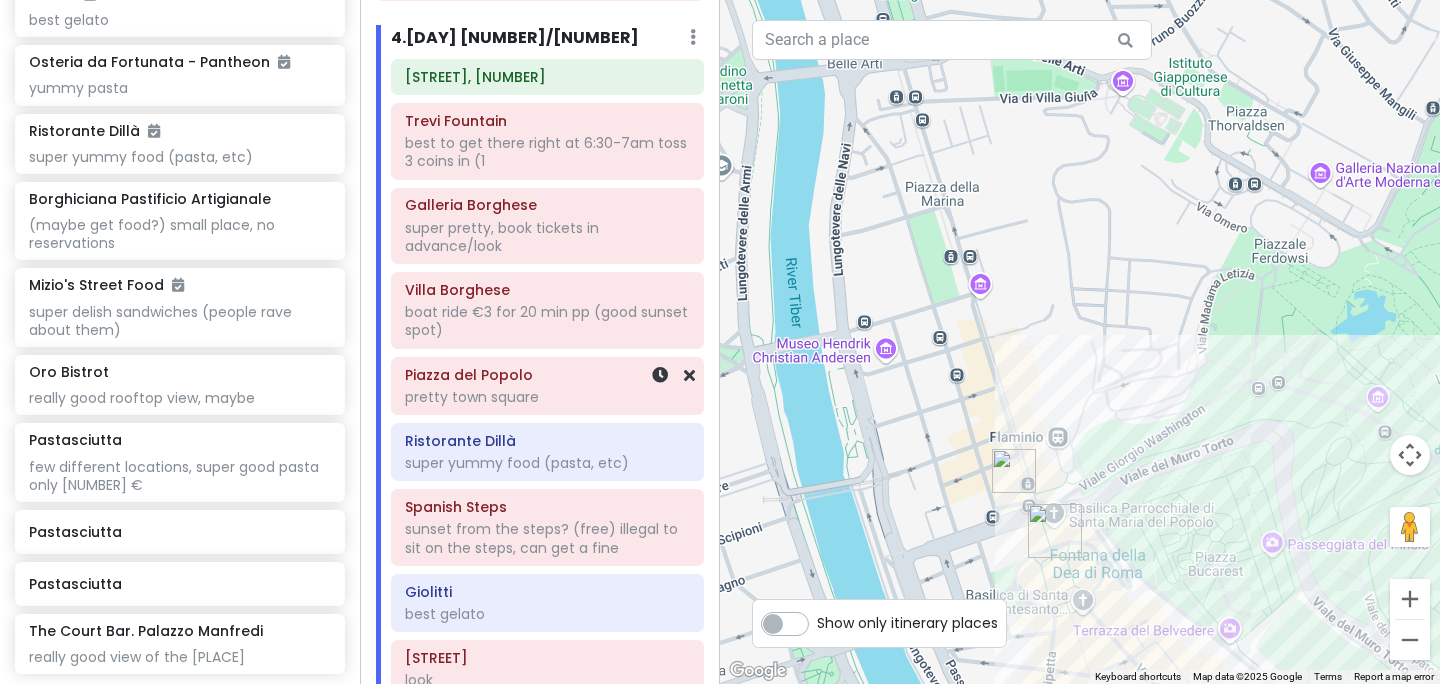 scroll, scrollTop: 1757, scrollLeft: 0, axis: vertical 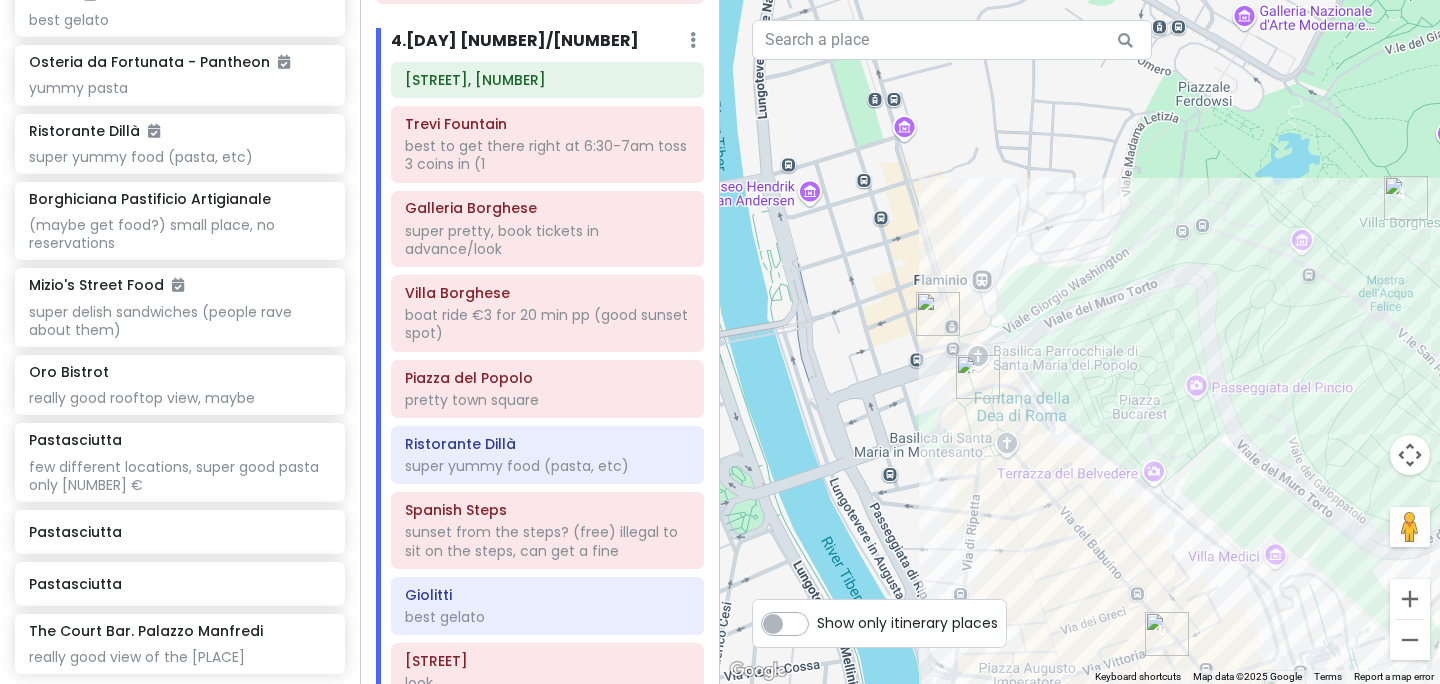 drag, startPoint x: 1067, startPoint y: 484, endPoint x: 993, endPoint y: 325, distance: 175.37674 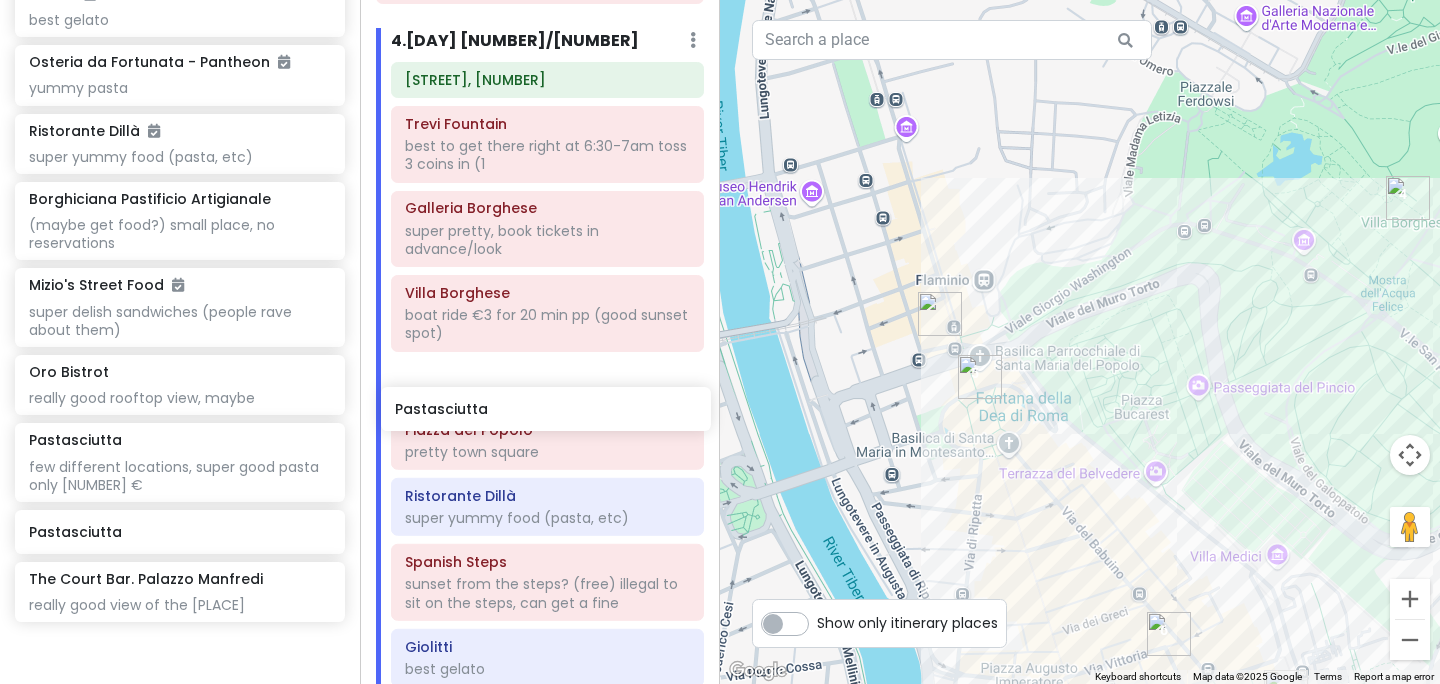 drag, startPoint x: 151, startPoint y: 496, endPoint x: 517, endPoint y: 404, distance: 377.38574 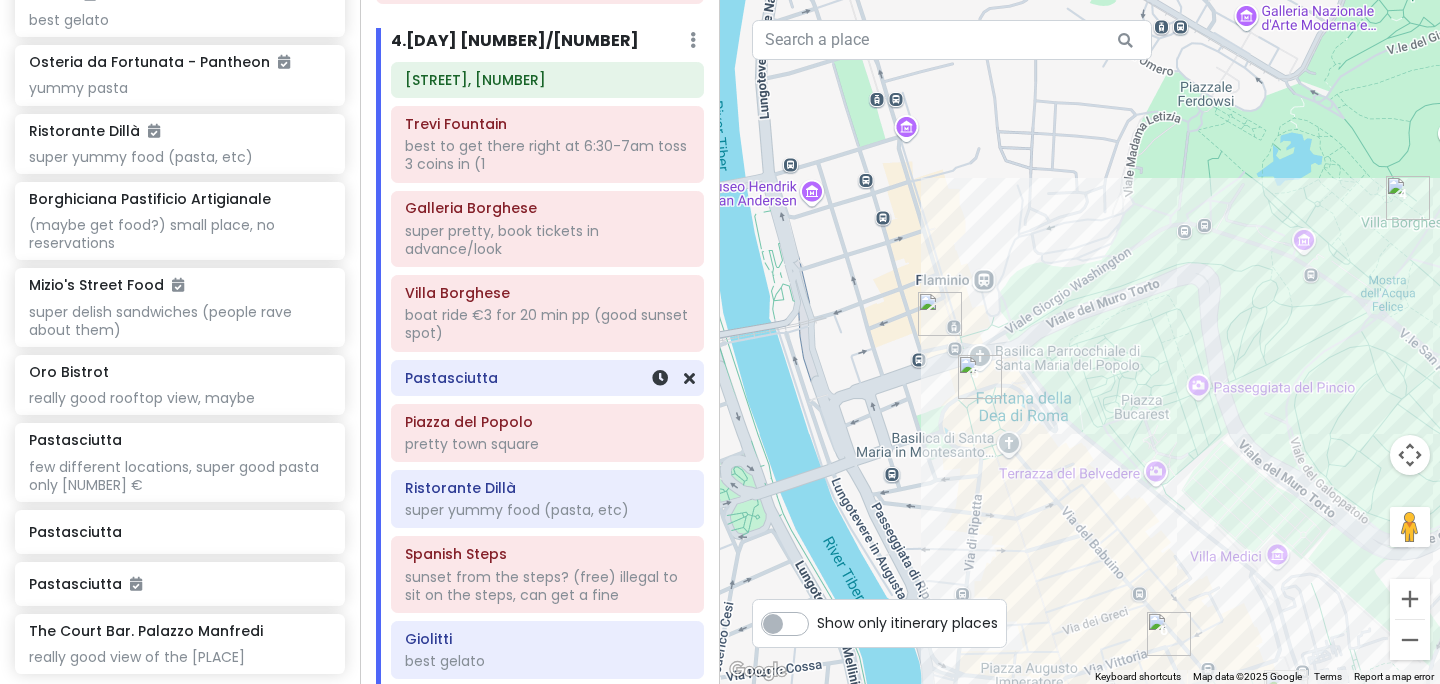 scroll, scrollTop: 4270, scrollLeft: 0, axis: vertical 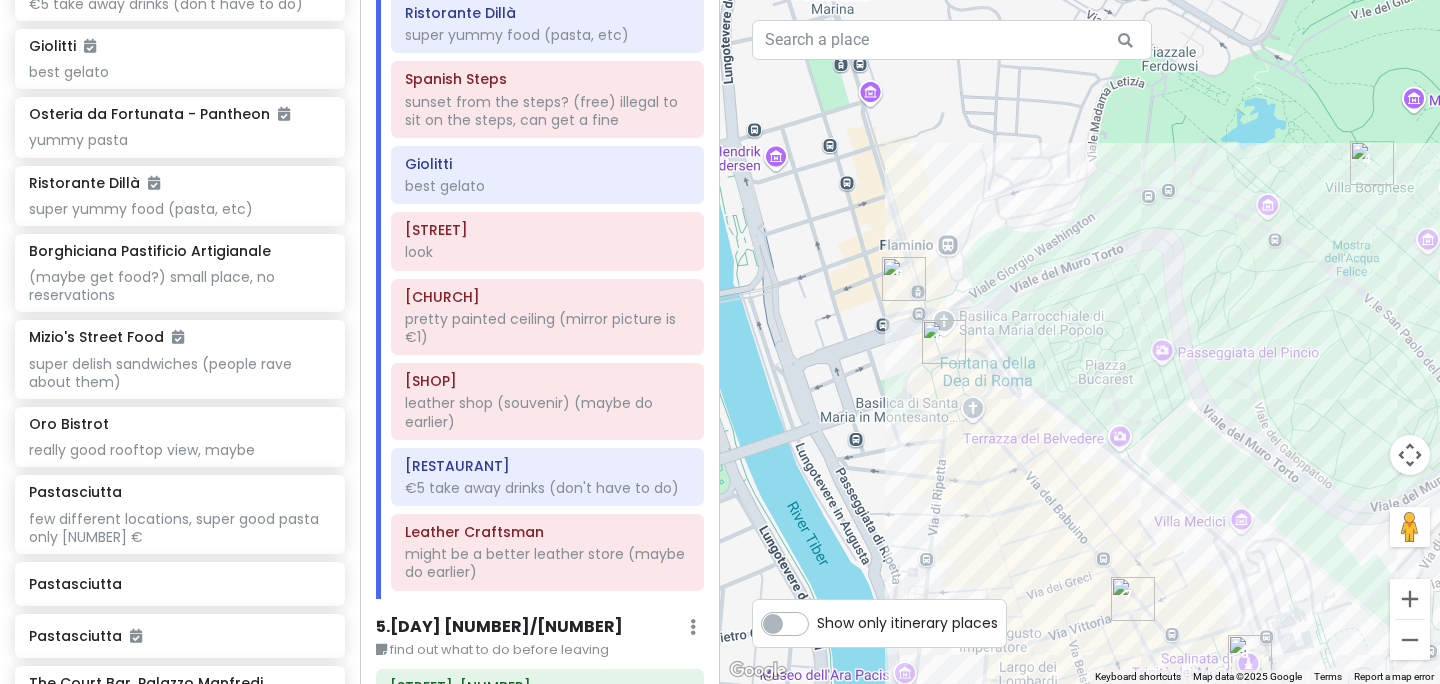 drag, startPoint x: 850, startPoint y: 316, endPoint x: 812, endPoint y: 279, distance: 53.037724 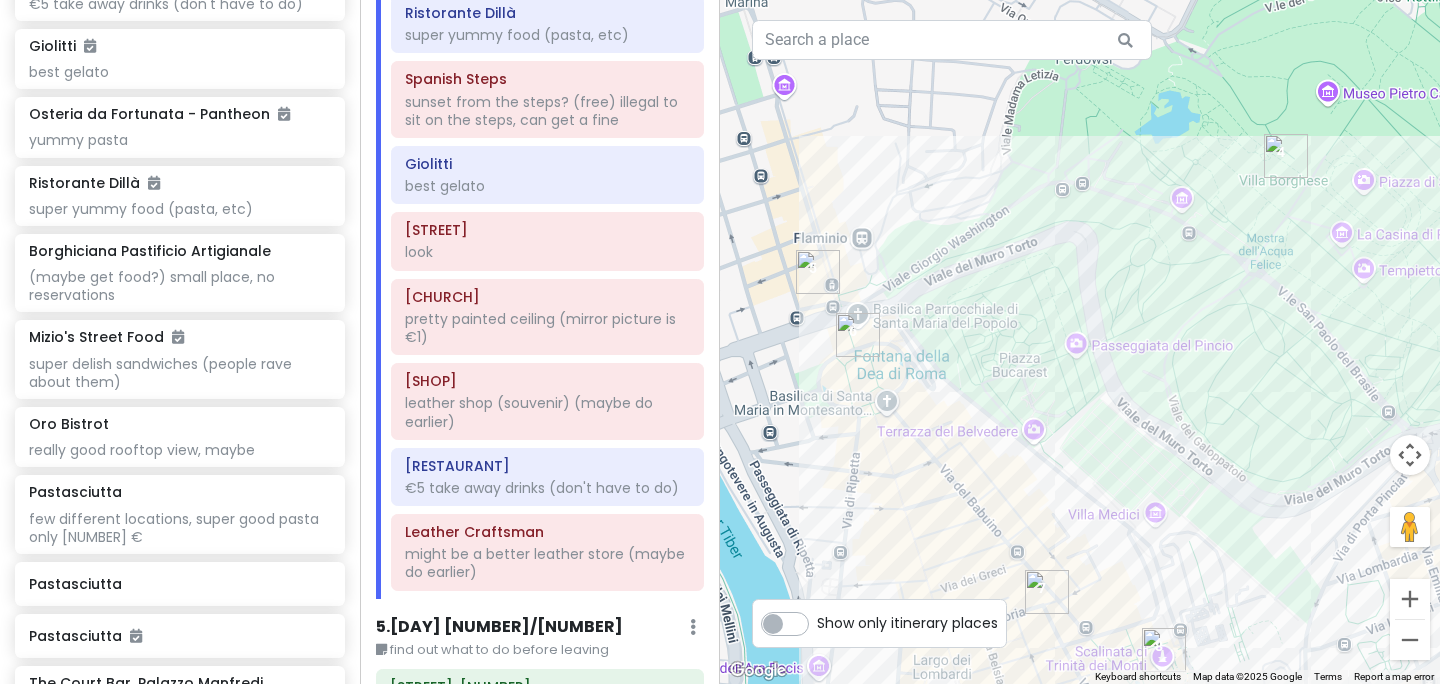 drag, startPoint x: 843, startPoint y: 309, endPoint x: 755, endPoint y: 302, distance: 88.27797 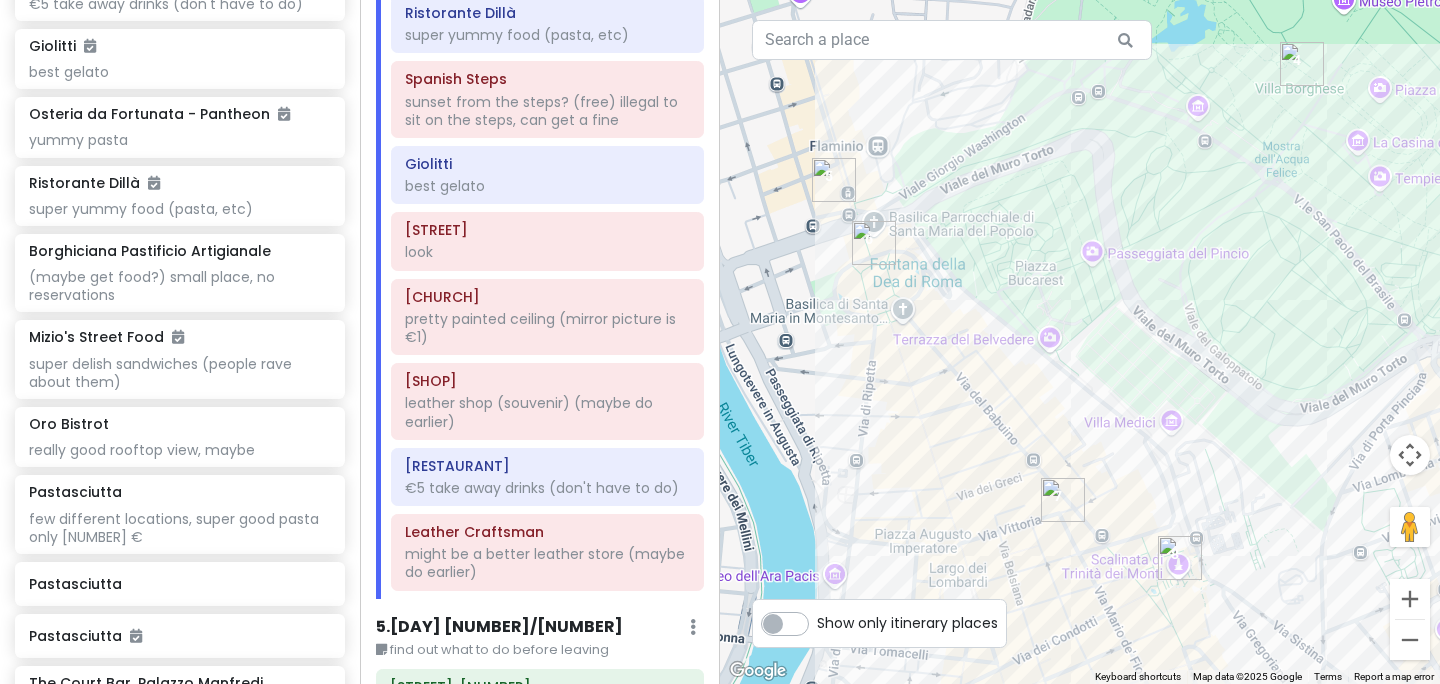 drag, startPoint x: 981, startPoint y: 320, endPoint x: 1009, endPoint y: 216, distance: 107.70329 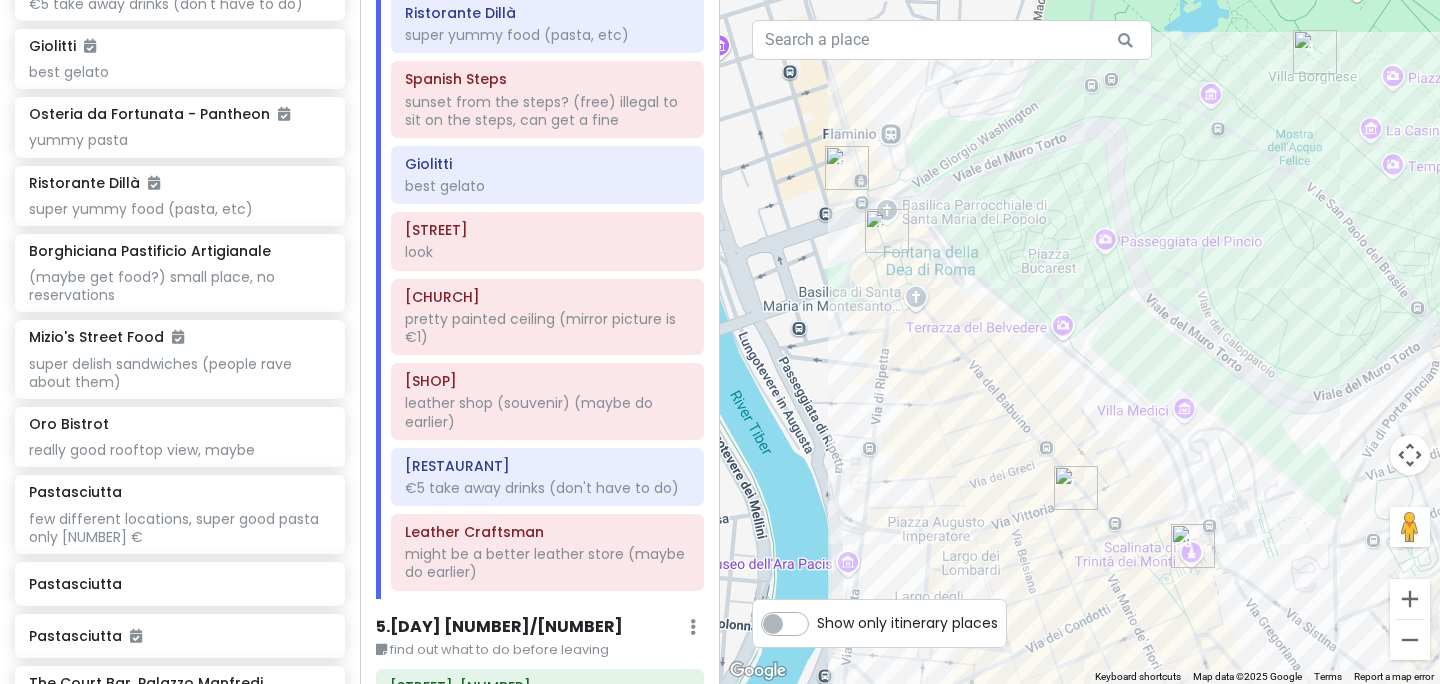 click at bounding box center (1080, 342) 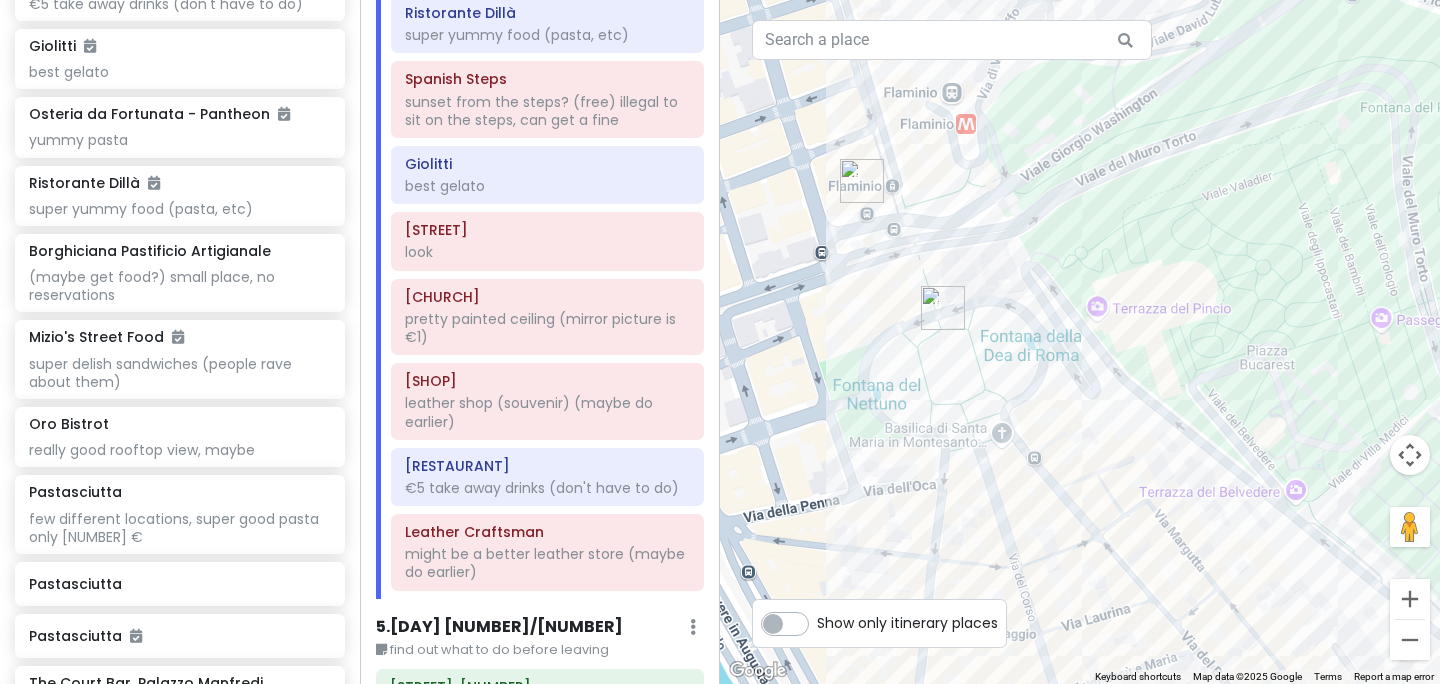 drag, startPoint x: 927, startPoint y: 197, endPoint x: 1042, endPoint y: 223, distance: 117.902504 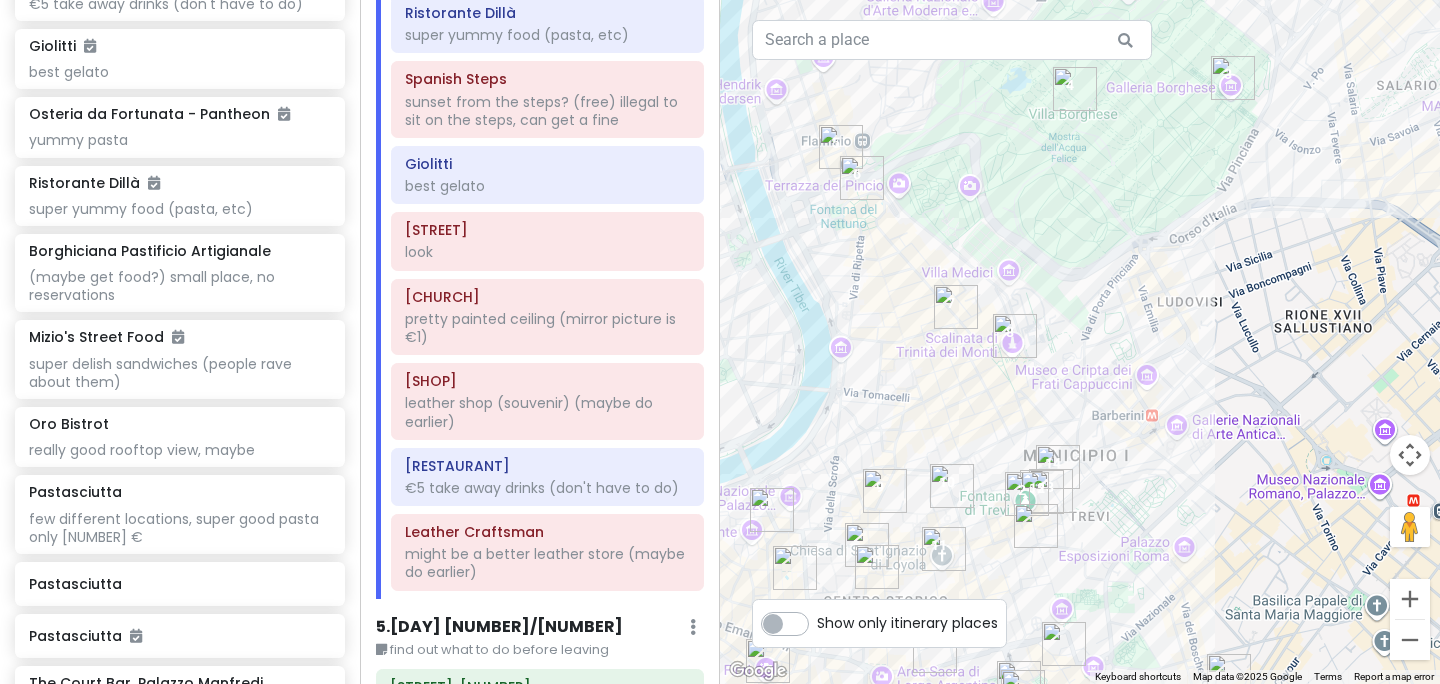 drag, startPoint x: 1001, startPoint y: 320, endPoint x: 992, endPoint y: 202, distance: 118.34272 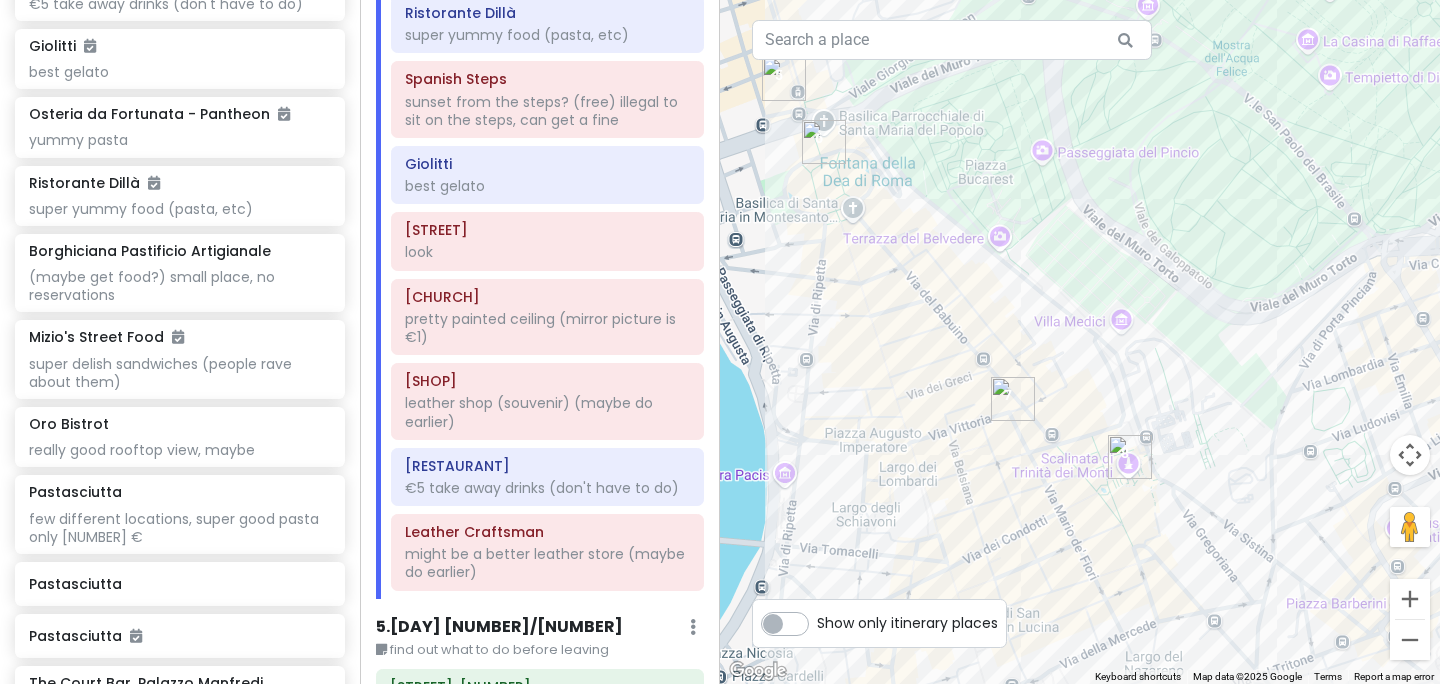 drag, startPoint x: 907, startPoint y: 233, endPoint x: 927, endPoint y: 238, distance: 20.615528 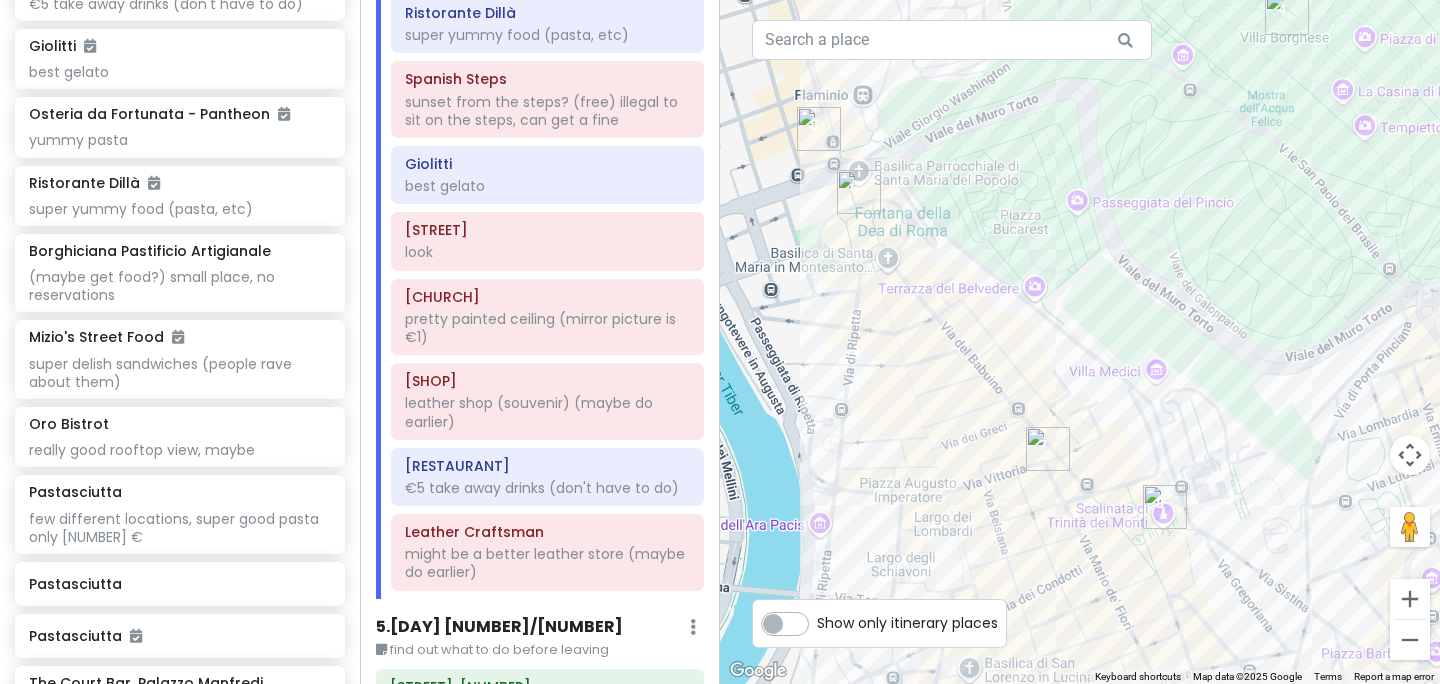 drag, startPoint x: 901, startPoint y: 173, endPoint x: 944, endPoint y: 235, distance: 75.45197 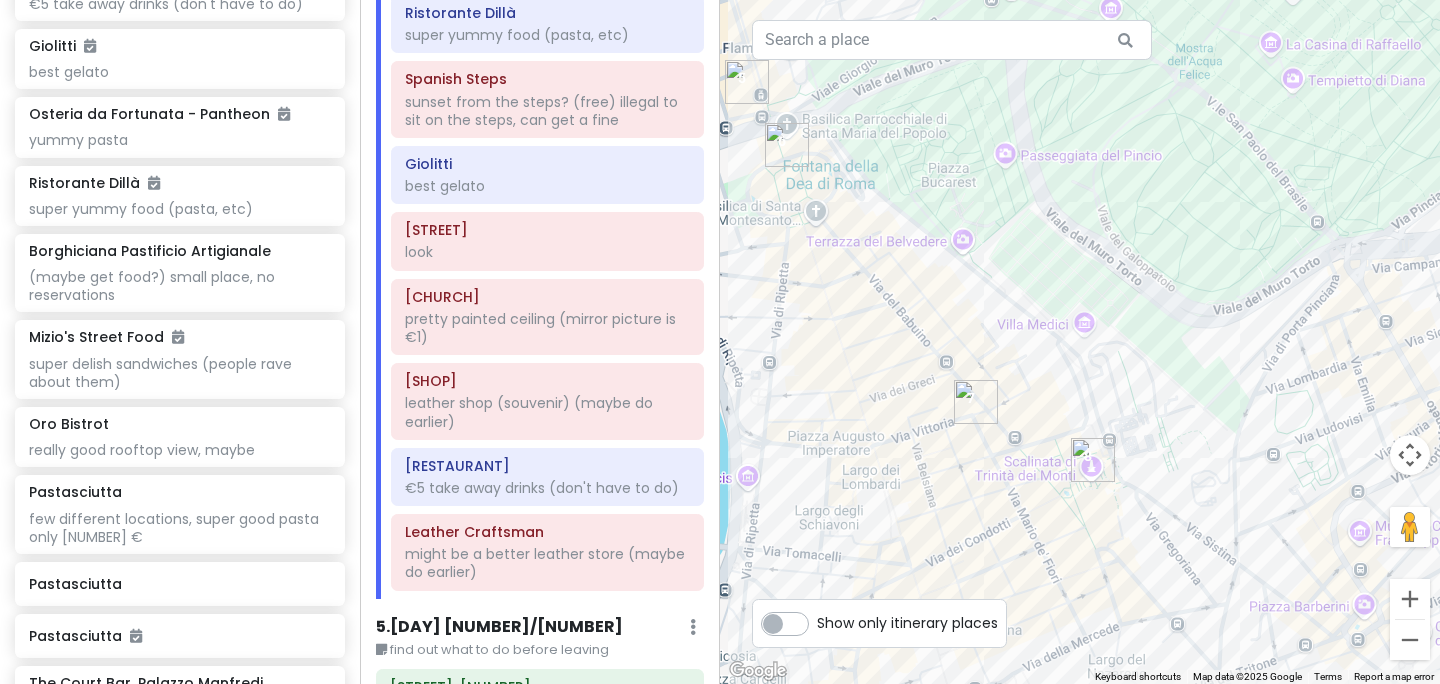 drag, startPoint x: 944, startPoint y: 235, endPoint x: 869, endPoint y: 189, distance: 87.982956 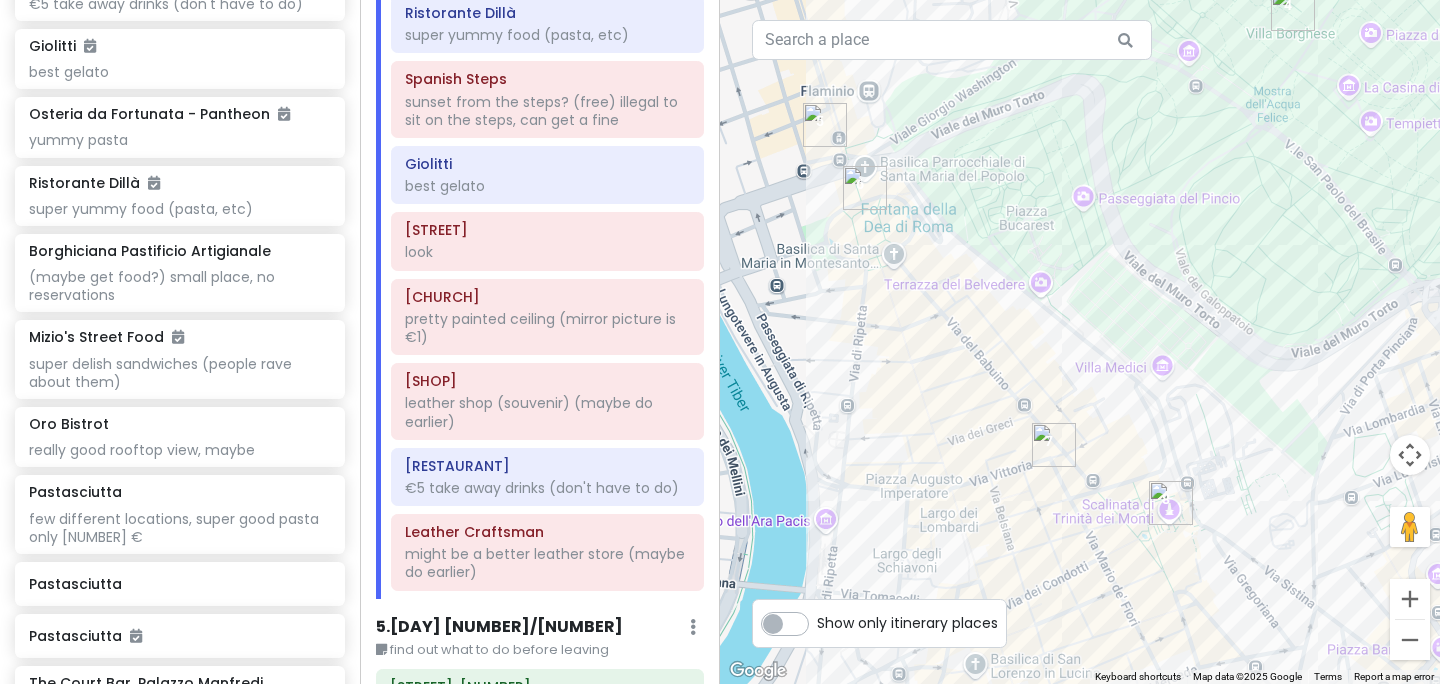 drag, startPoint x: 809, startPoint y: 97, endPoint x: 893, endPoint y: 142, distance: 95.29428 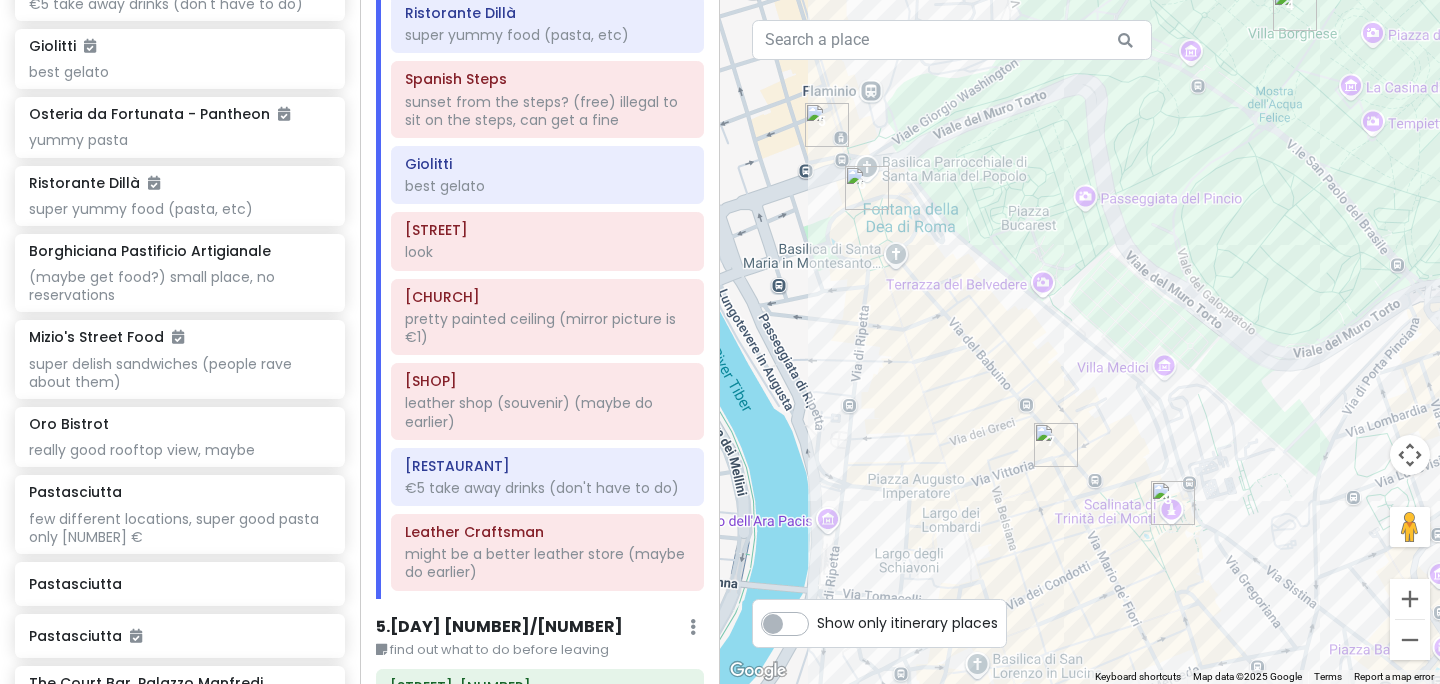 click at bounding box center (1080, 342) 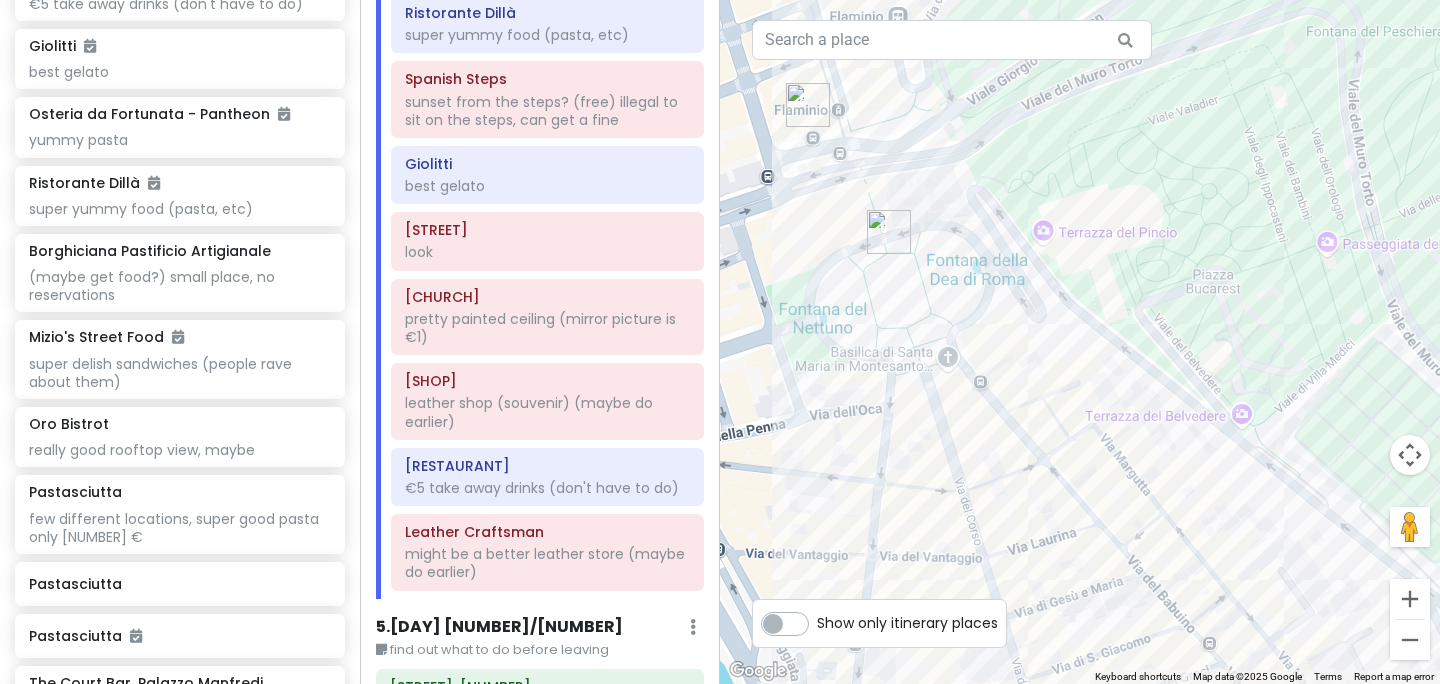 drag, startPoint x: 850, startPoint y: 141, endPoint x: 862, endPoint y: 81, distance: 61.188232 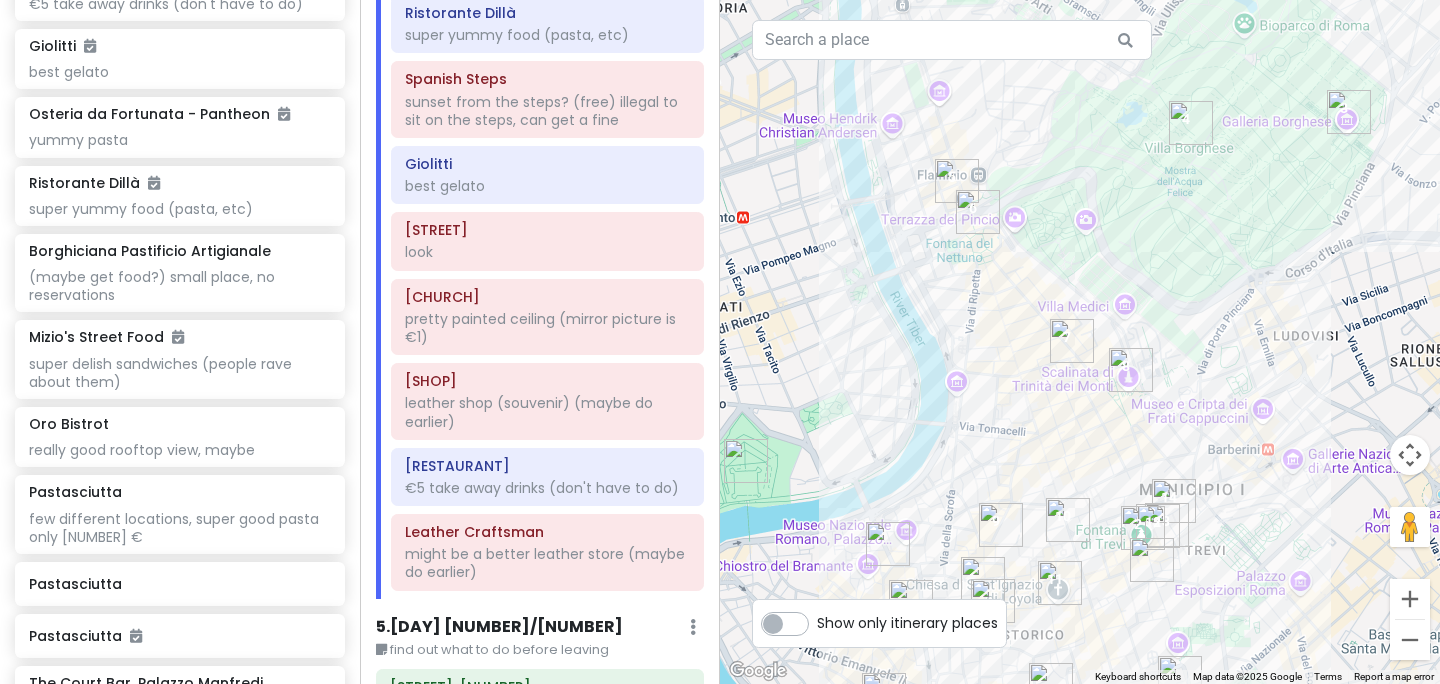 drag, startPoint x: 1275, startPoint y: 199, endPoint x: 1228, endPoint y: 210, distance: 48.270073 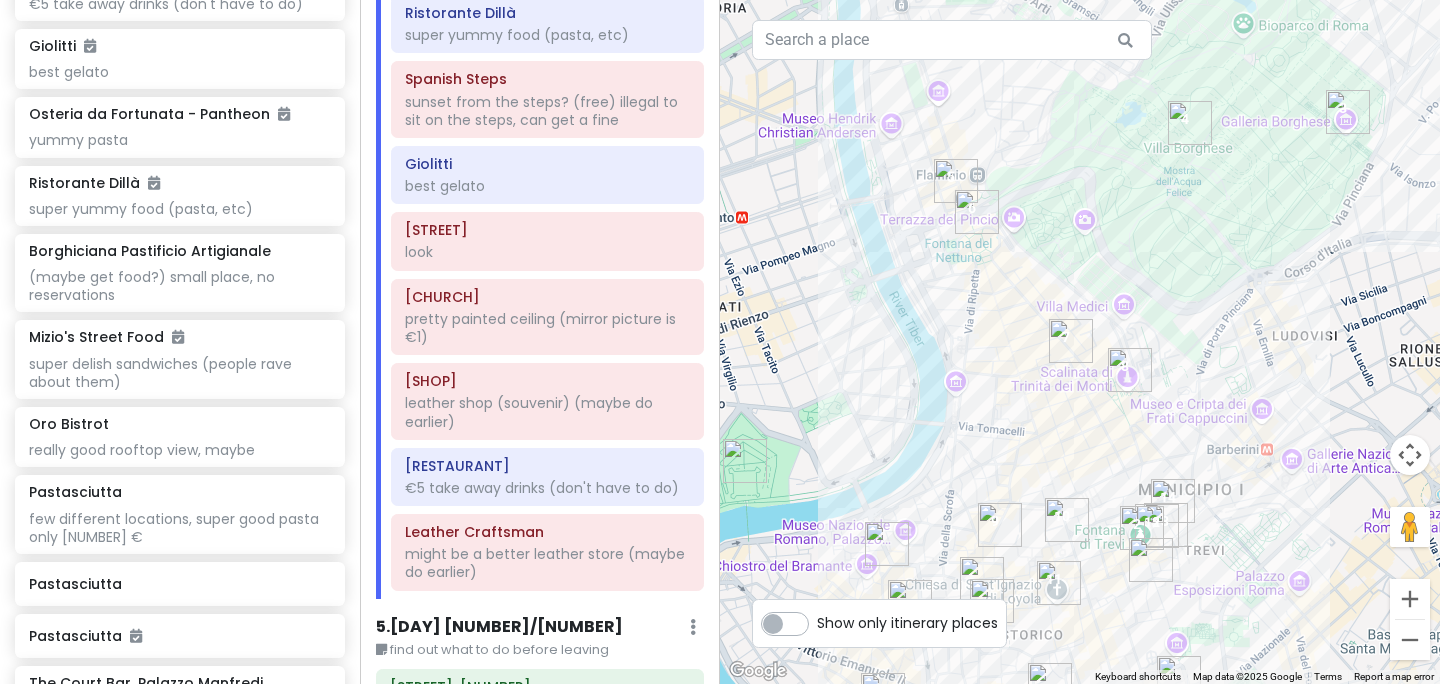 click at bounding box center [1080, 342] 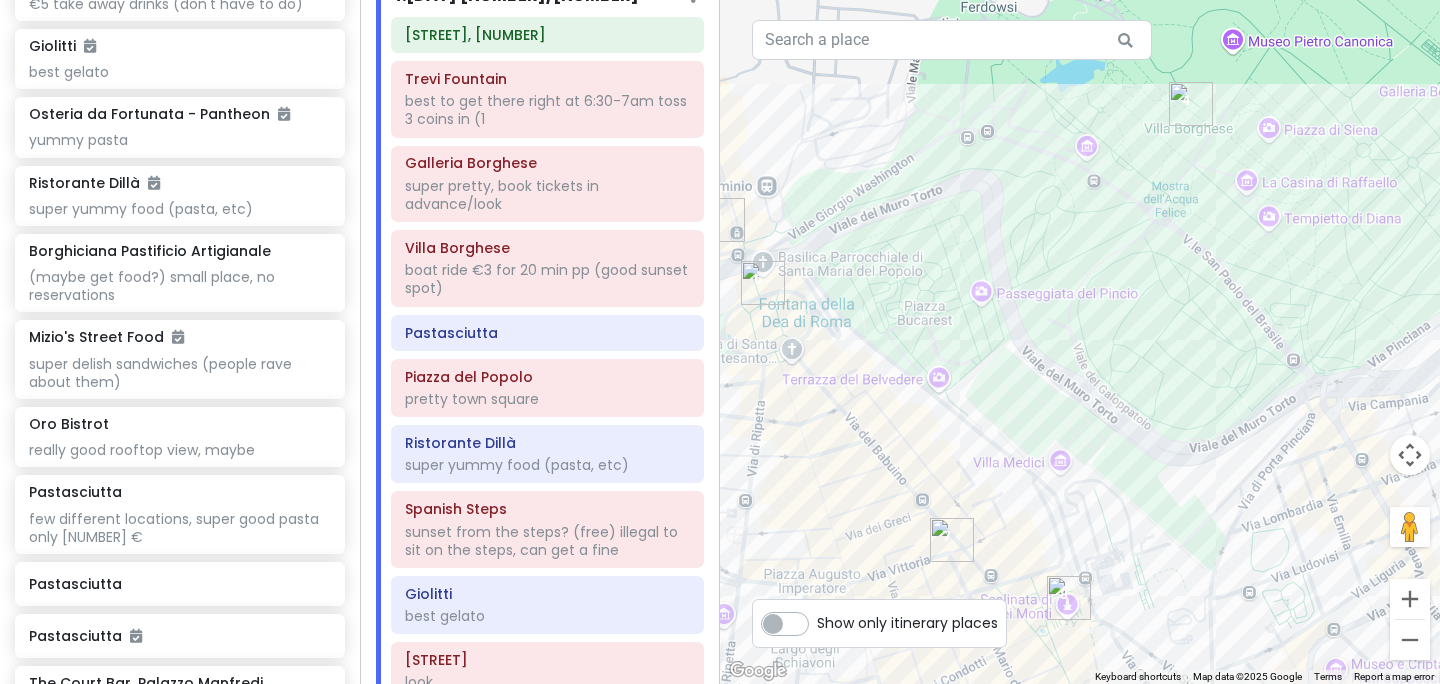 scroll, scrollTop: 1804, scrollLeft: 0, axis: vertical 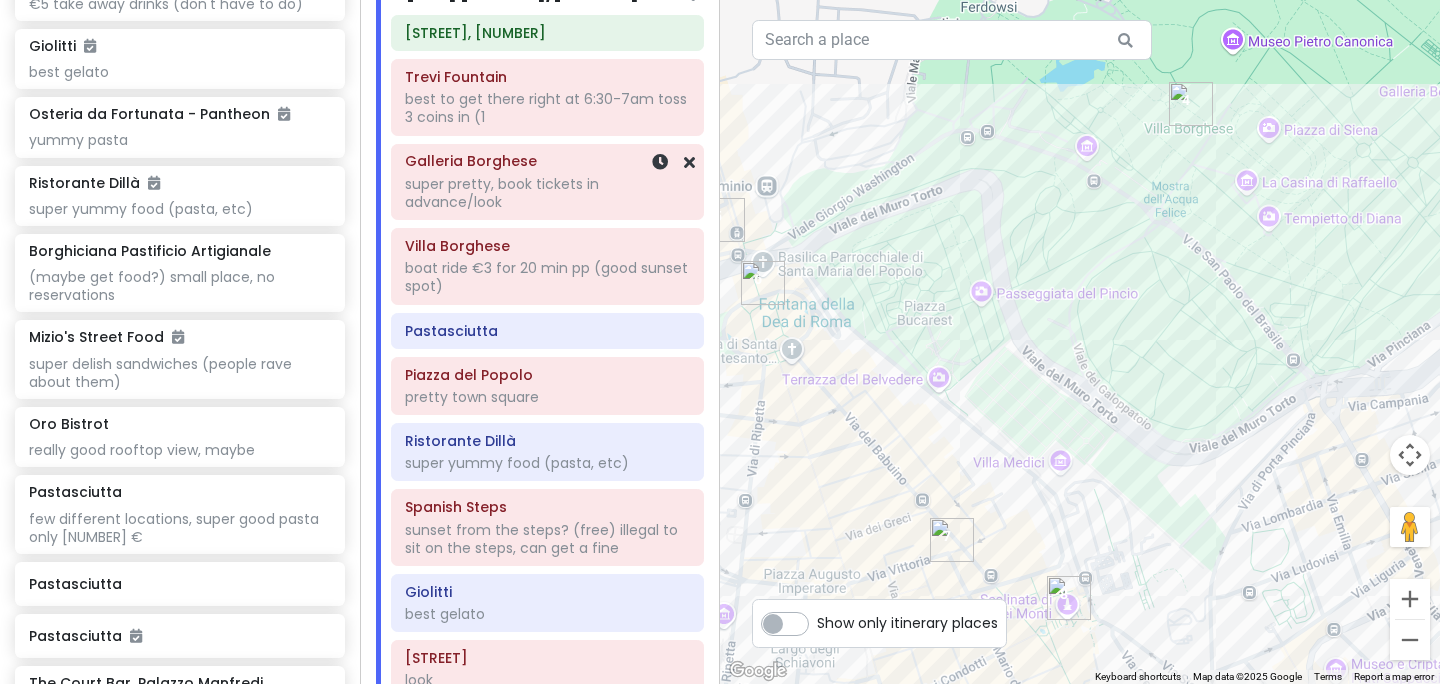 click on "super pretty, book tickets in advance/look" at bounding box center [540, -1631] 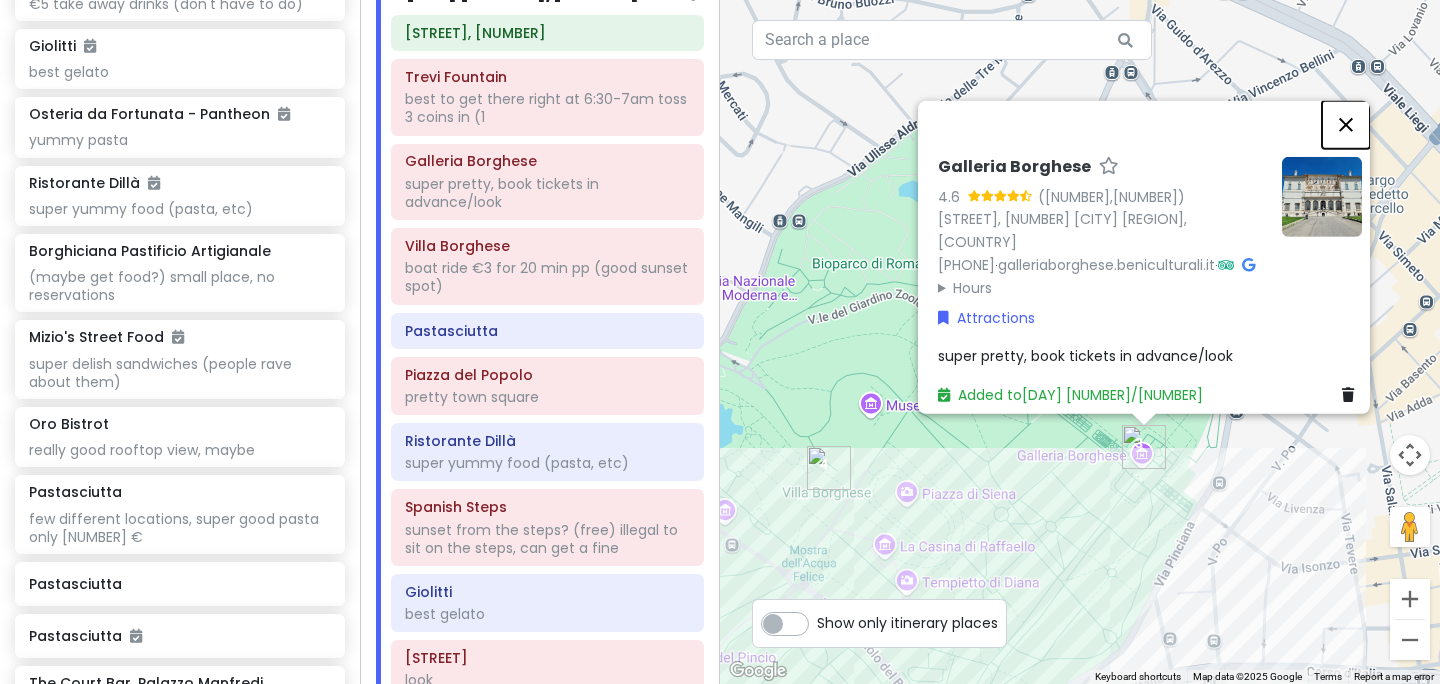 click at bounding box center [1346, 125] 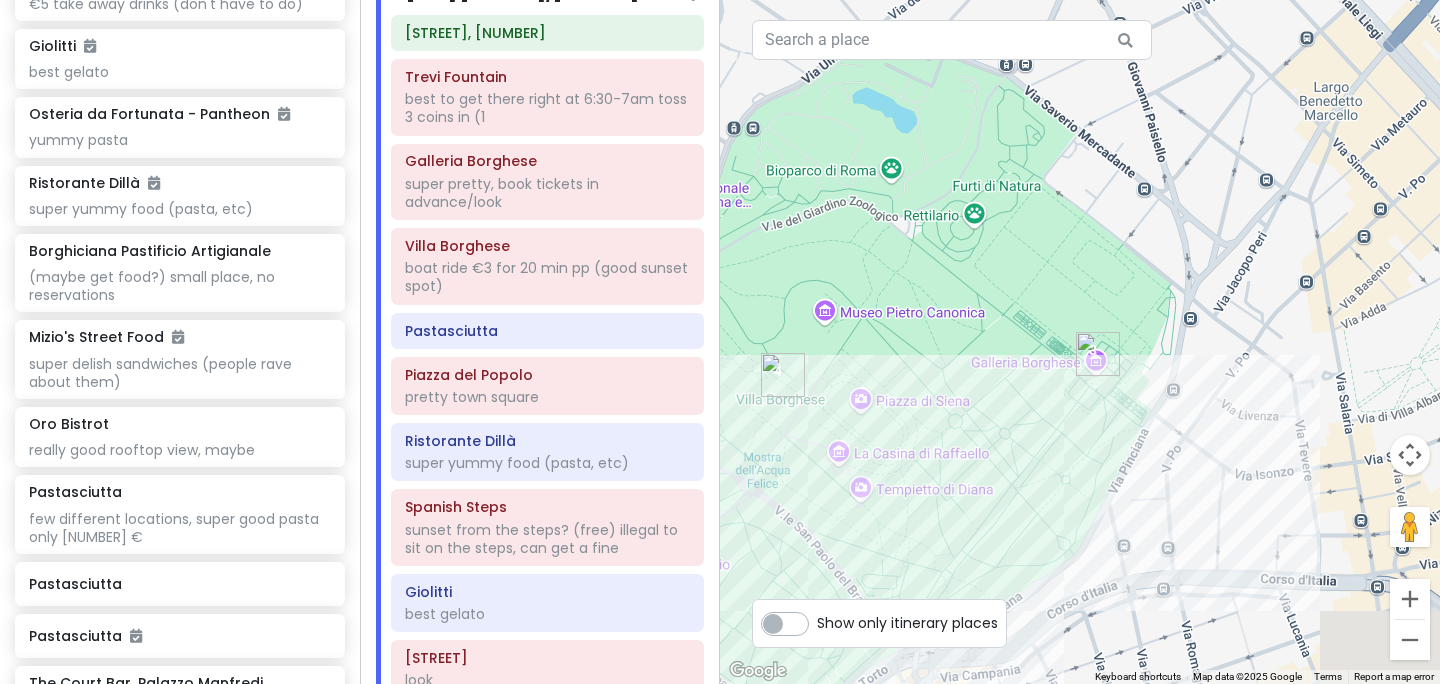 drag, startPoint x: 1201, startPoint y: 321, endPoint x: 1108, endPoint y: 168, distance: 179.04749 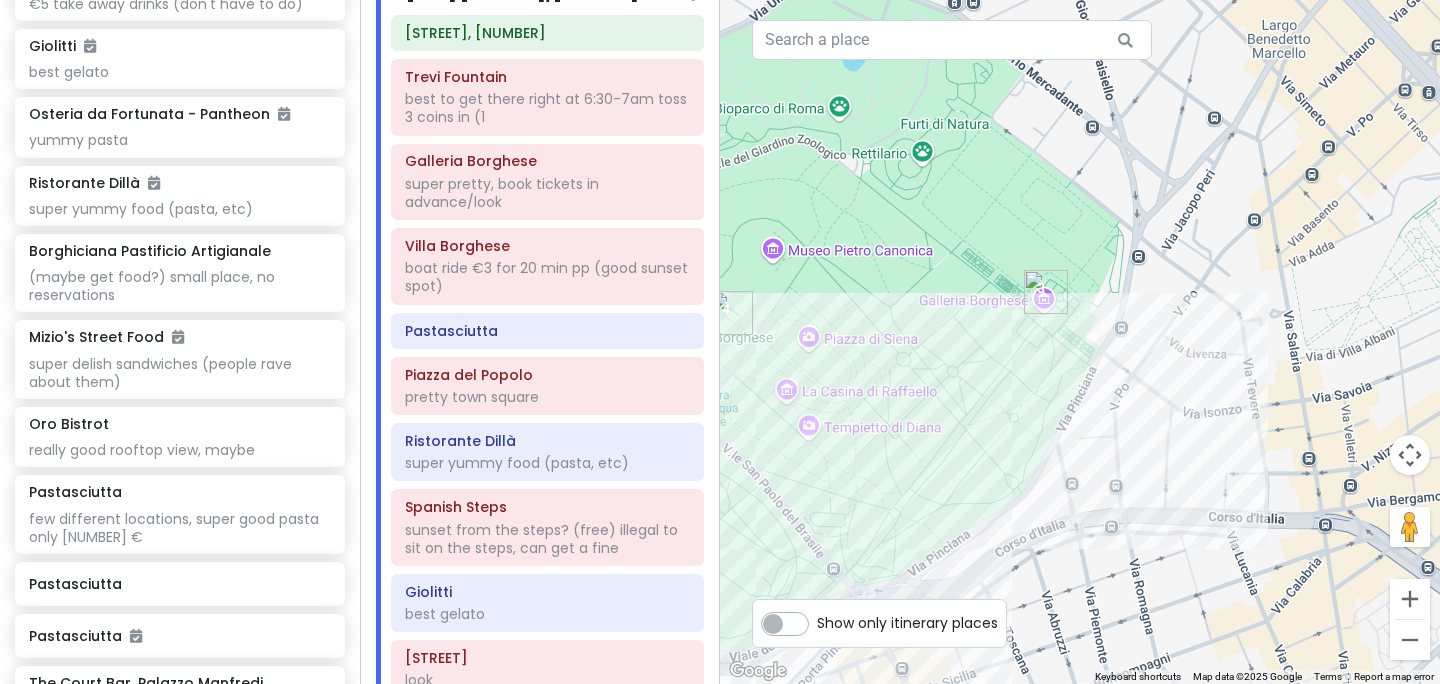 click at bounding box center (1046, 292) 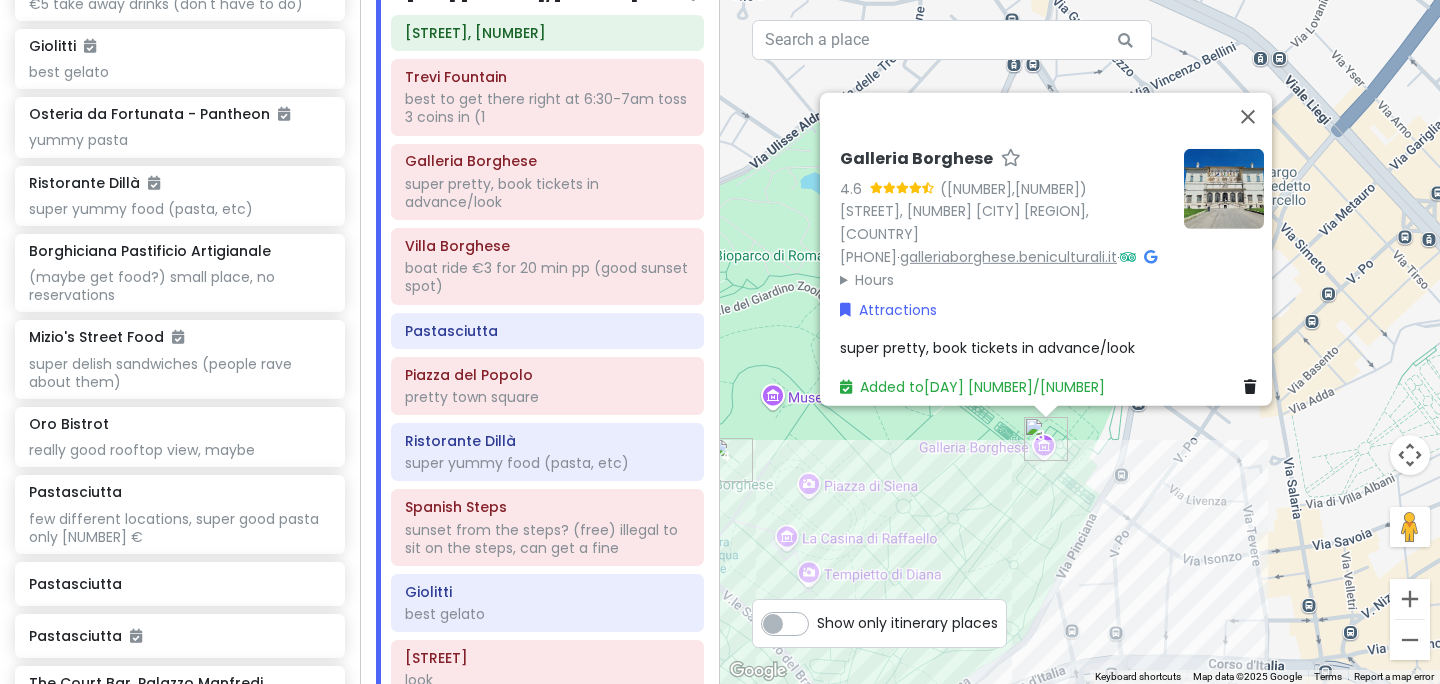 click on "galleriaborghese.beniculturali.it" at bounding box center [1008, 257] 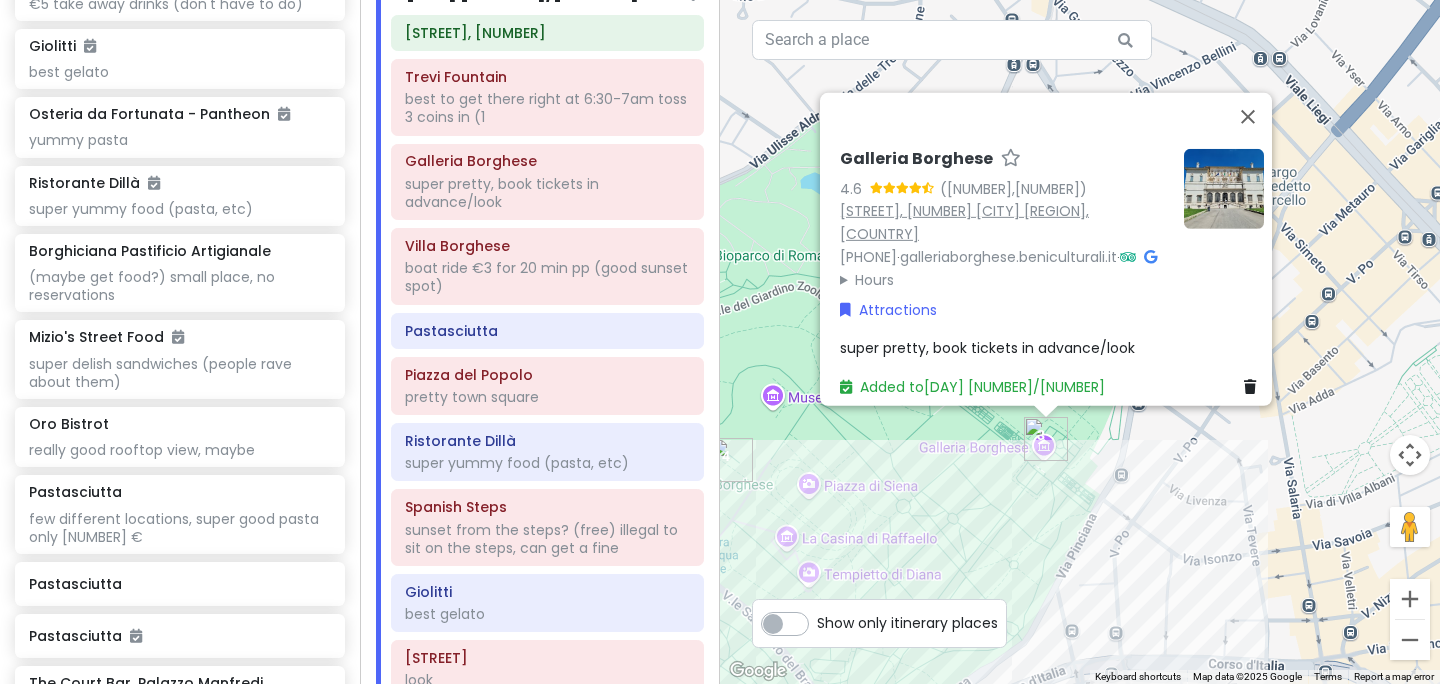 click on "[STREET], [NUMBER] [CITY] [REGION], [COUNTRY]" at bounding box center (964, 222) 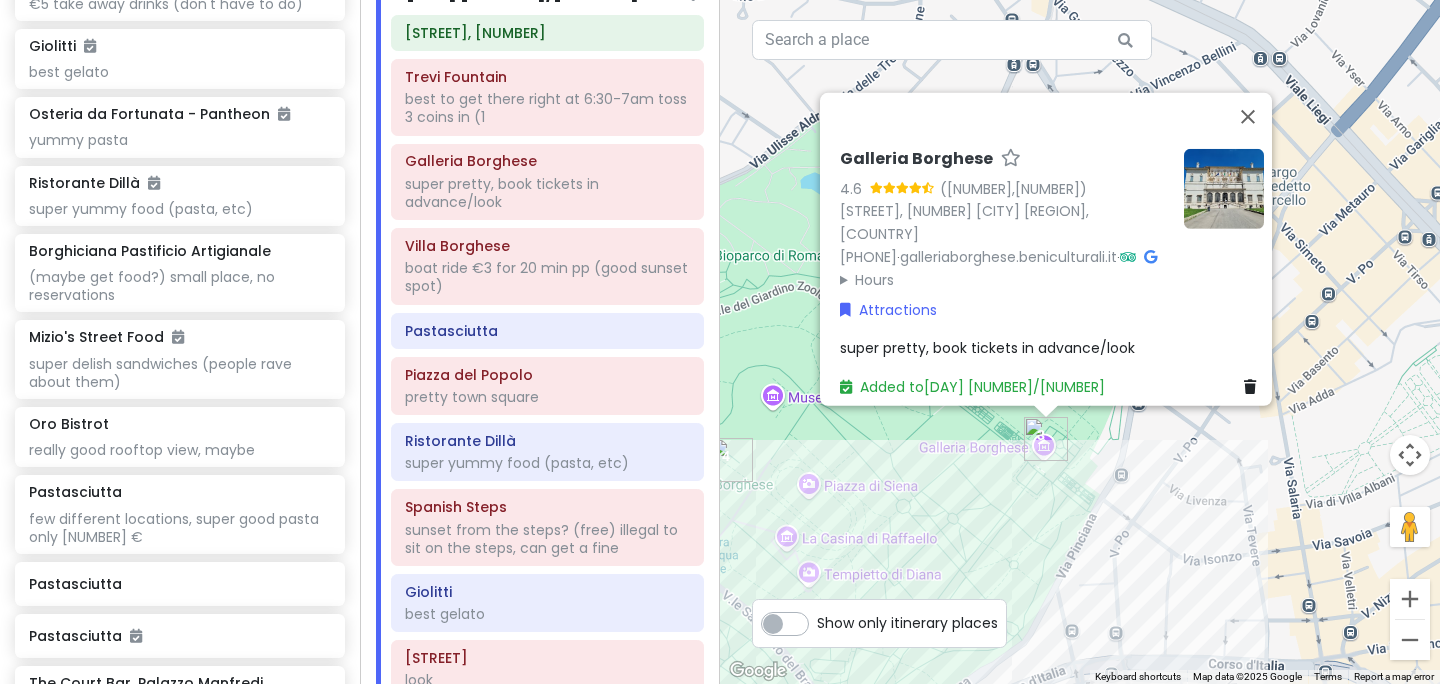 click on "[PLACE] [RATING]       ([NUMBER],[NUMBER]) [STREET], [POSTAL_CODE] [CITY] [REGION], [COUNTRY] [PHONE]   ·   [WEBSITE]   ·   Hours Monday  [TIME] – [TIME] Tuesday  [TIME] – [TIME] Wednesday  [TIME] – [TIME] Thursday  [TIME] – [TIME] Friday  [TIME] – [TIME] Saturday  [TIME] – [TIME] Sunday  [TIME] – [TIME] Attractions super pretty, book tickets in advance/look Added to  [DAY] [NUMBER]/[NUMBER]" at bounding box center [1080, 342] 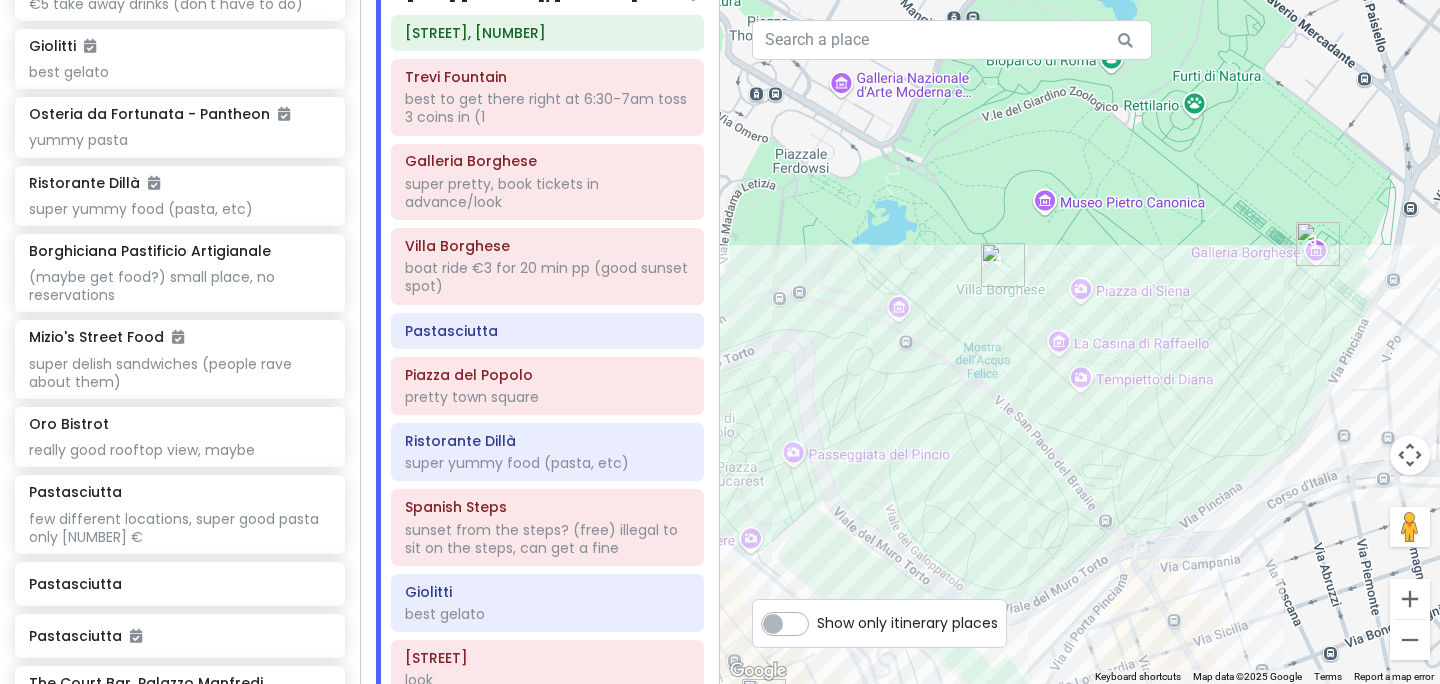 drag, startPoint x: 811, startPoint y: 442, endPoint x: 1088, endPoint y: 242, distance: 341.65625 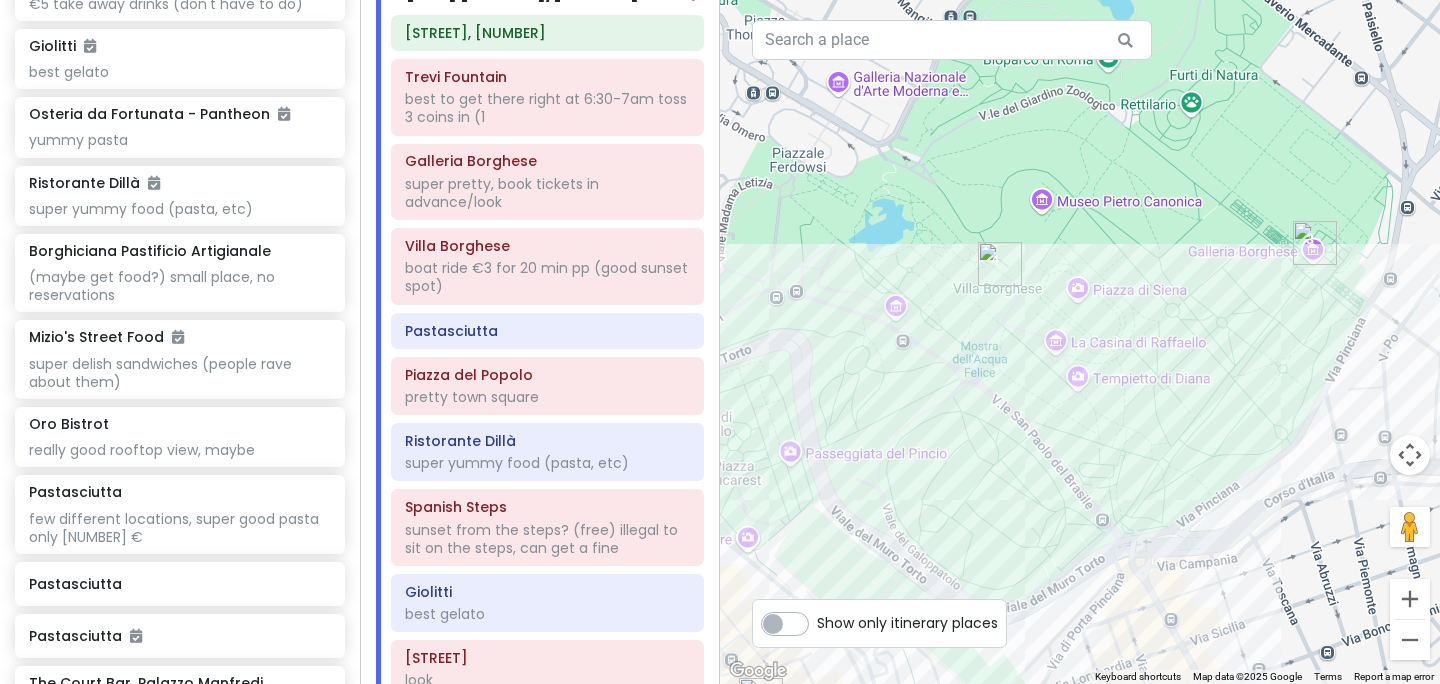 click at bounding box center (1080, 342) 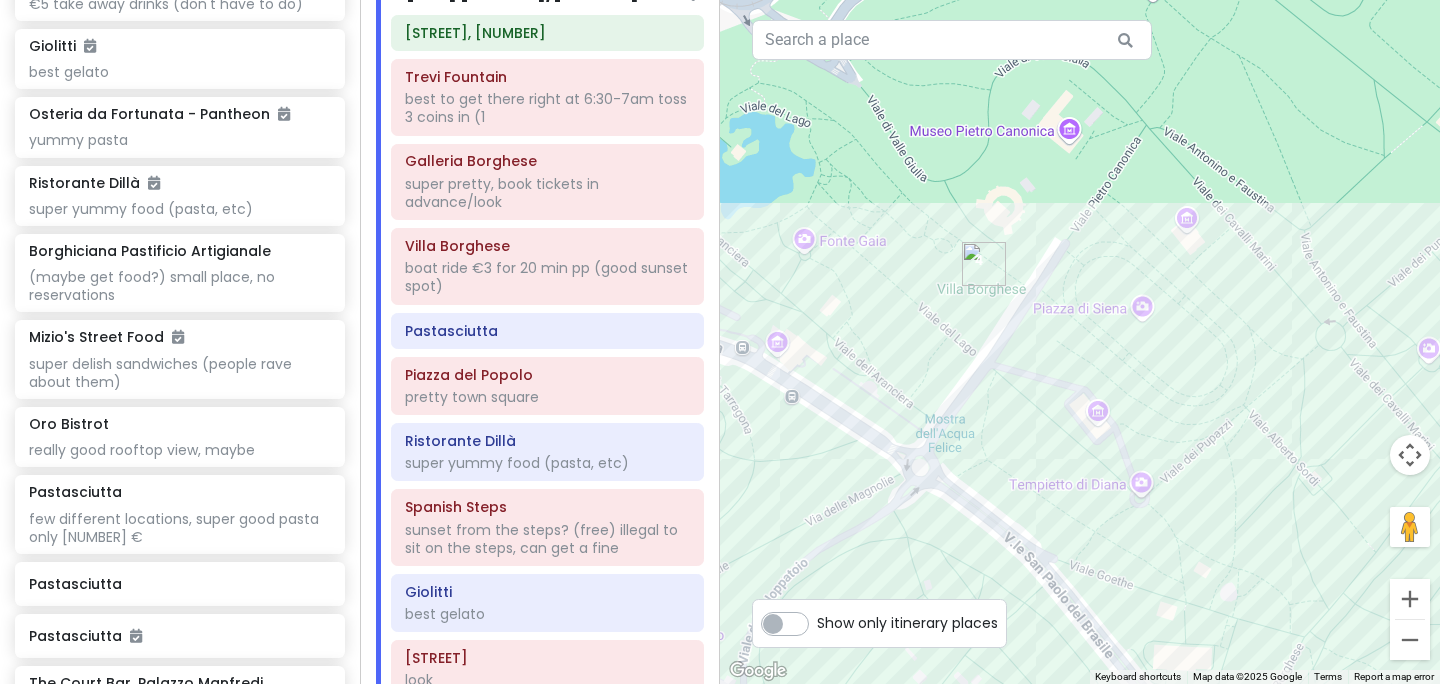 drag, startPoint x: 1000, startPoint y: 294, endPoint x: 1023, endPoint y: 241, distance: 57.77543 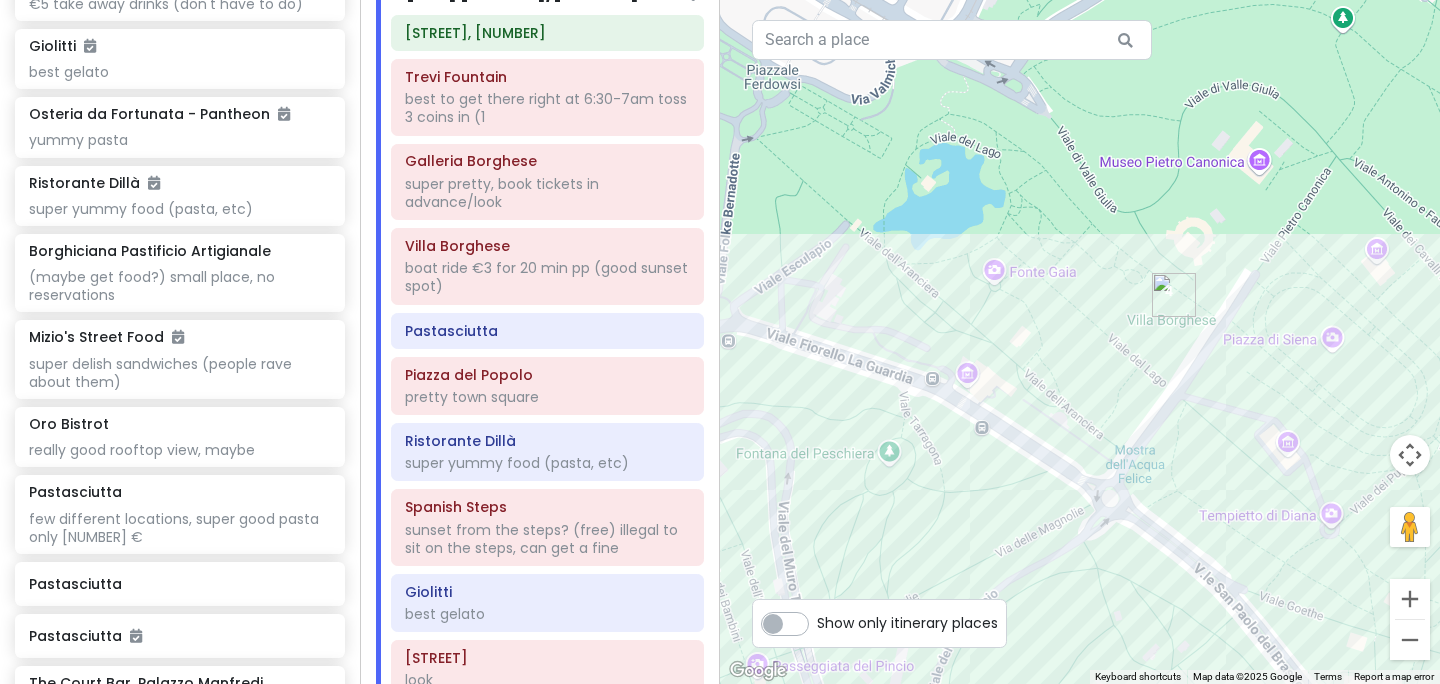 drag, startPoint x: 860, startPoint y: 171, endPoint x: 1052, endPoint y: 203, distance: 194.6484 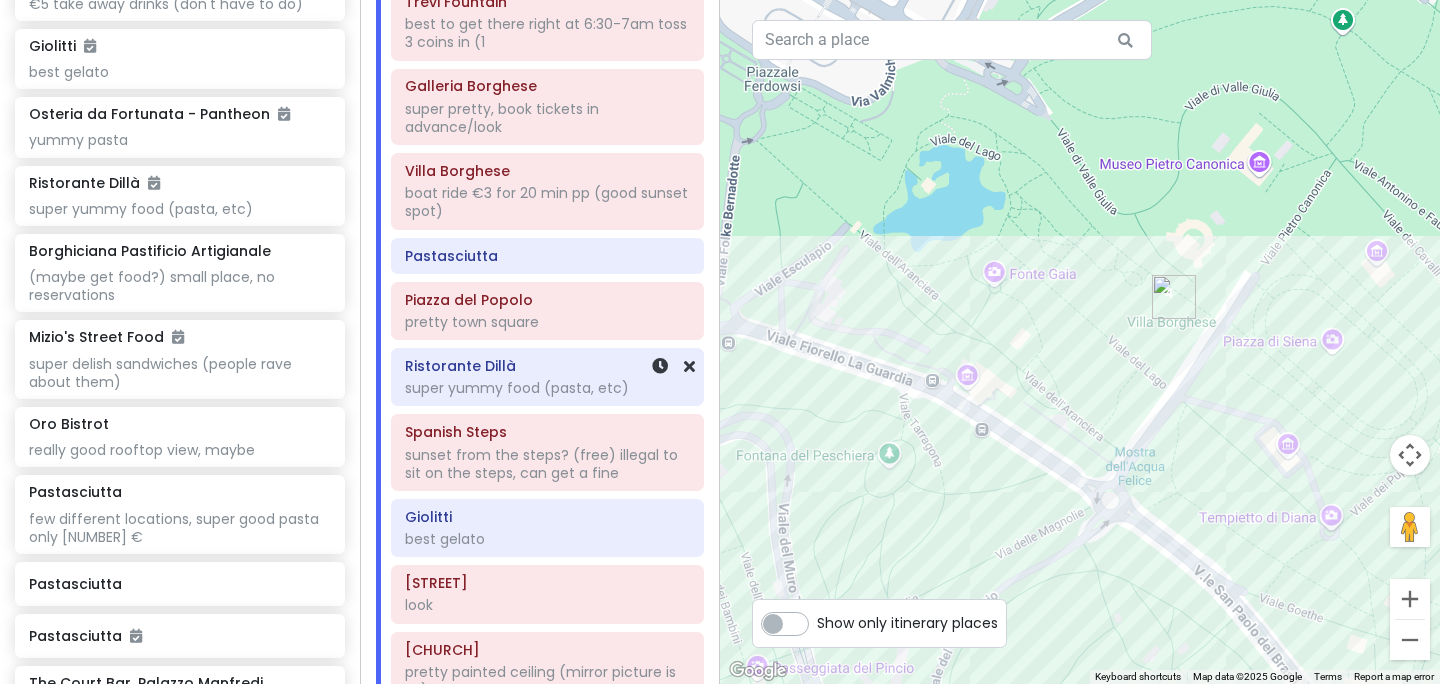 scroll, scrollTop: 1884, scrollLeft: 0, axis: vertical 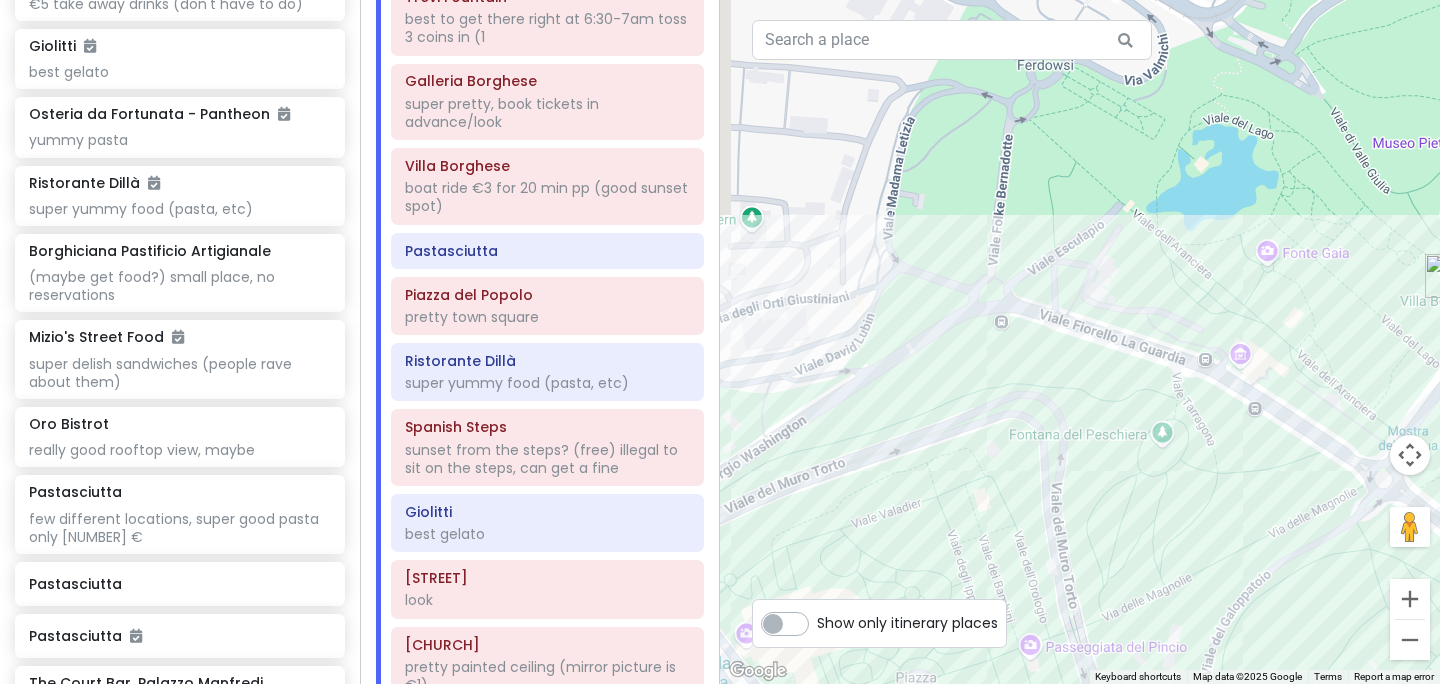 drag, startPoint x: 829, startPoint y: 333, endPoint x: 1113, endPoint y: 314, distance: 284.63486 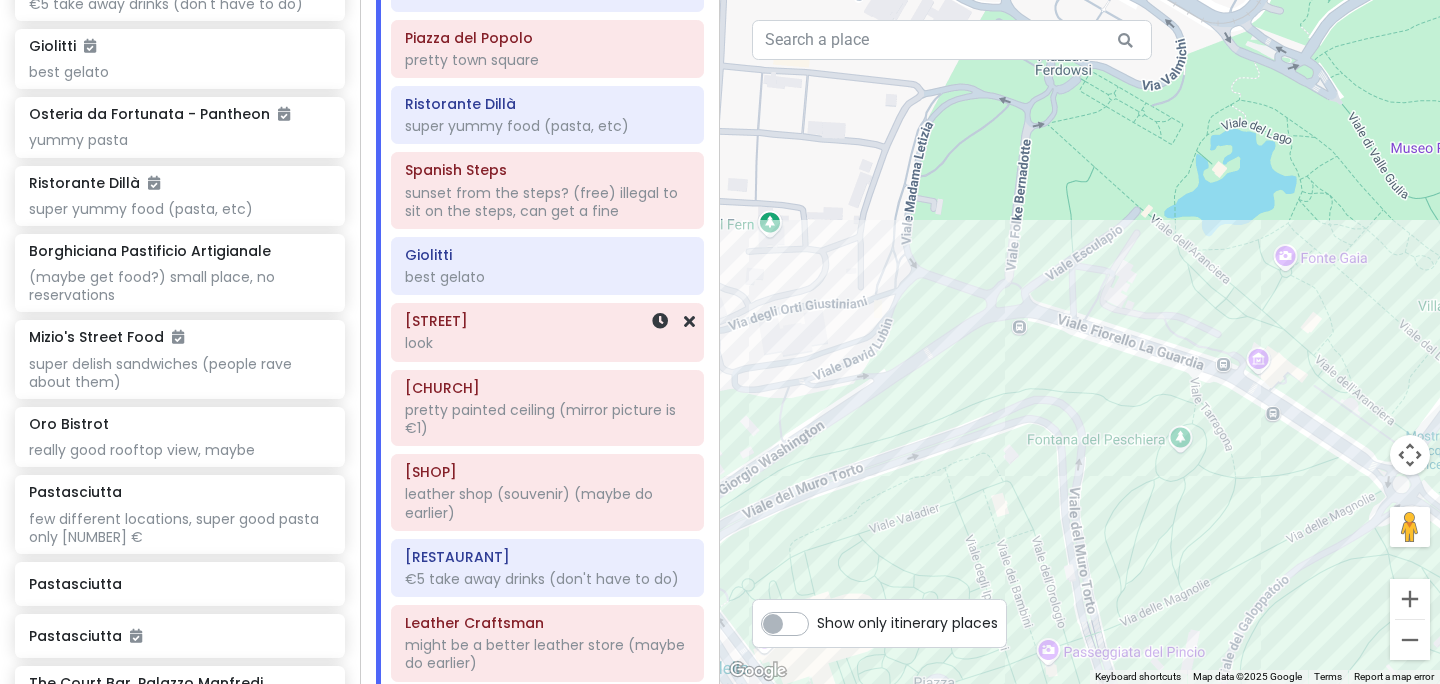 scroll, scrollTop: 2139, scrollLeft: 0, axis: vertical 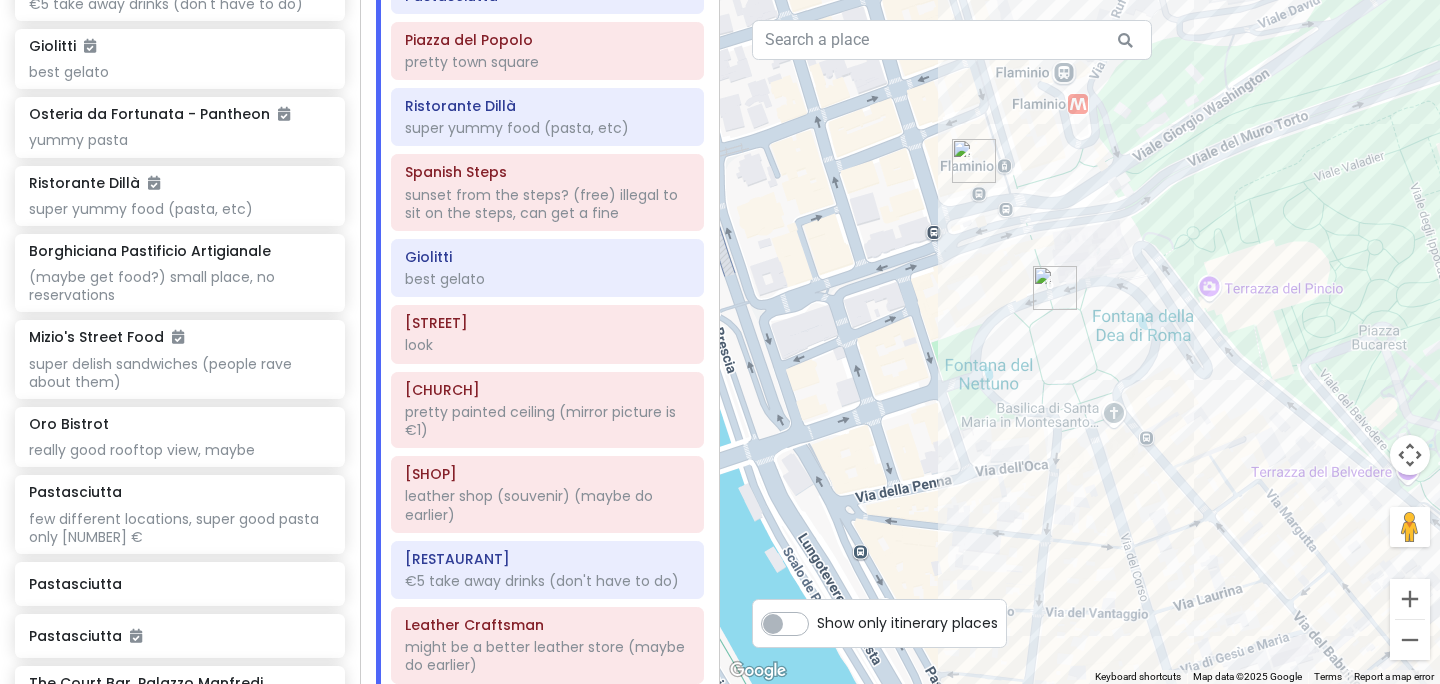 drag, startPoint x: 880, startPoint y: 348, endPoint x: 1326, endPoint y: -8, distance: 570.65924 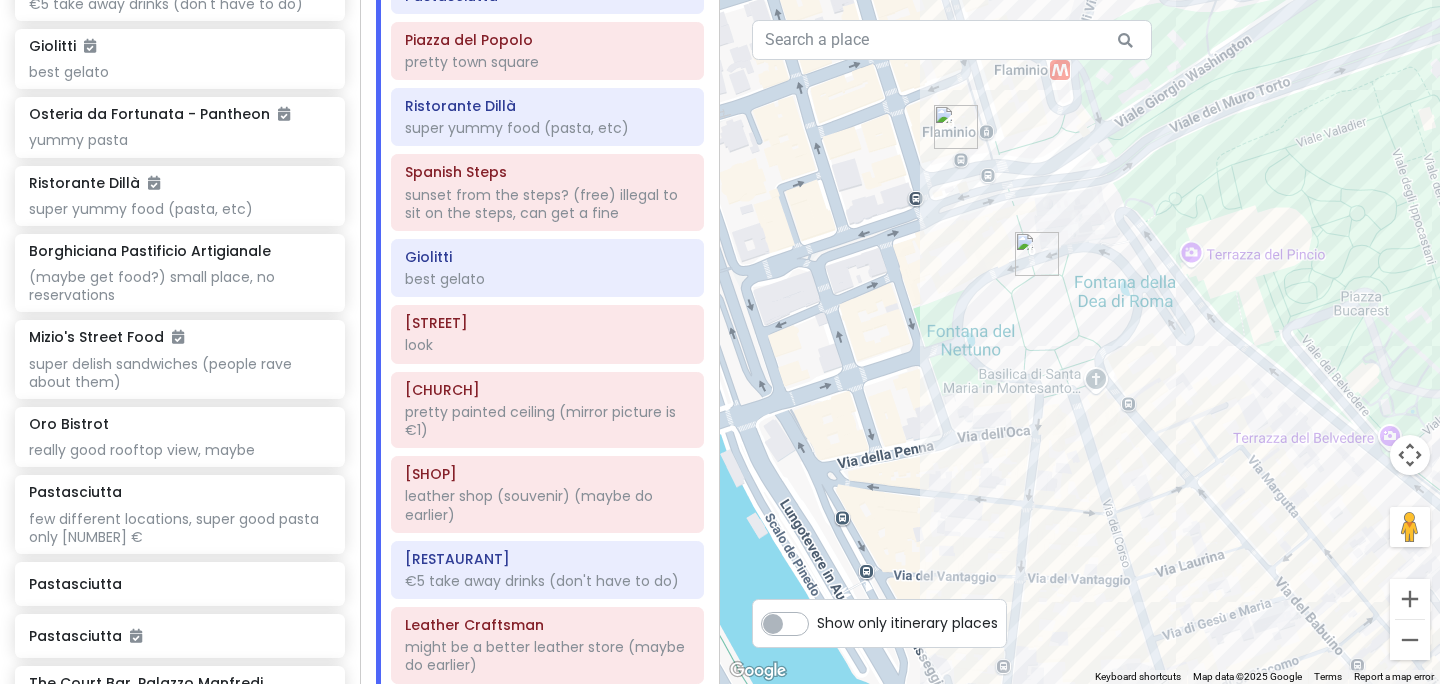 drag, startPoint x: 1202, startPoint y: 220, endPoint x: 1130, endPoint y: 156, distance: 96.332756 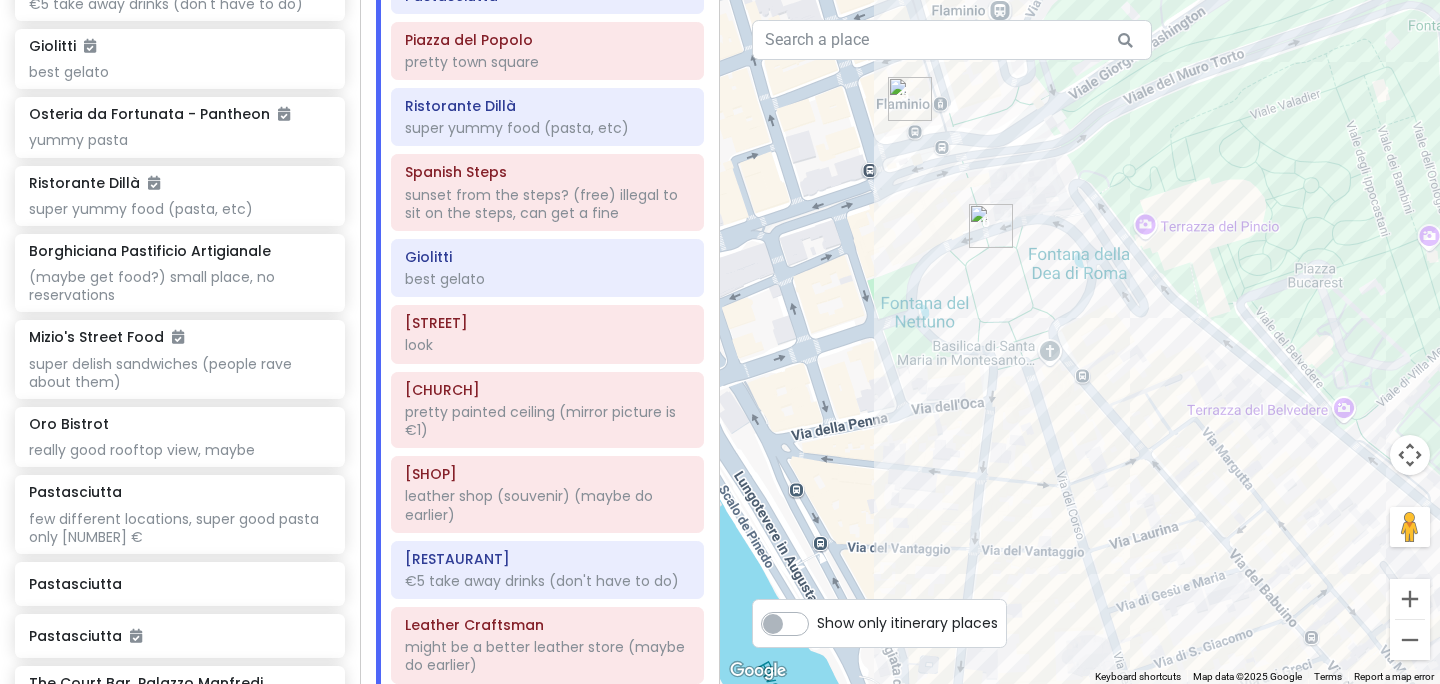 drag, startPoint x: 1059, startPoint y: 252, endPoint x: 1056, endPoint y: 278, distance: 26.172504 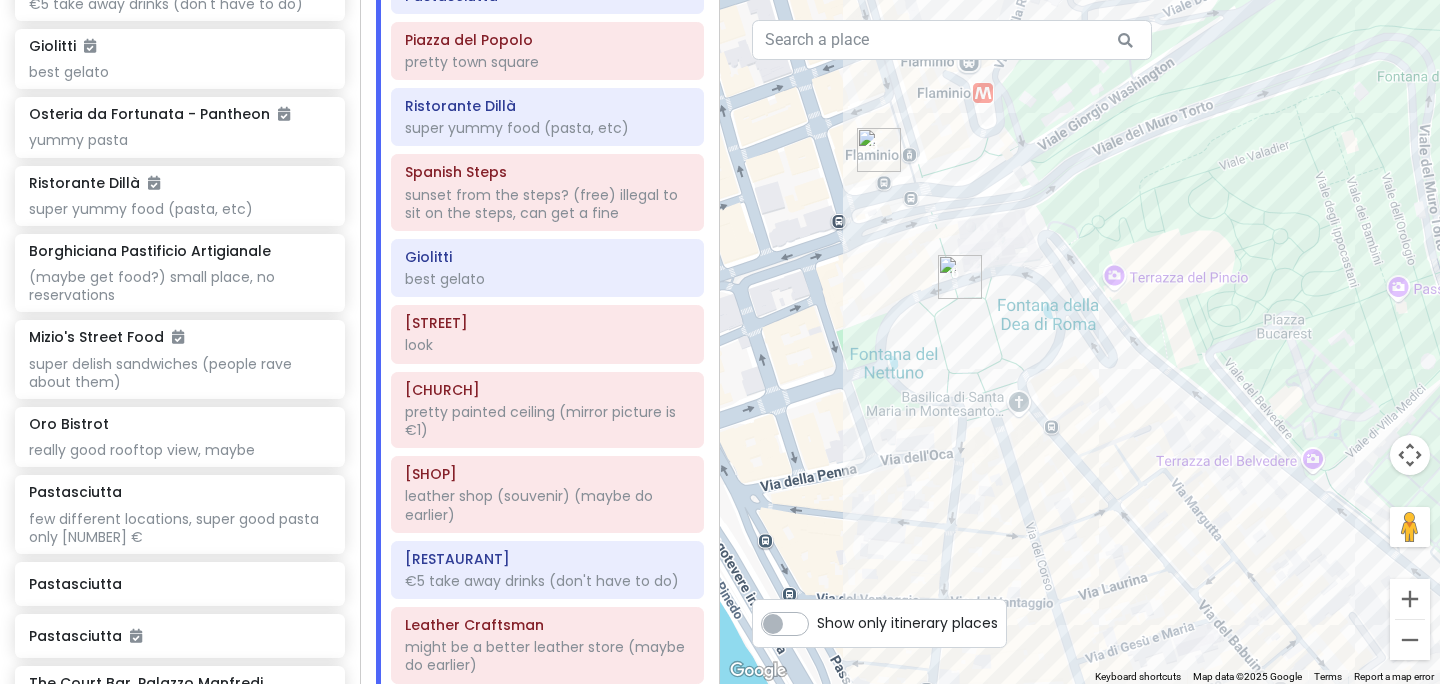 drag, startPoint x: 1403, startPoint y: 547, endPoint x: 1376, endPoint y: 573, distance: 37.48333 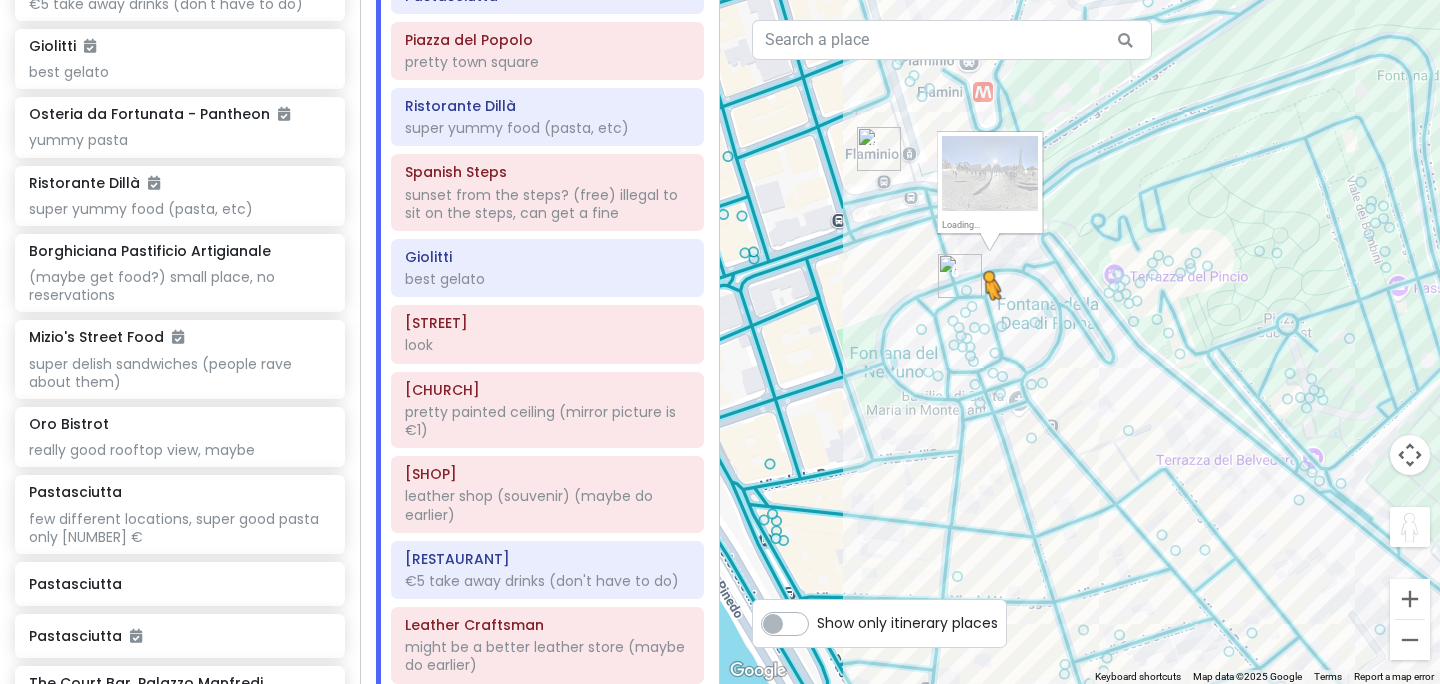 drag, startPoint x: 1418, startPoint y: 529, endPoint x: 985, endPoint y: 319, distance: 481.23694 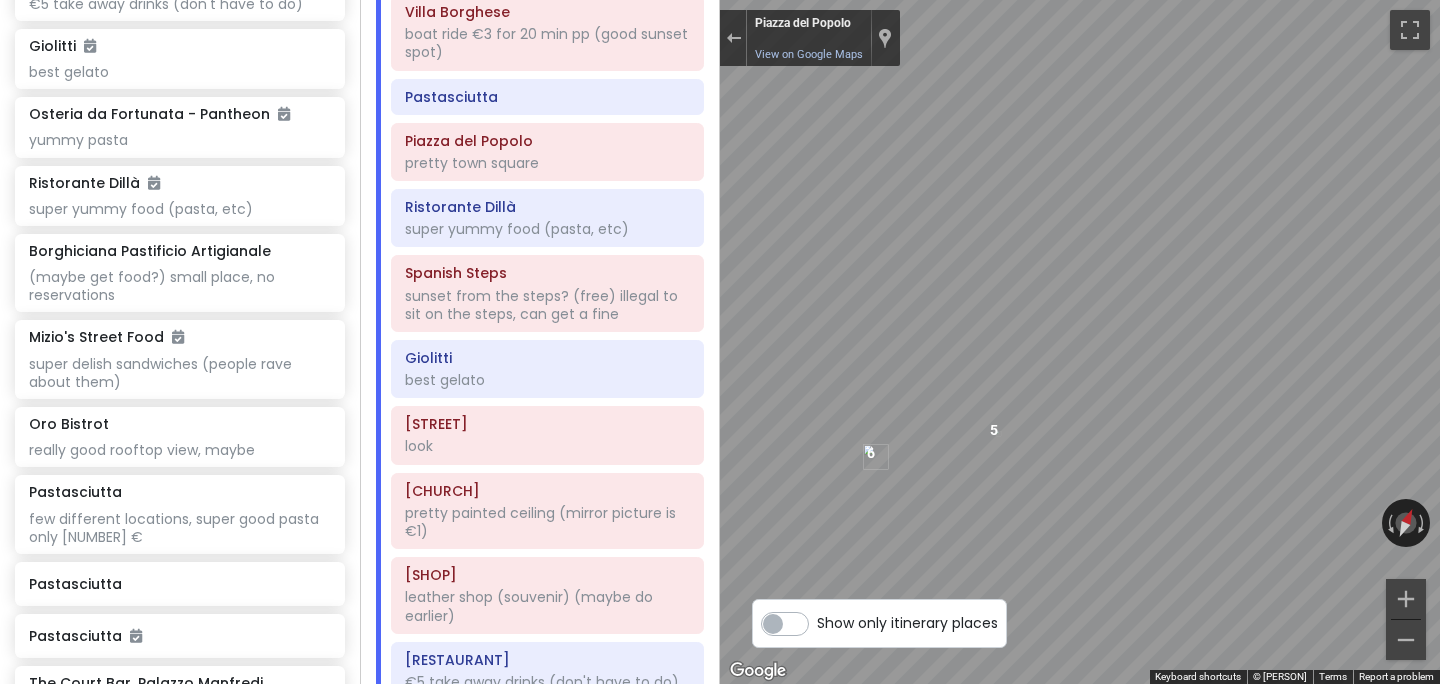 scroll, scrollTop: 2039, scrollLeft: 0, axis: vertical 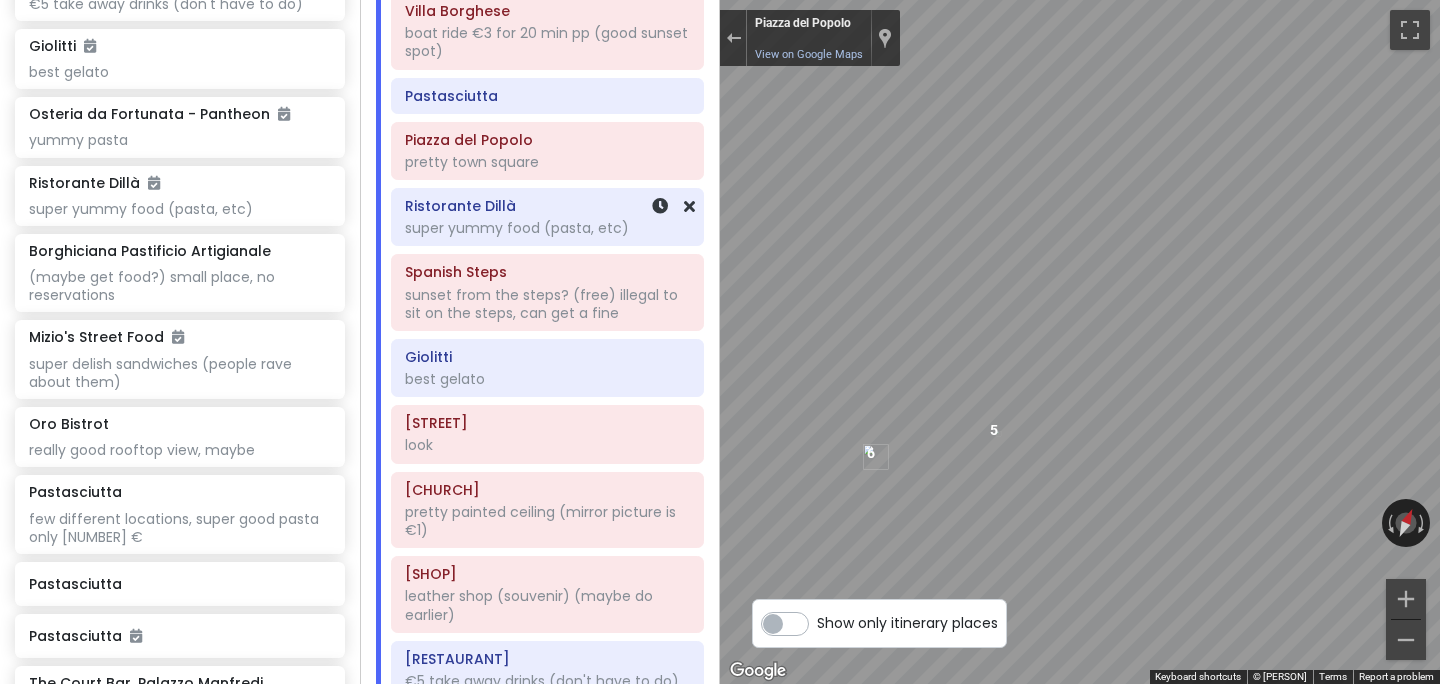 click on "super yummy food (pasta, etc)" at bounding box center (540, -1396) 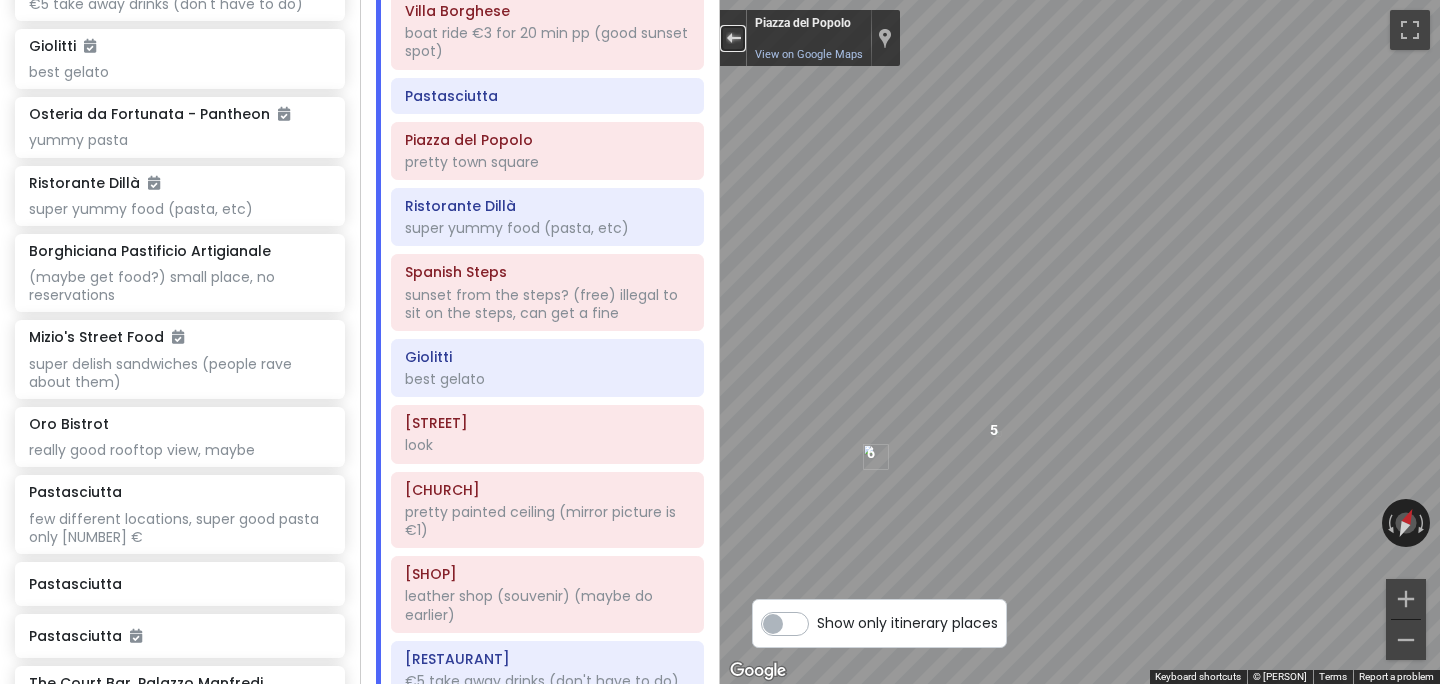 click at bounding box center (733, 38) 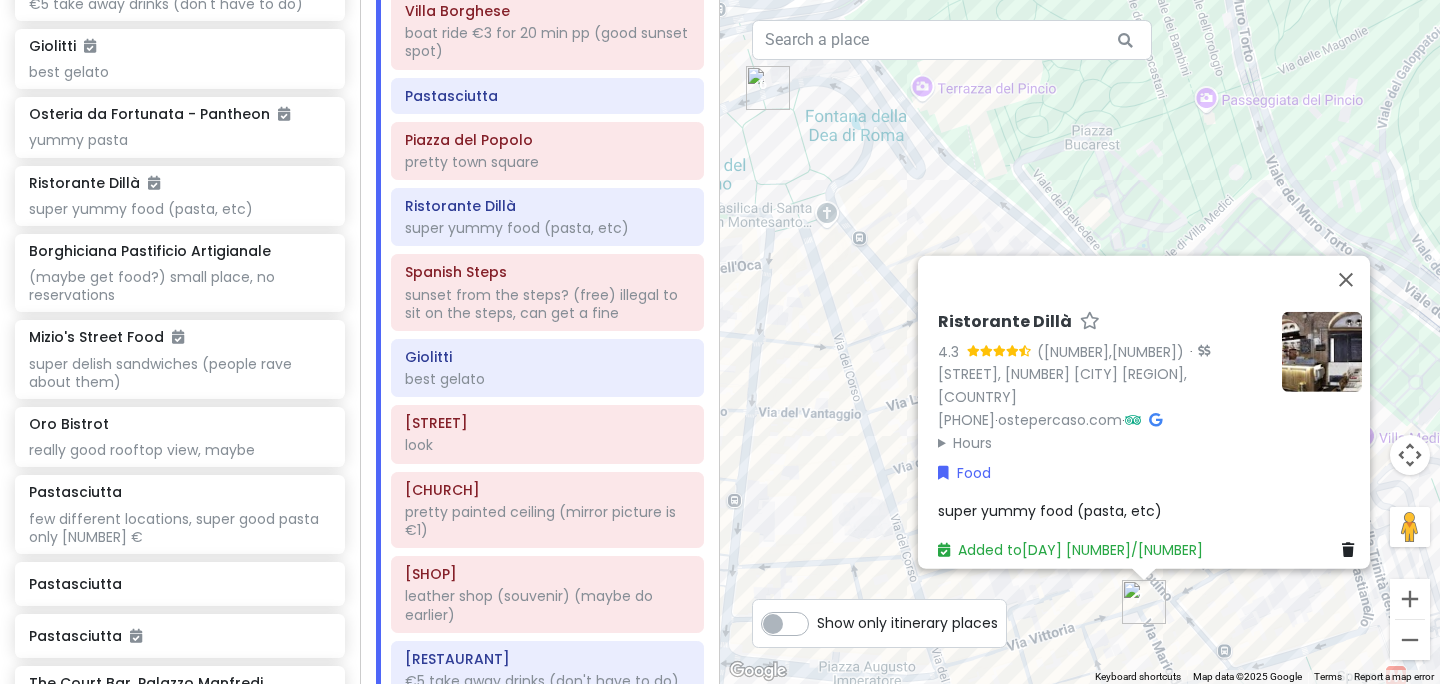 click at bounding box center (1322, 352) 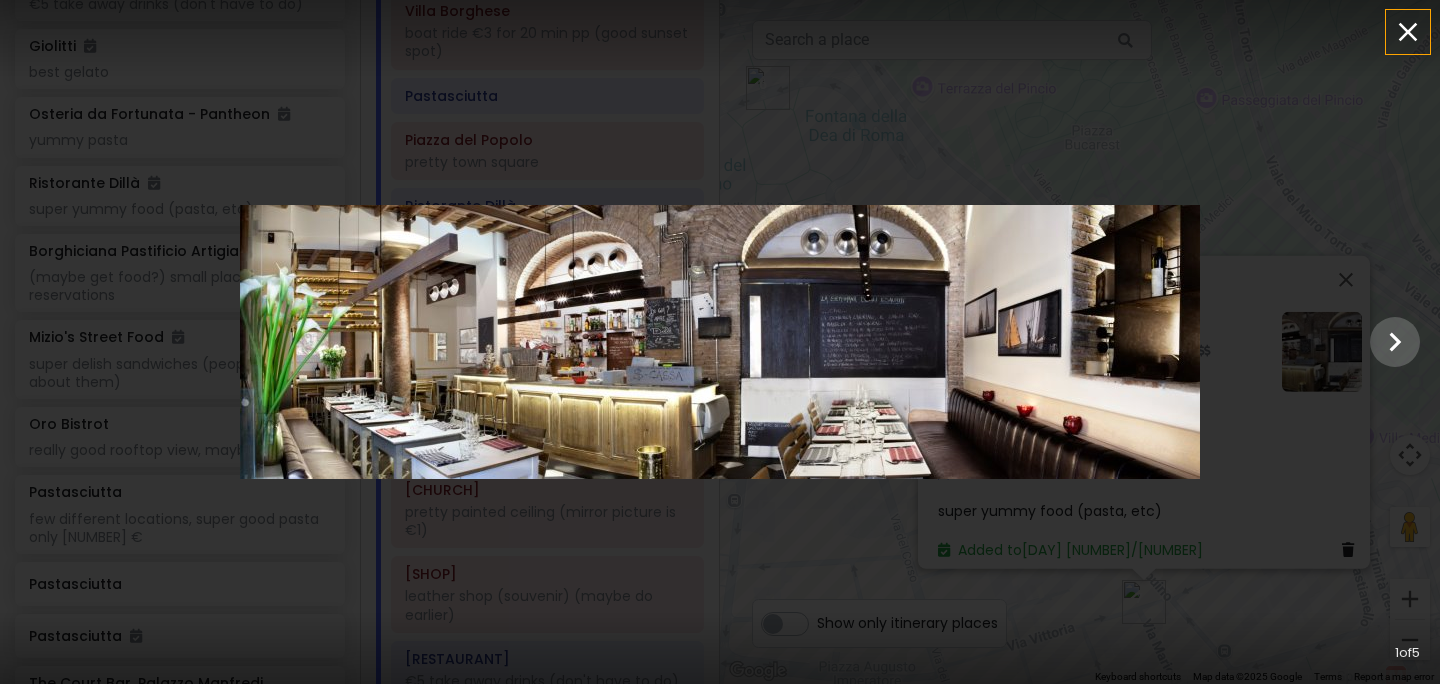 click 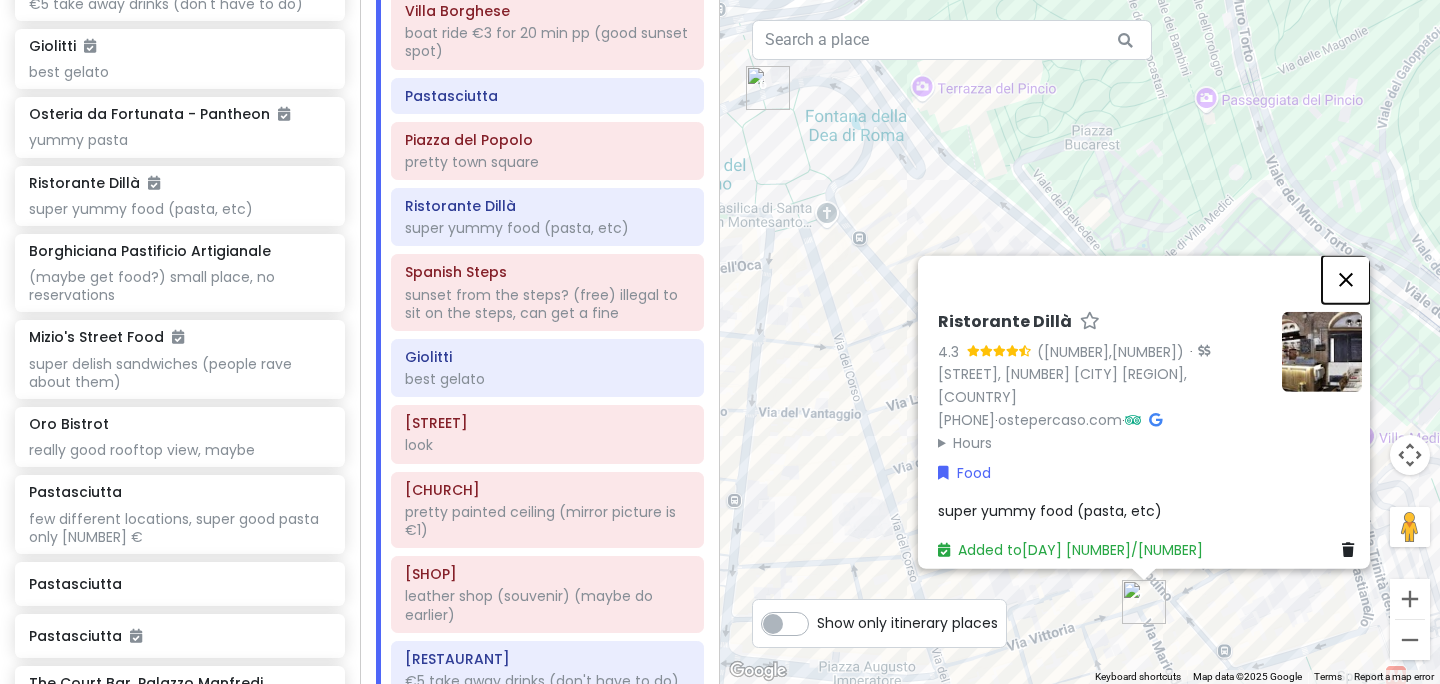 click at bounding box center (1346, 280) 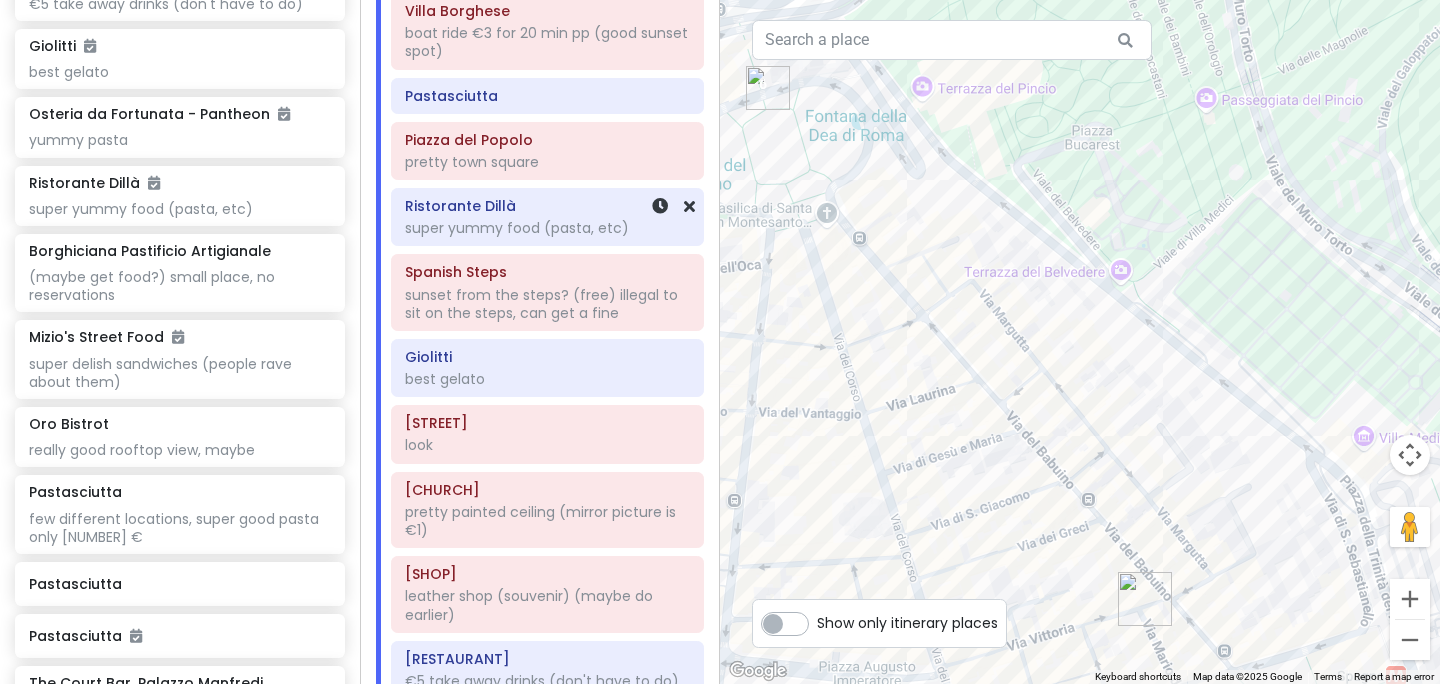 click on "super yummy food (pasta, etc)" at bounding box center (540, -1396) 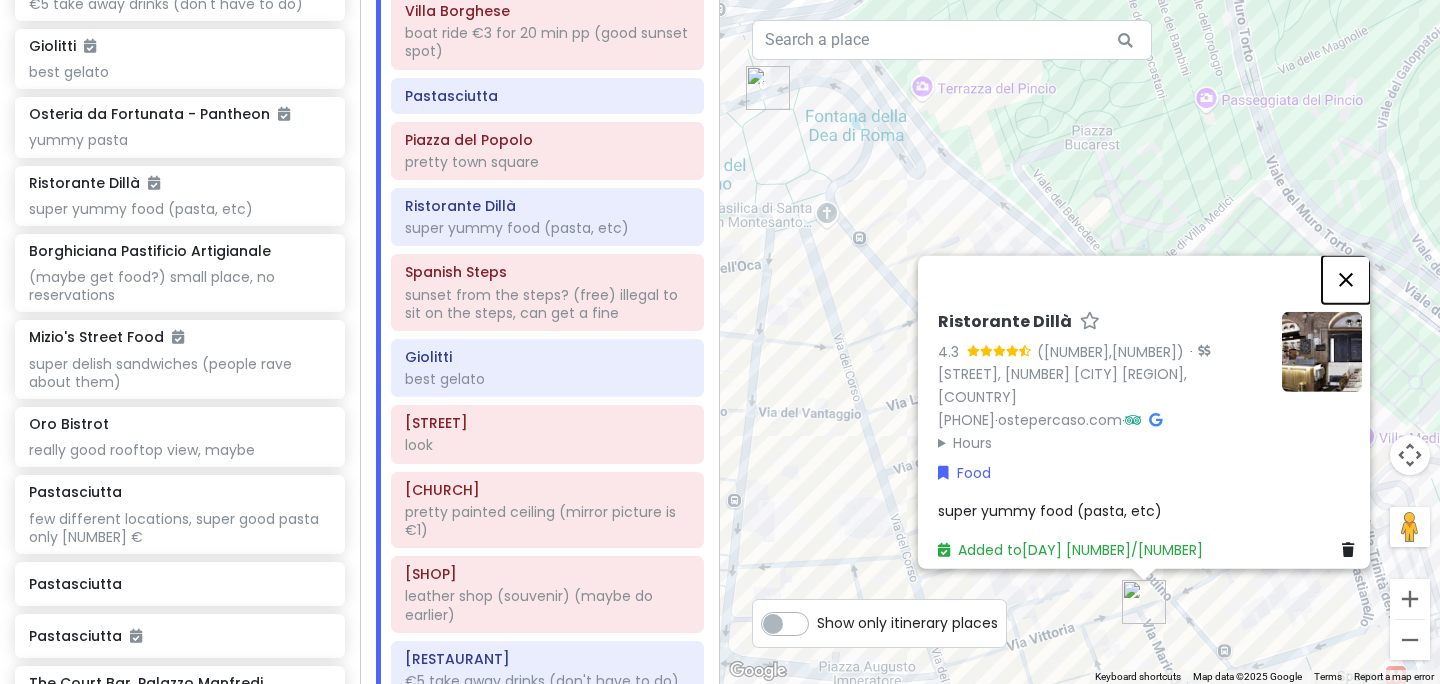 click at bounding box center (1346, 280) 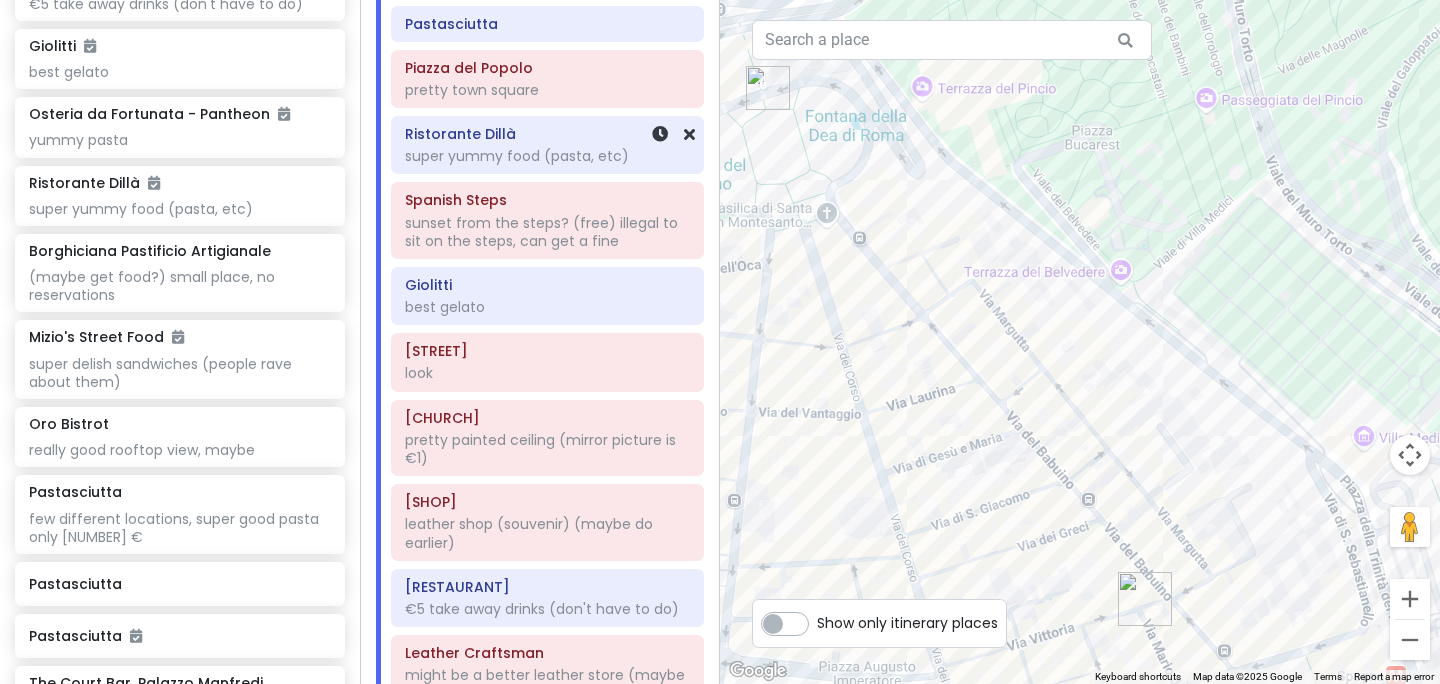scroll, scrollTop: 2116, scrollLeft: 0, axis: vertical 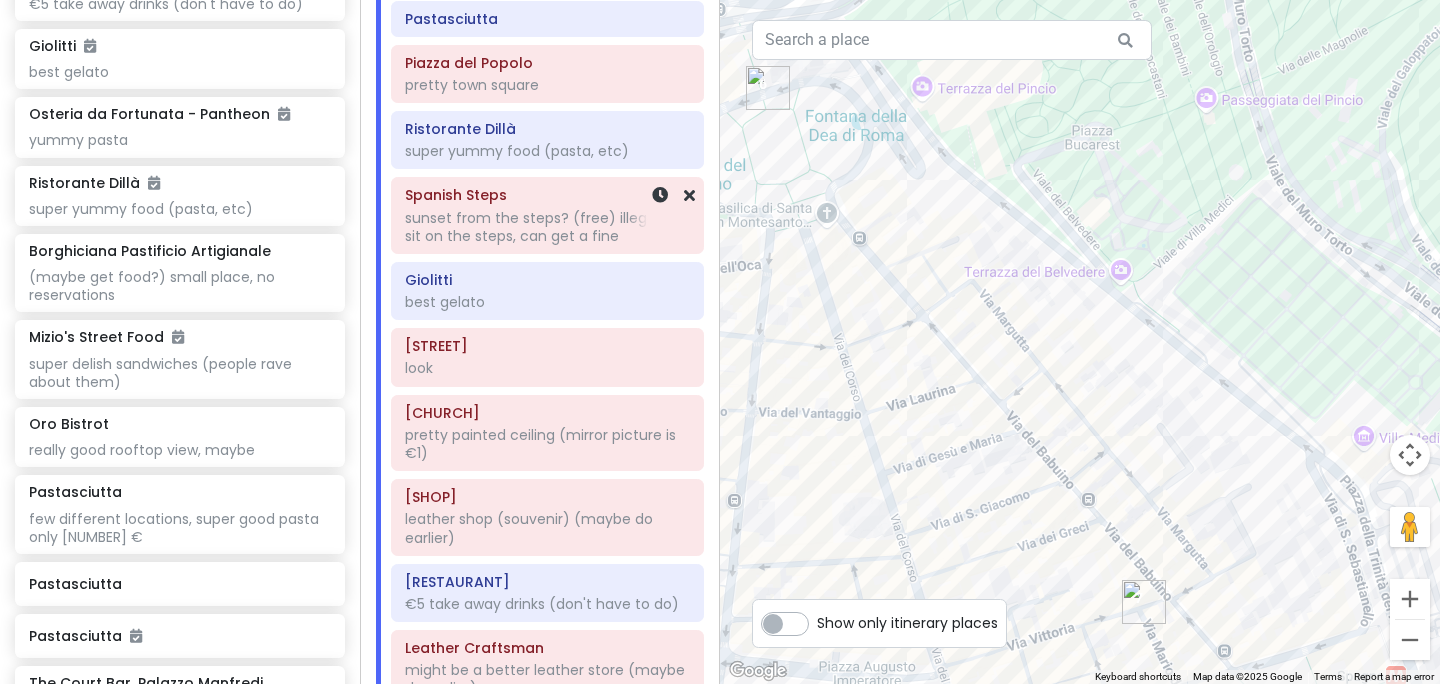 click on "sunset from the steps? (free)
illegal to sit on the steps, can get a fine" at bounding box center (540, -1943) 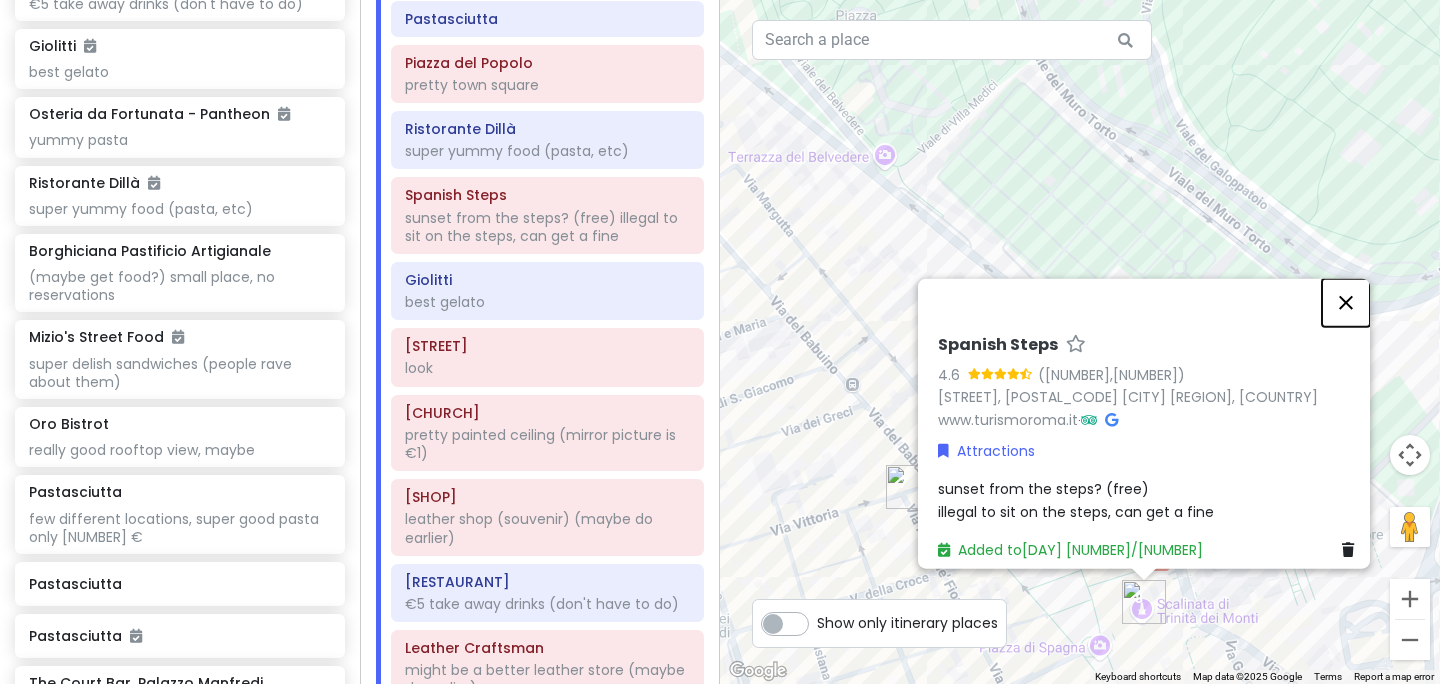 click at bounding box center (1346, 303) 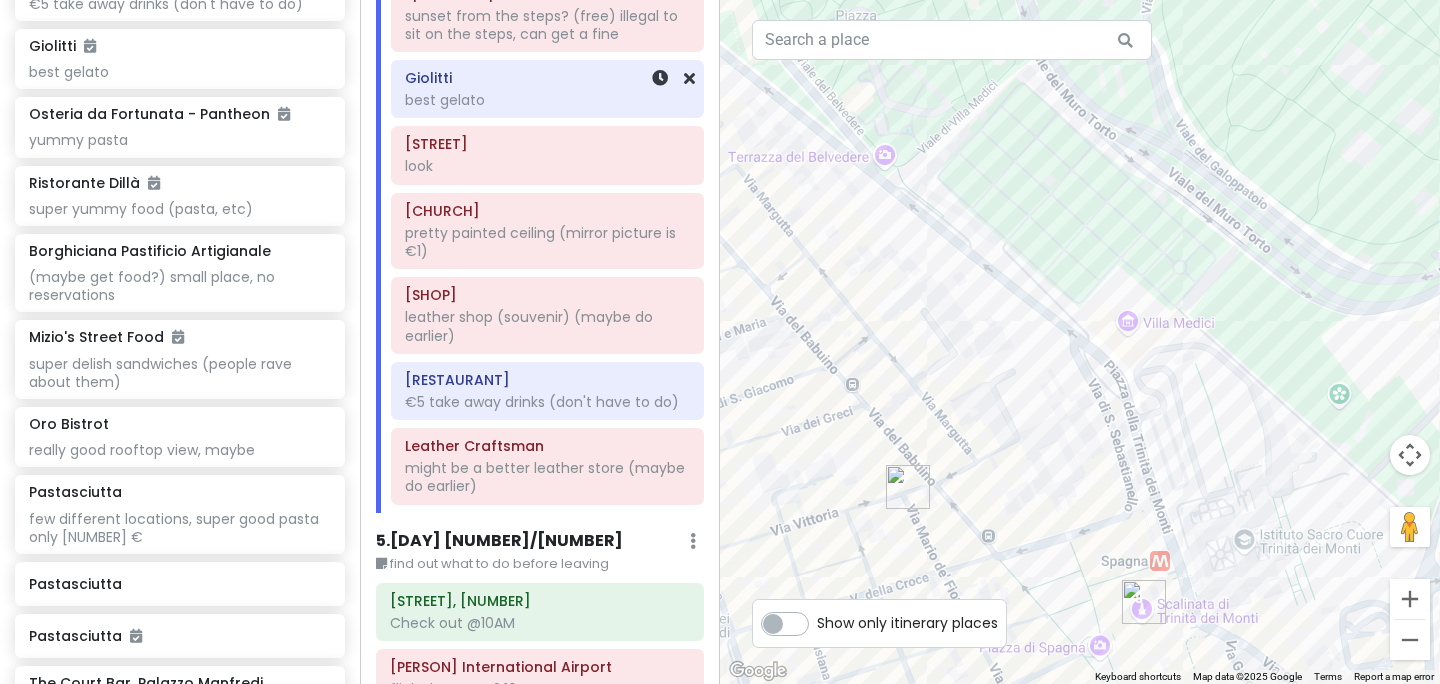scroll, scrollTop: 2319, scrollLeft: 0, axis: vertical 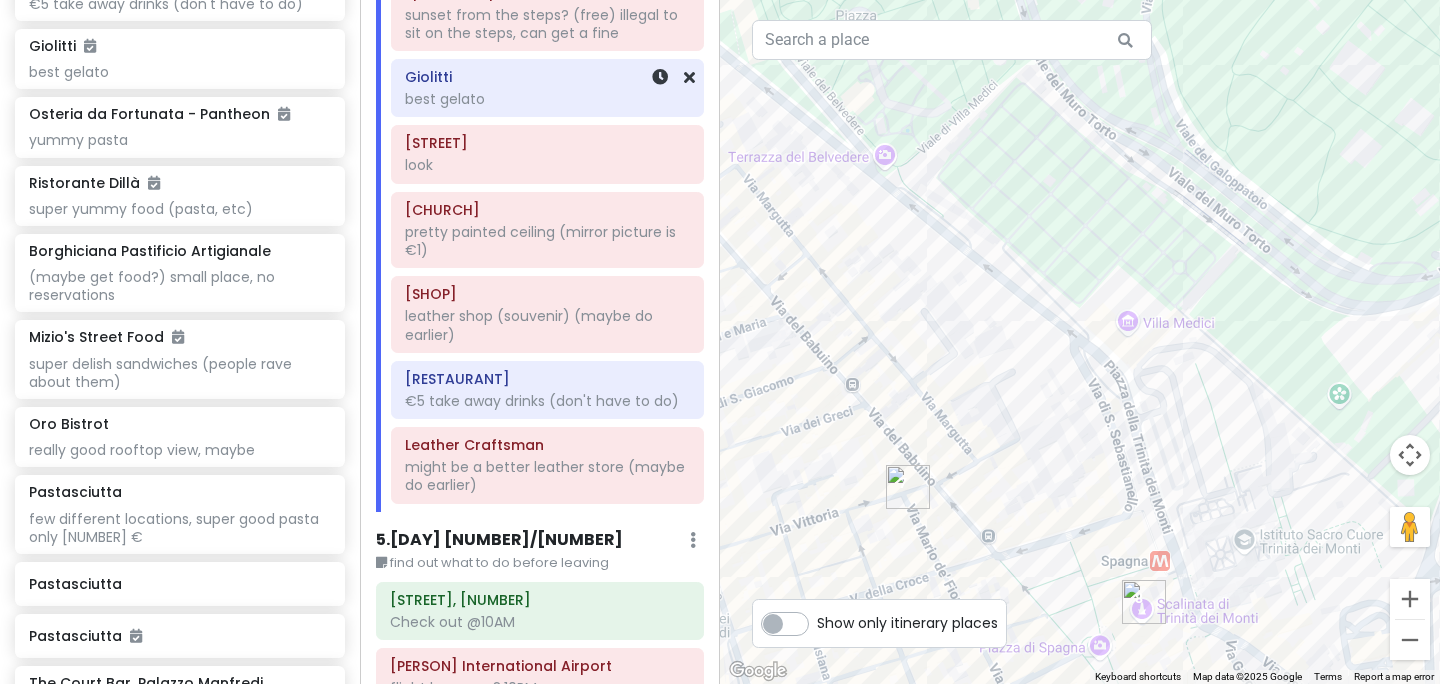click on "best gelato" at bounding box center [540, -1676] 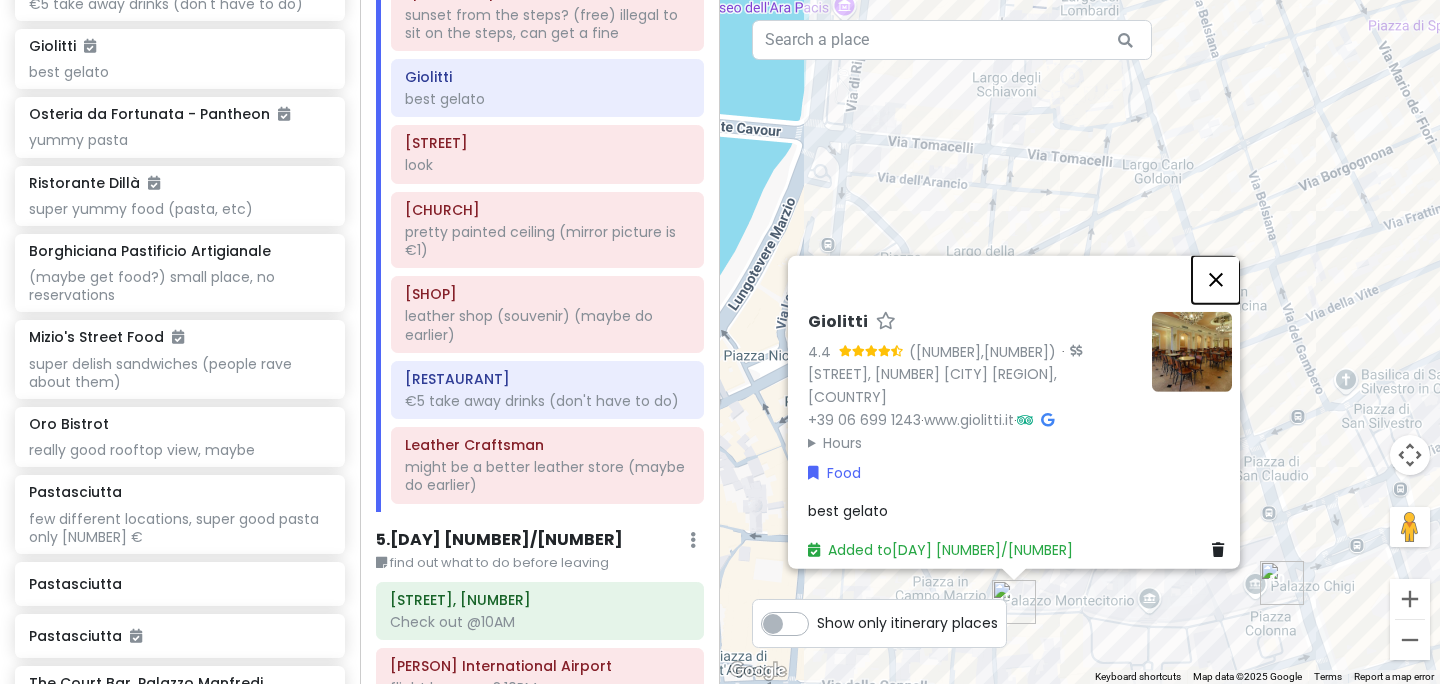 click at bounding box center (1216, 280) 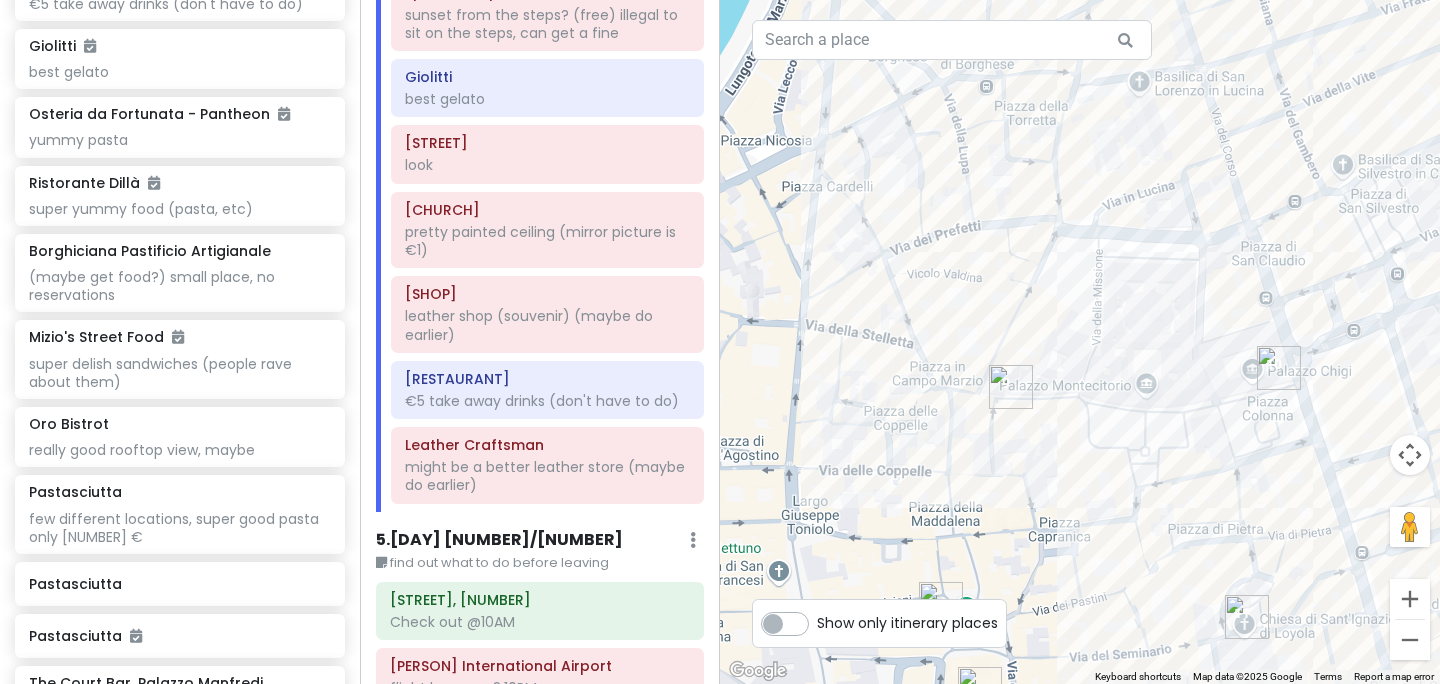 drag, startPoint x: 1020, startPoint y: 415, endPoint x: 1014, endPoint y: 192, distance: 223.0807 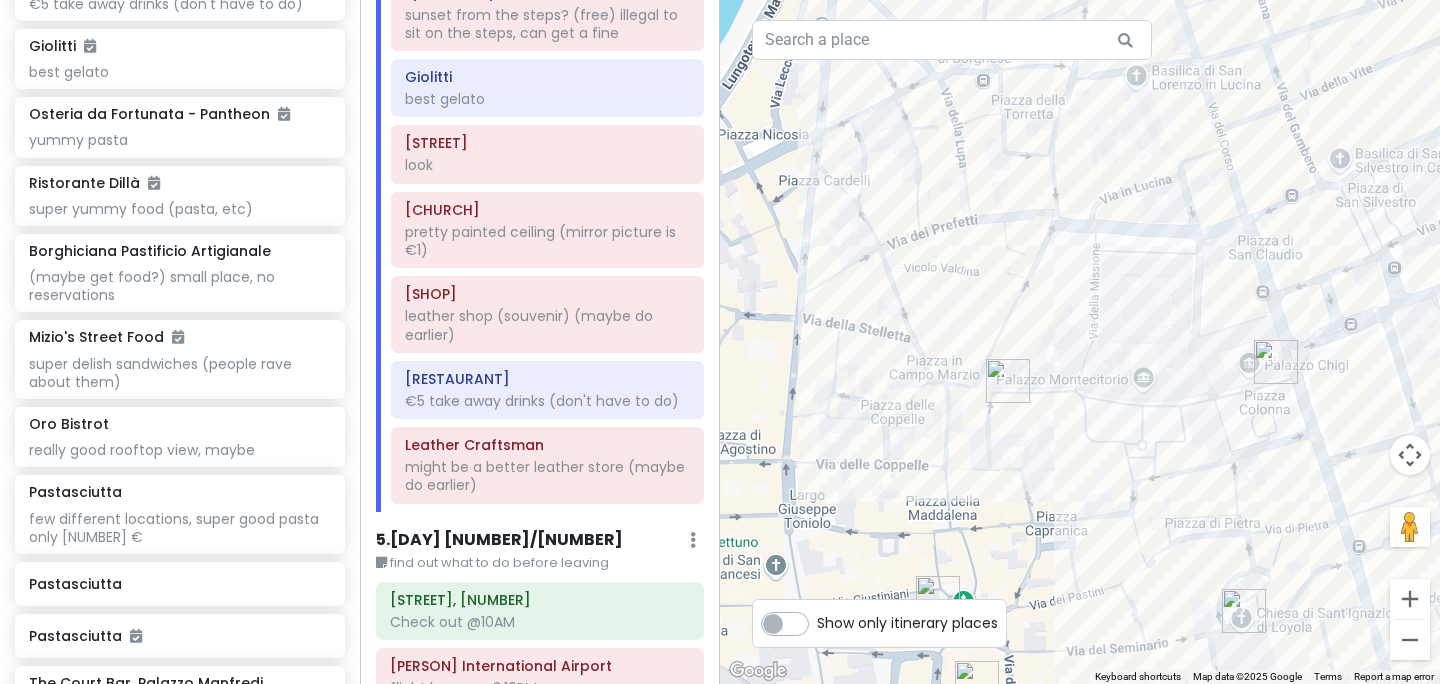 click on "Loading..." at bounding box center (1080, 342) 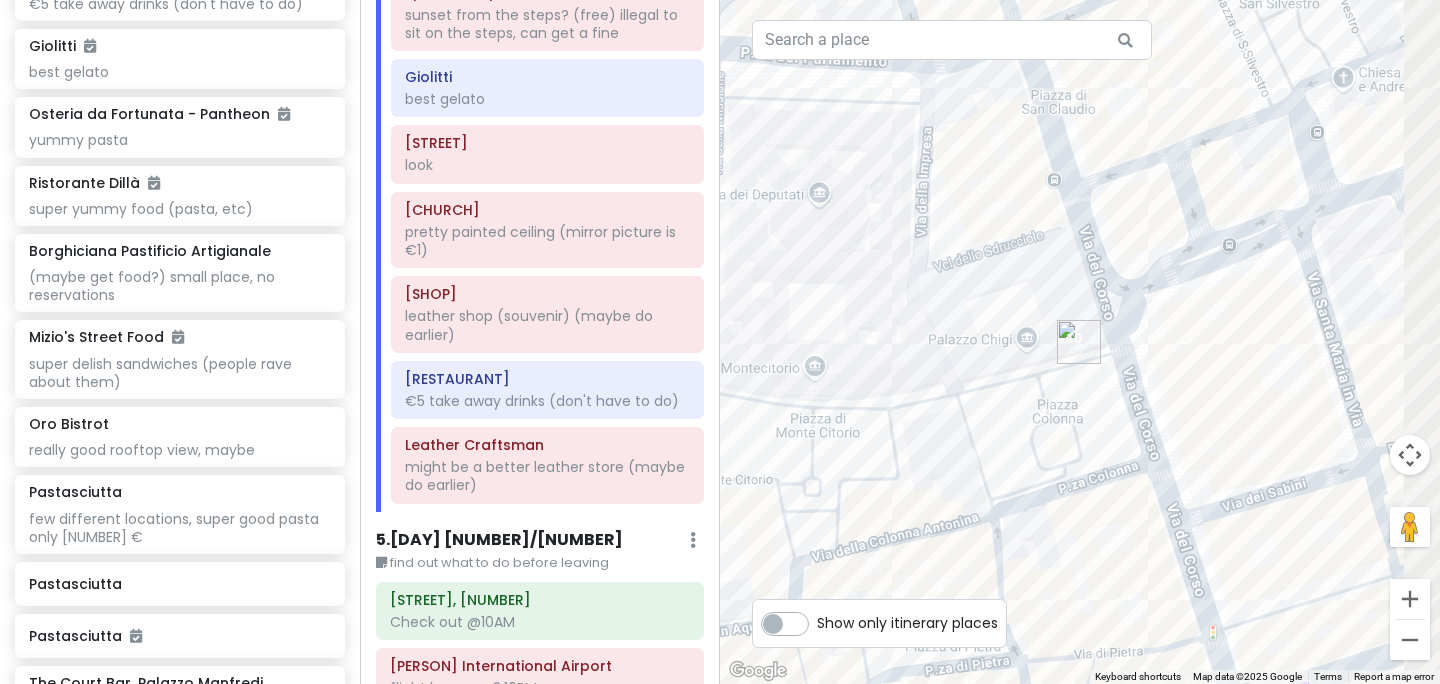 drag, startPoint x: 1207, startPoint y: 435, endPoint x: 922, endPoint y: 465, distance: 286.5746 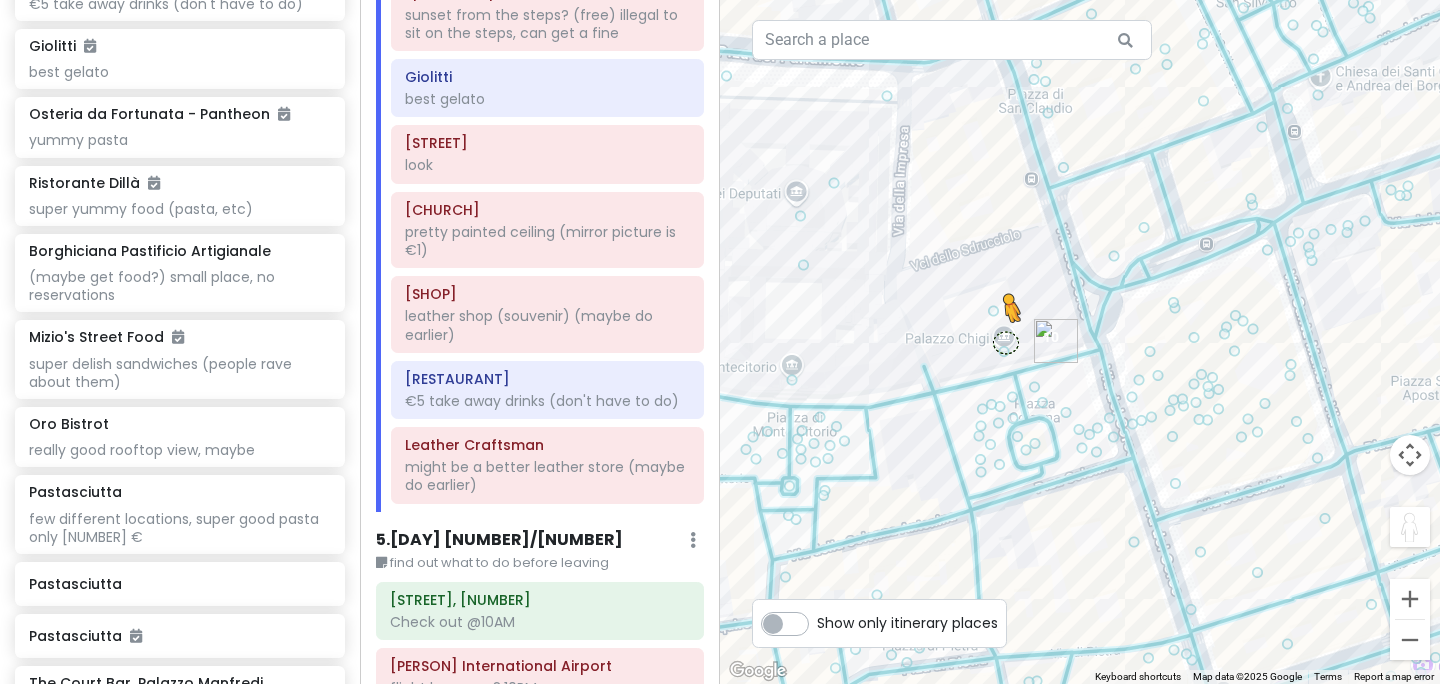 drag, startPoint x: 1403, startPoint y: 536, endPoint x: 1005, endPoint y: 342, distance: 442.76404 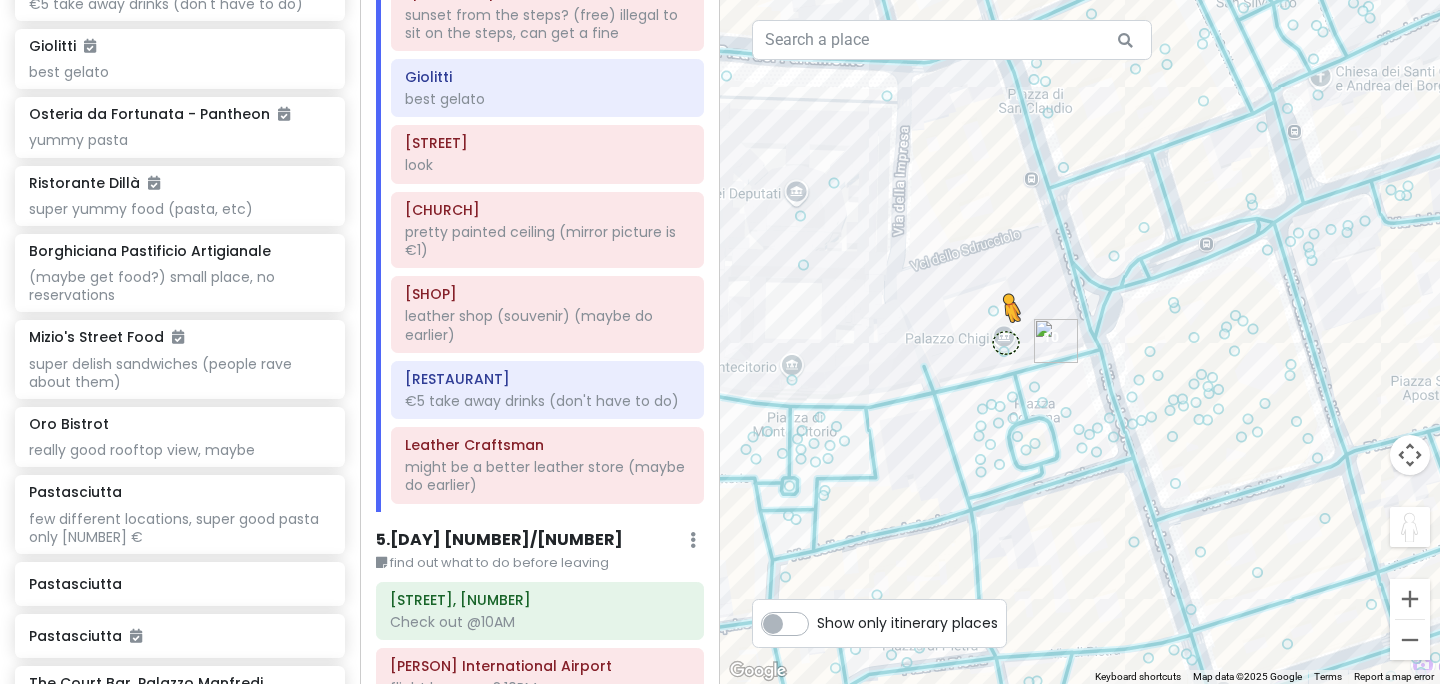 click on "To activate drag with keyboard, press Alt + Enter. Once in keyboard drag state, use the arrow keys to move the marker. To complete the drag, press the Enter key. To cancel, press Escape. Loading... Keyboard shortcuts Map Data Map data ©[YEAR] Google Map data ©[YEAR] Google [NUMBER] m  Click to toggle between metric and imperial units Terms Report a map error" at bounding box center [1080, 342] 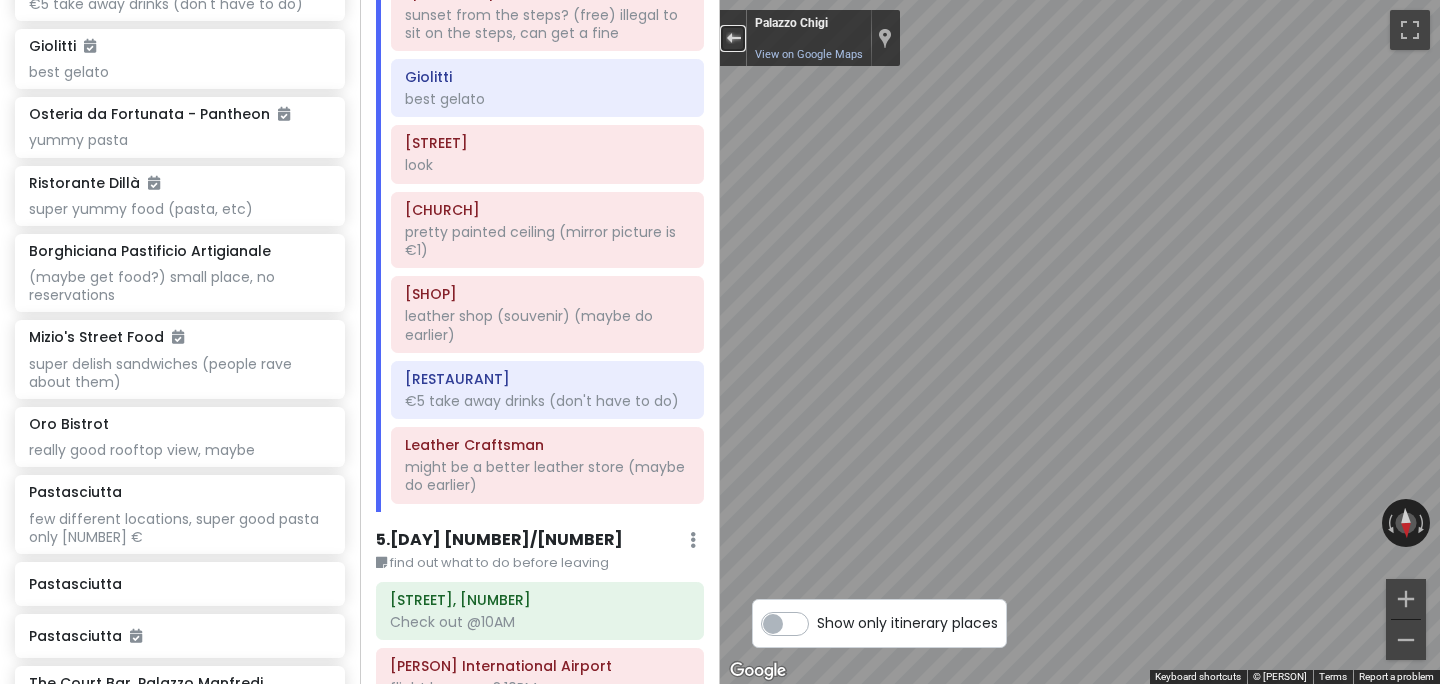 click at bounding box center [733, 38] 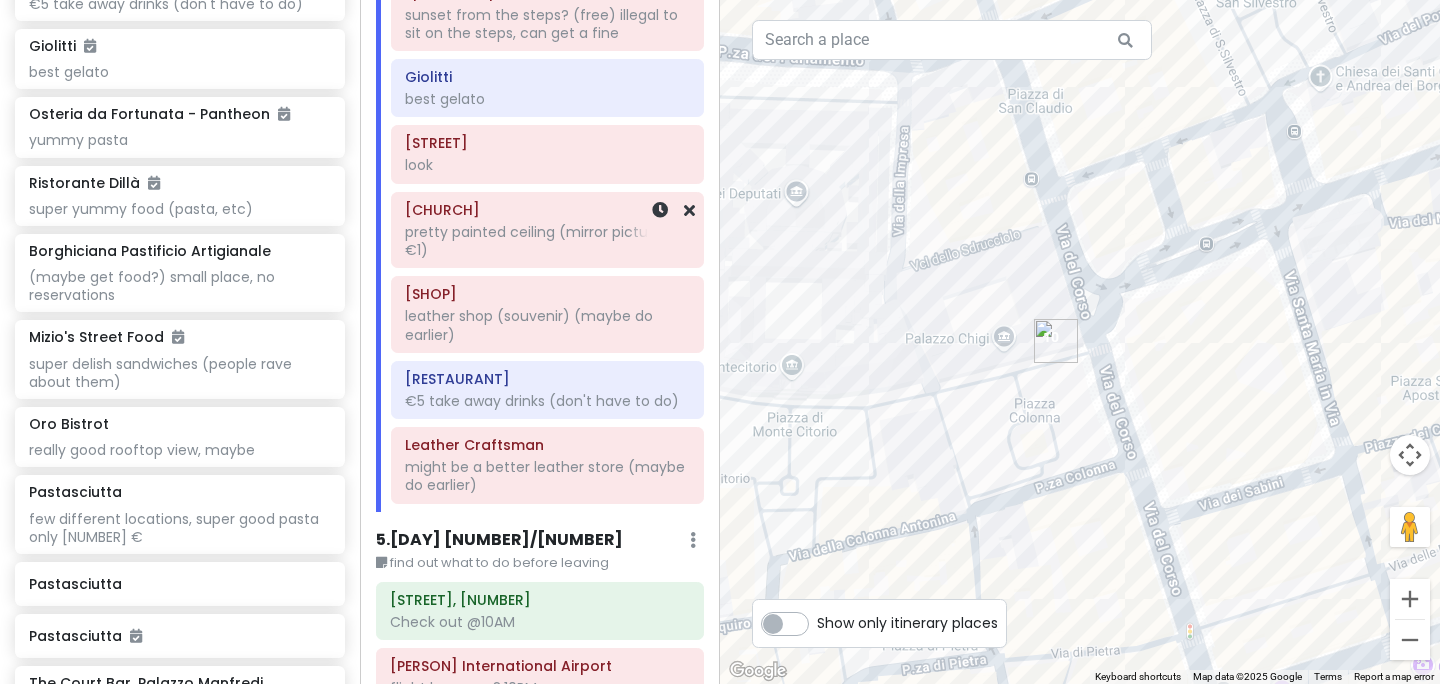 click on "pretty painted ceiling (mirror picture is €1)" at bounding box center [540, -2146] 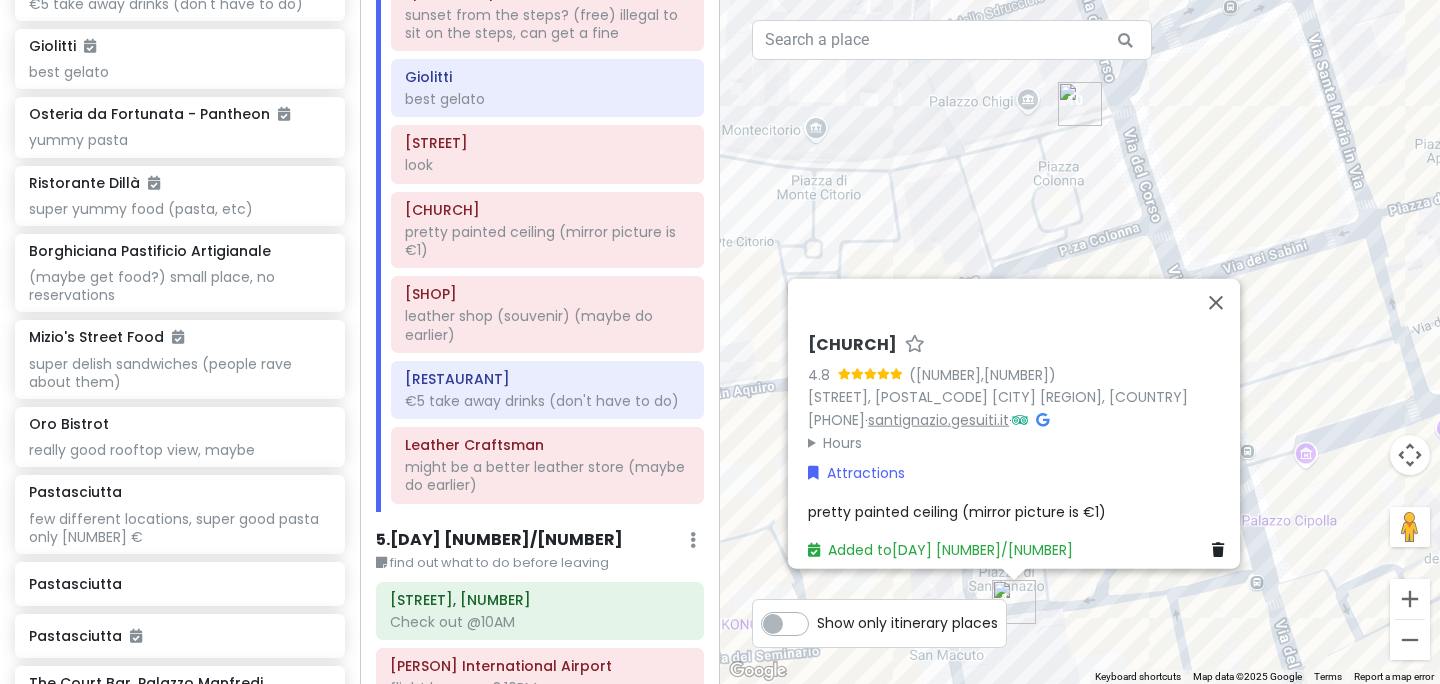 click on "santignazio.gesuiti.it" at bounding box center [938, 420] 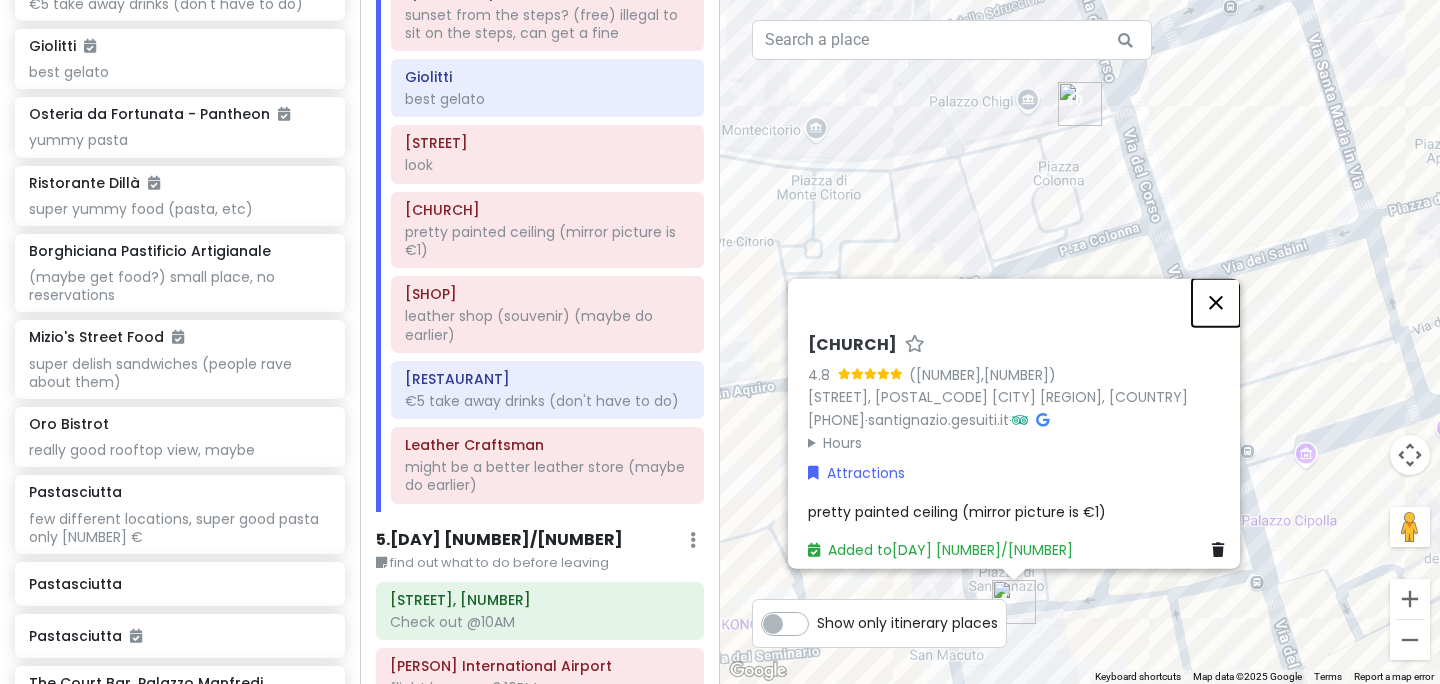 click at bounding box center [1216, 303] 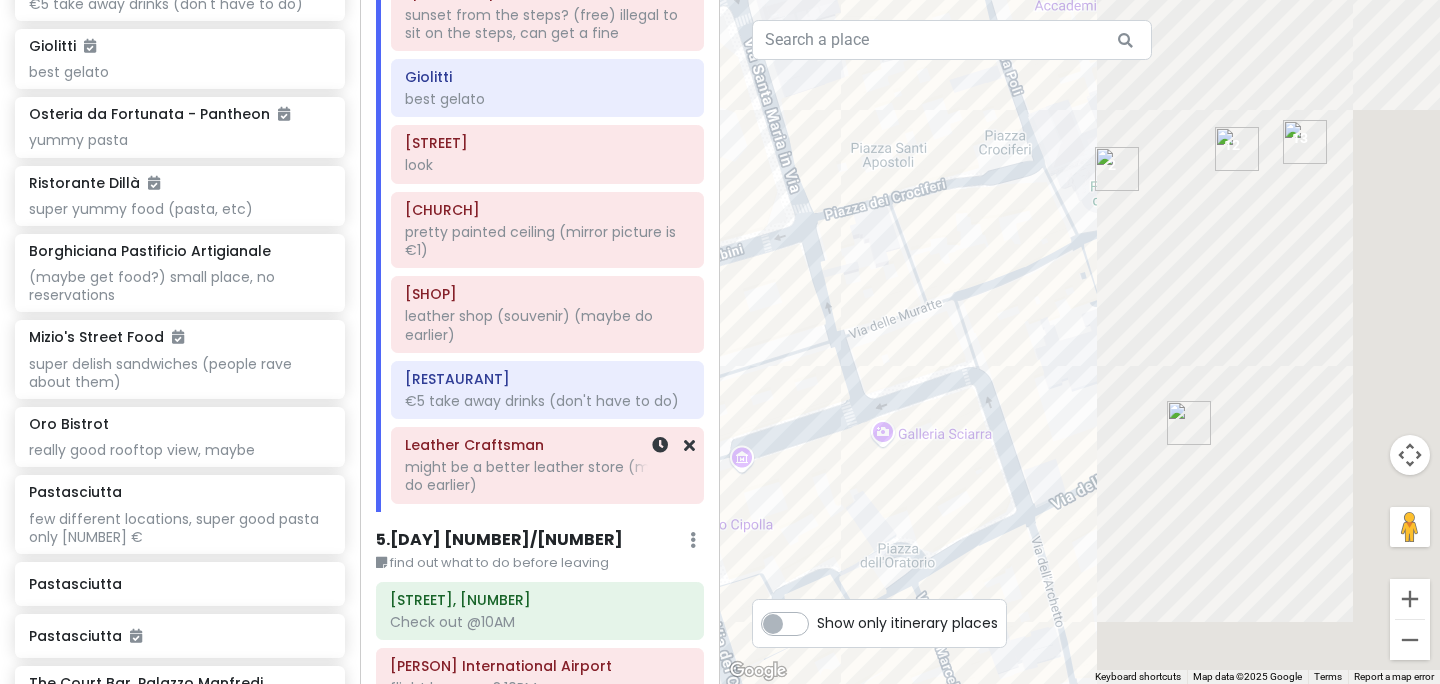 drag, startPoint x: 1258, startPoint y: 448, endPoint x: 662, endPoint y: 445, distance: 596.00757 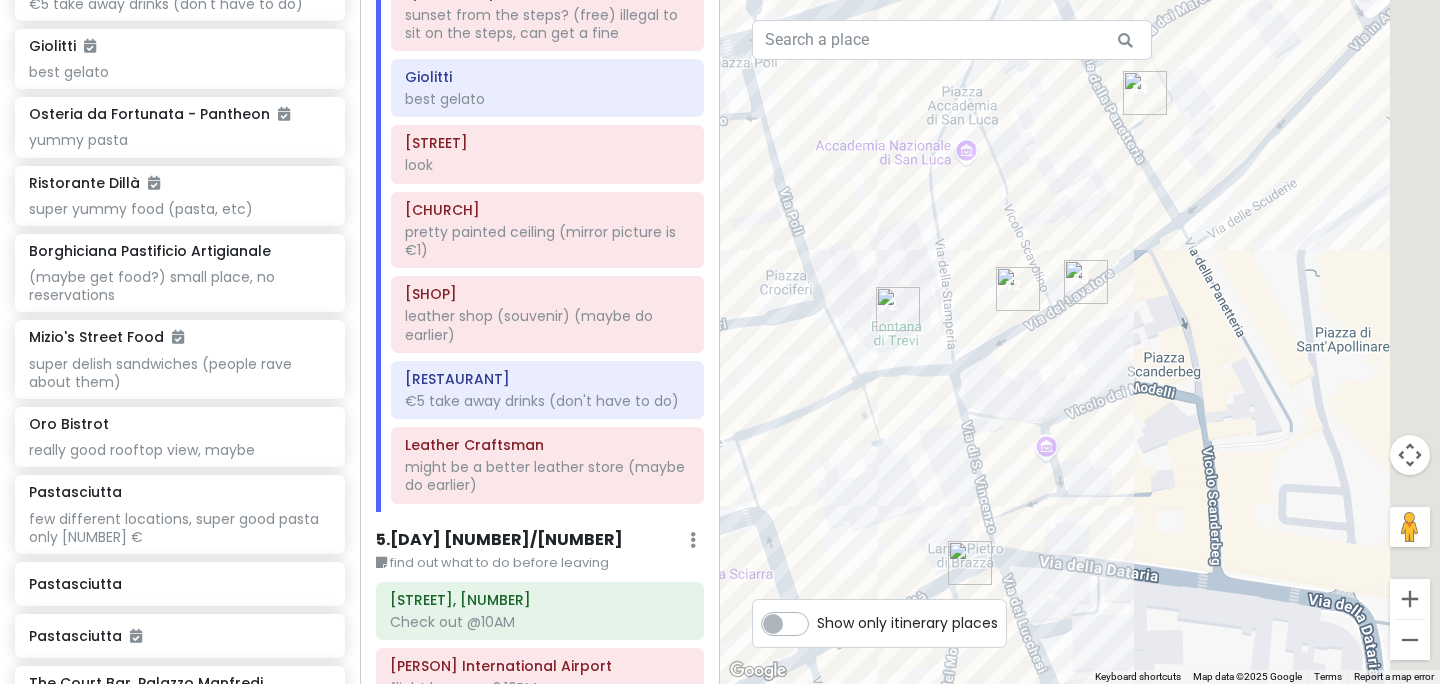 drag, startPoint x: 1206, startPoint y: 234, endPoint x: 1009, endPoint y: 390, distance: 251.28668 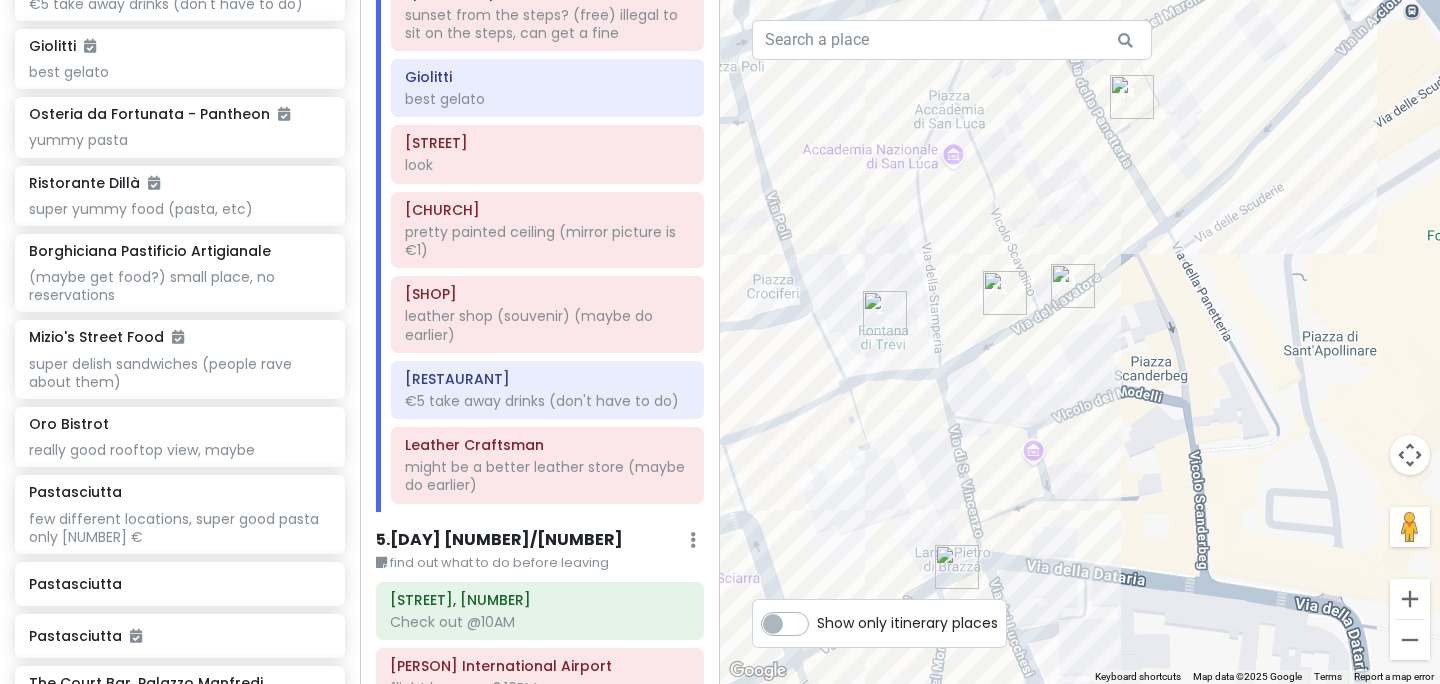 click on "Loading..." at bounding box center [1080, 342] 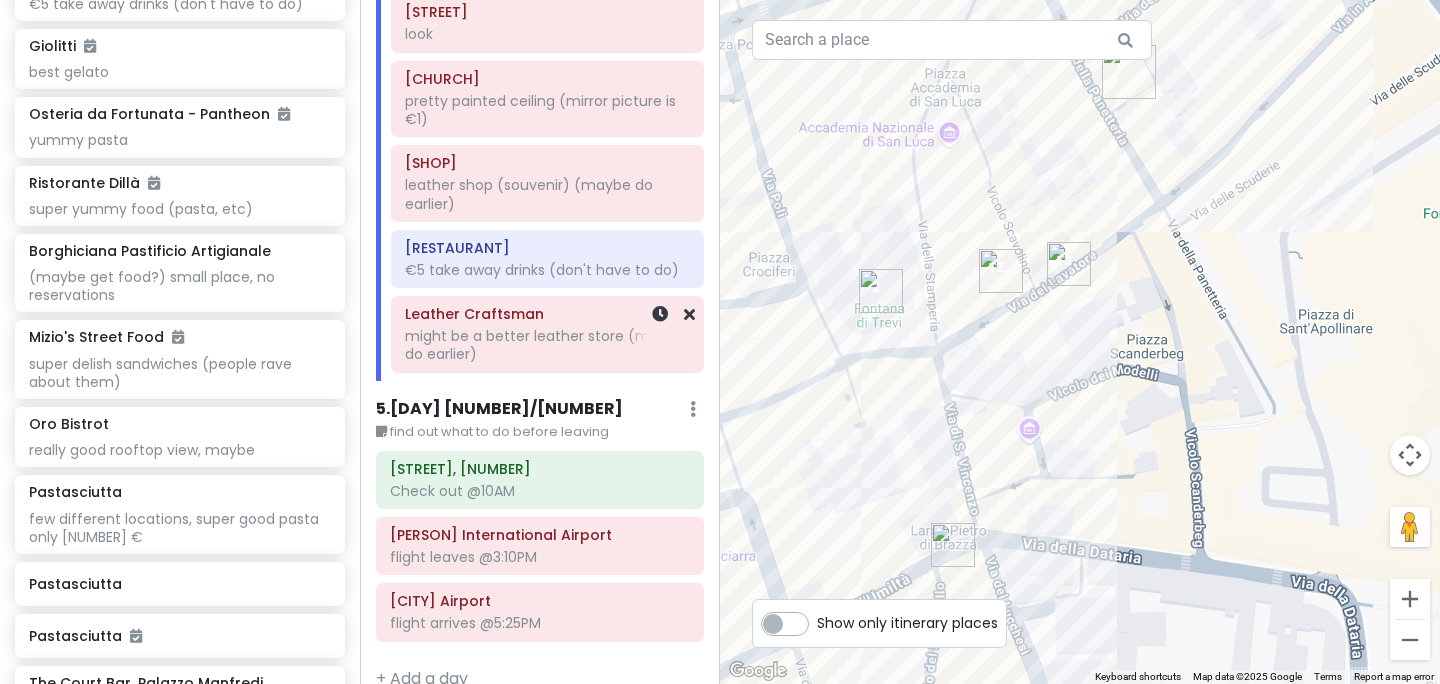 scroll, scrollTop: 2452, scrollLeft: 0, axis: vertical 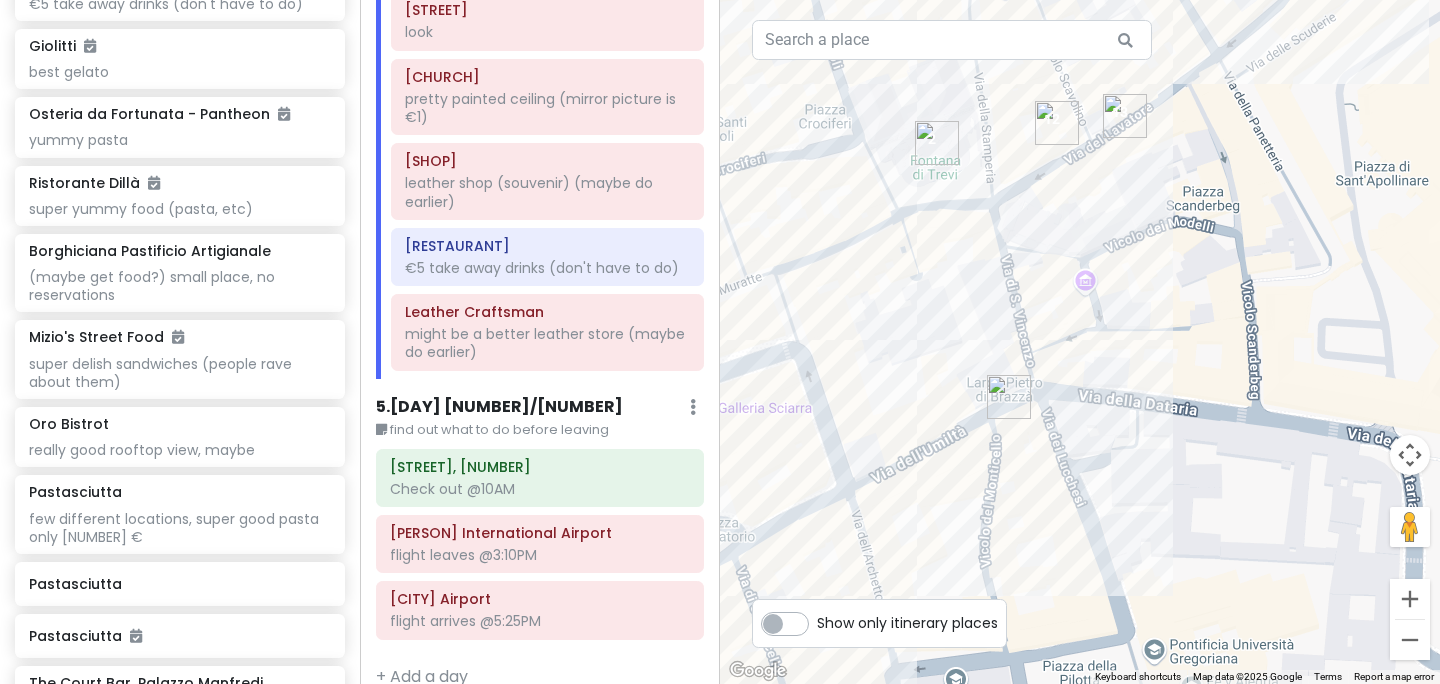 drag, startPoint x: 1102, startPoint y: 399, endPoint x: 1157, endPoint y: 244, distance: 164.46884 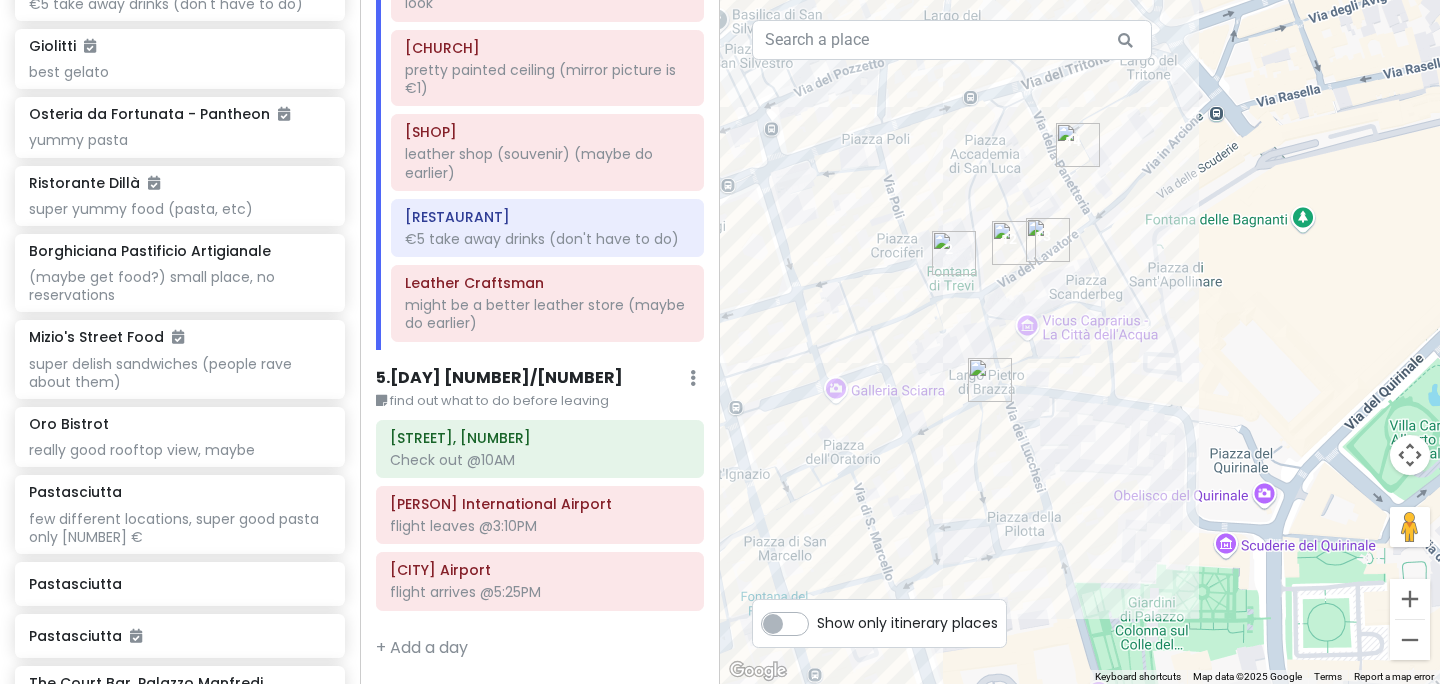 scroll, scrollTop: 2503, scrollLeft: 0, axis: vertical 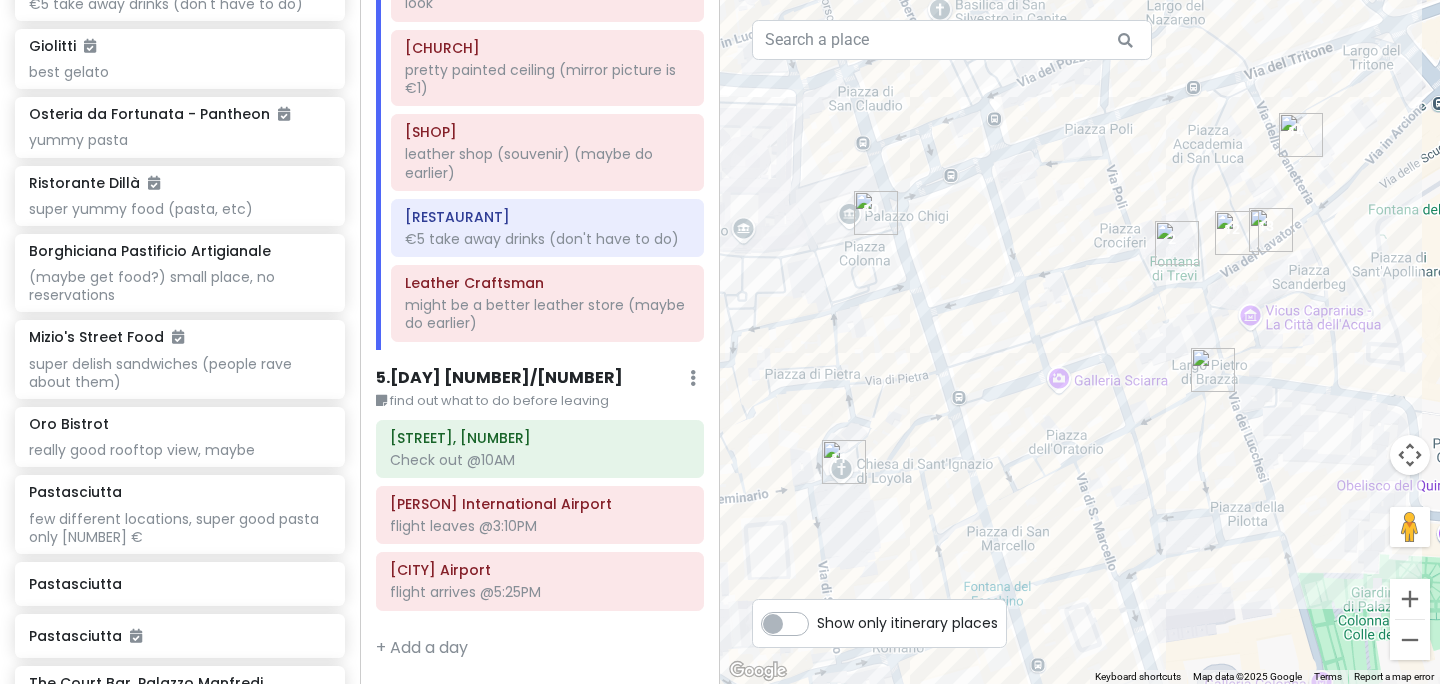 drag, startPoint x: 796, startPoint y: 458, endPoint x: 1036, endPoint y: 429, distance: 241.74573 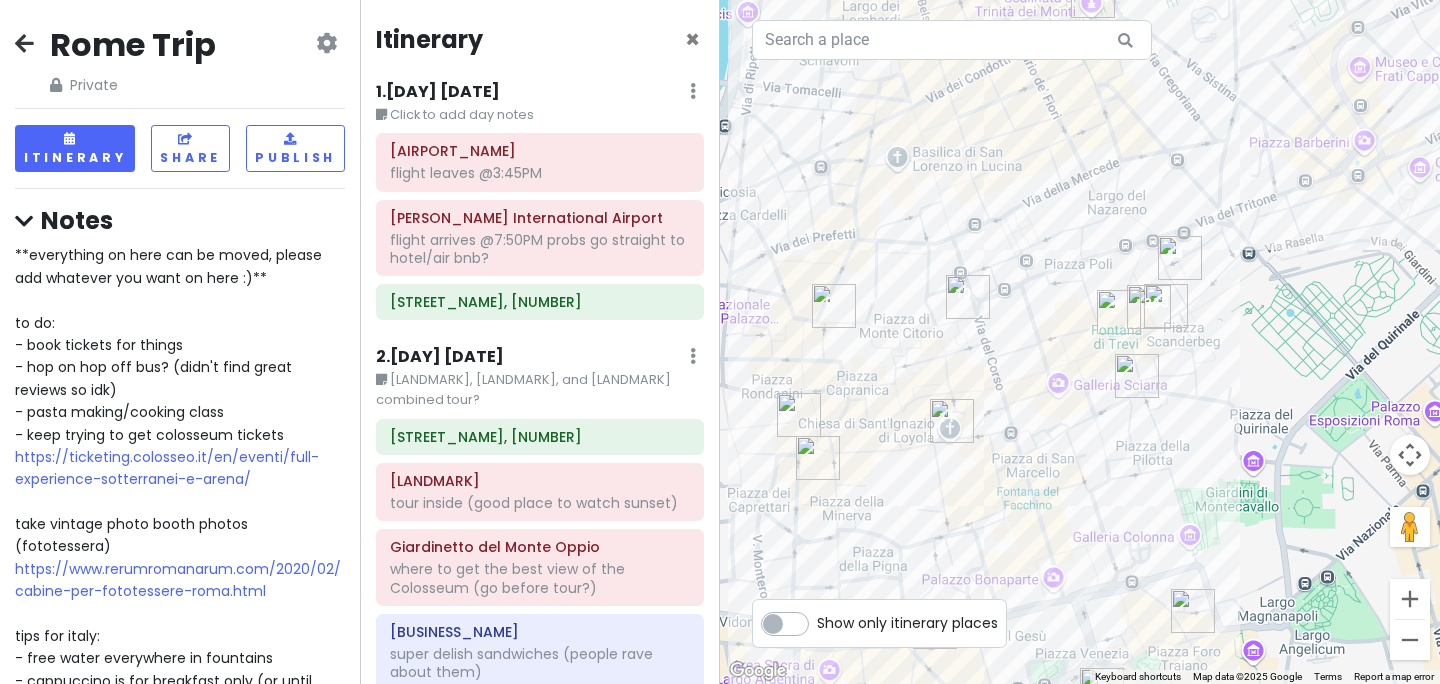 scroll, scrollTop: 0, scrollLeft: 0, axis: both 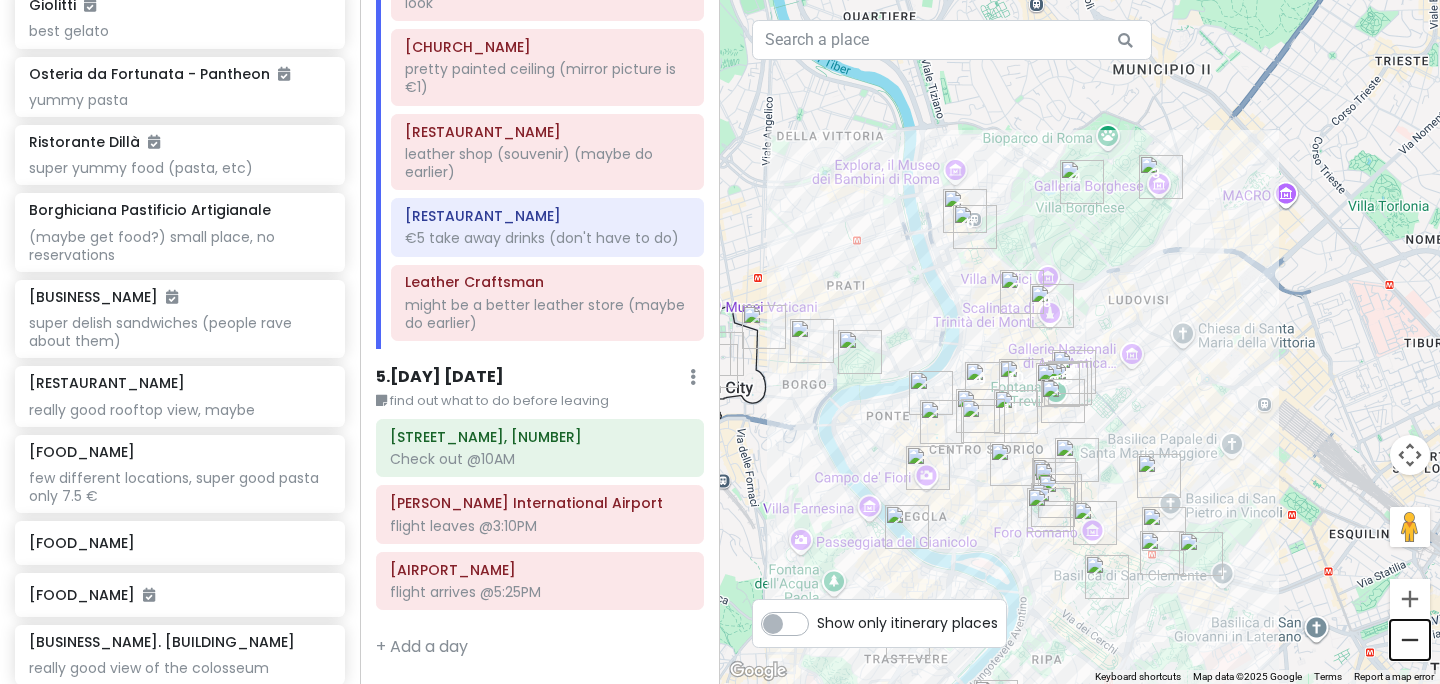click at bounding box center (1410, 640) 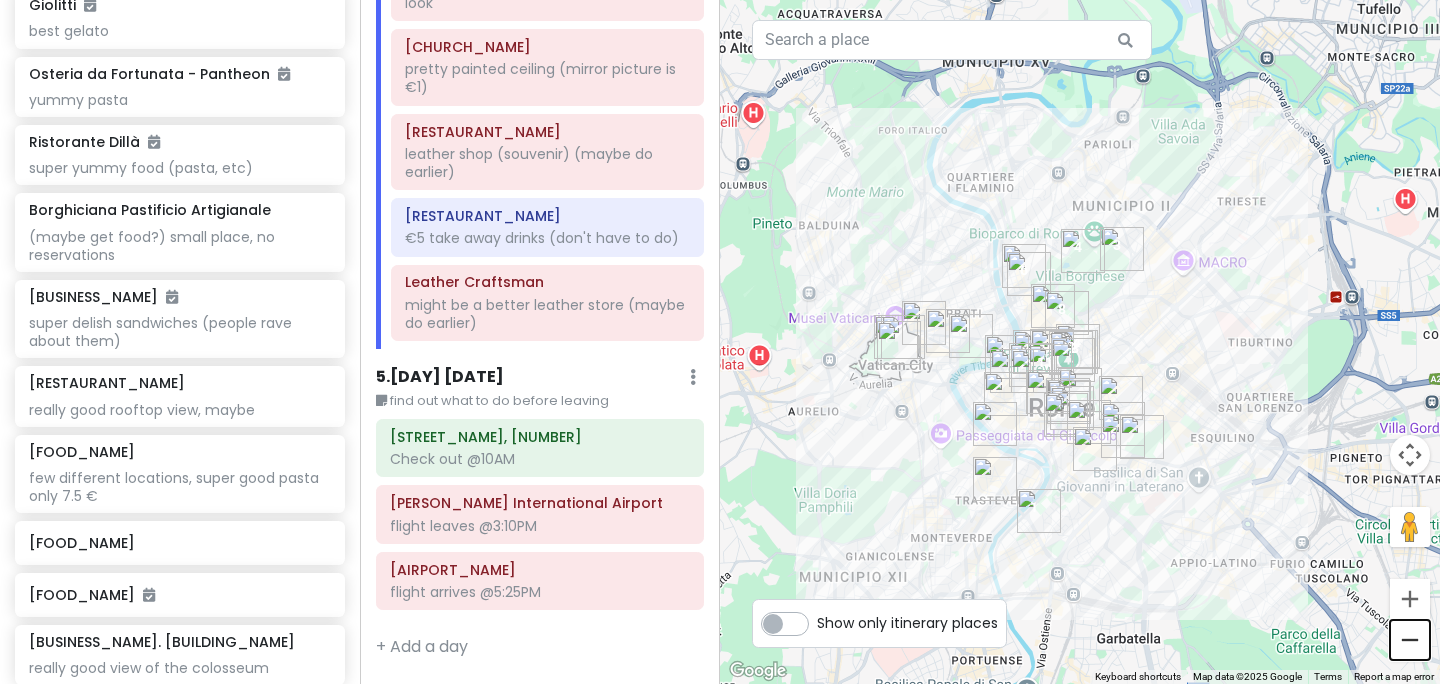 click at bounding box center [1410, 640] 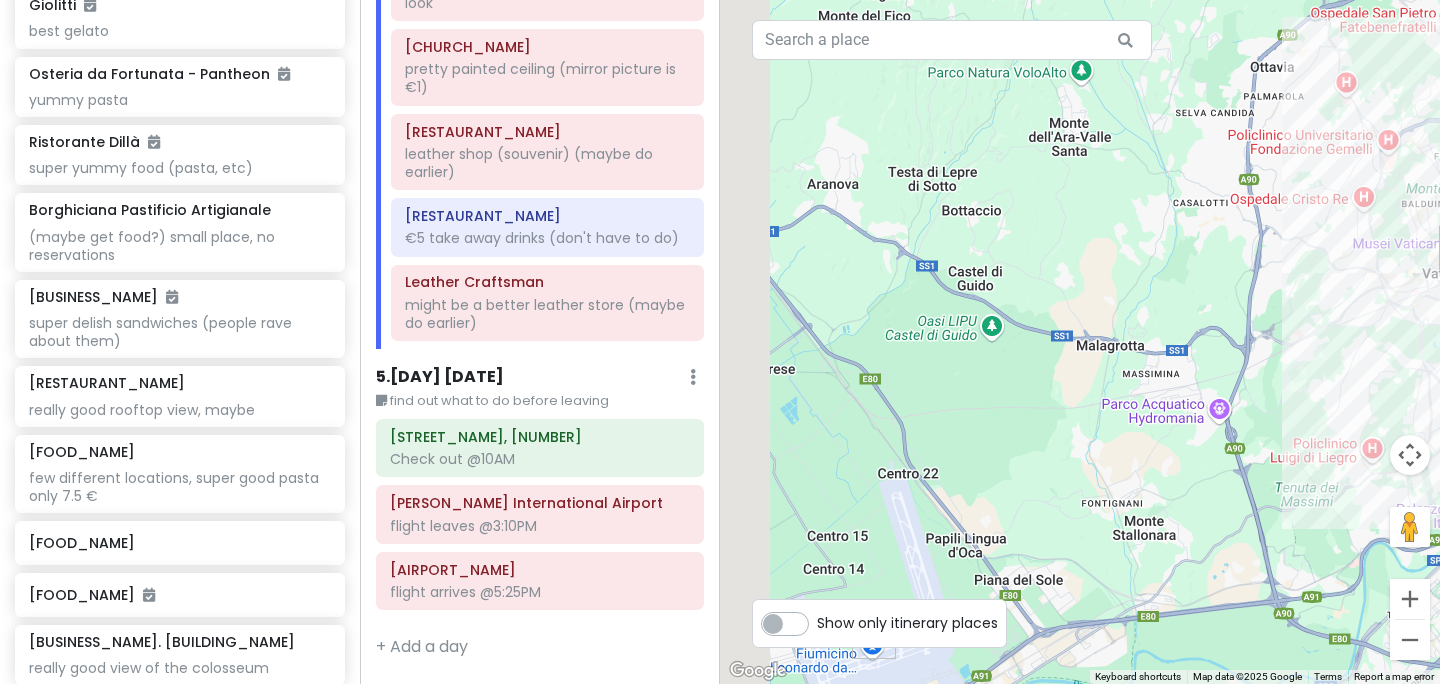 drag, startPoint x: 843, startPoint y: 474, endPoint x: 1325, endPoint y: 390, distance: 489.26474 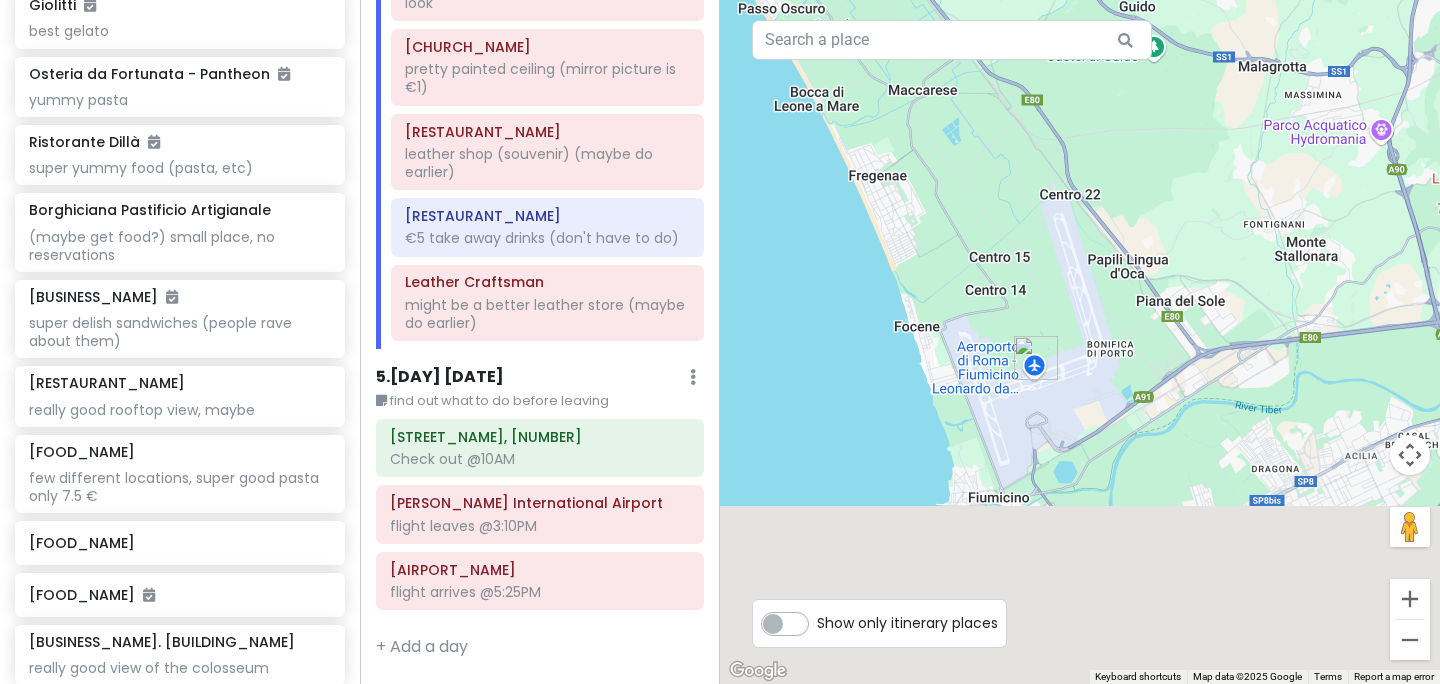 drag, startPoint x: 983, startPoint y: 406, endPoint x: 1117, endPoint y: 74, distance: 358.02234 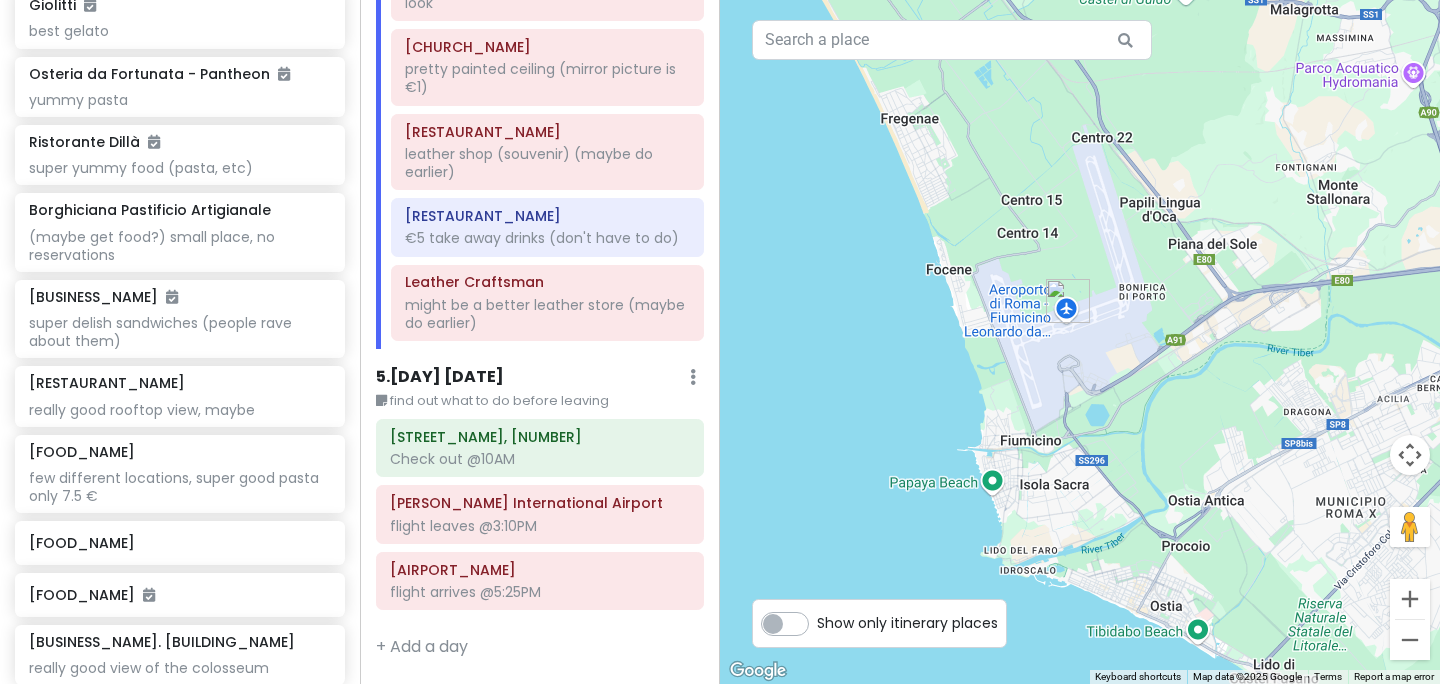 click on "Loading..." at bounding box center (1080, 342) 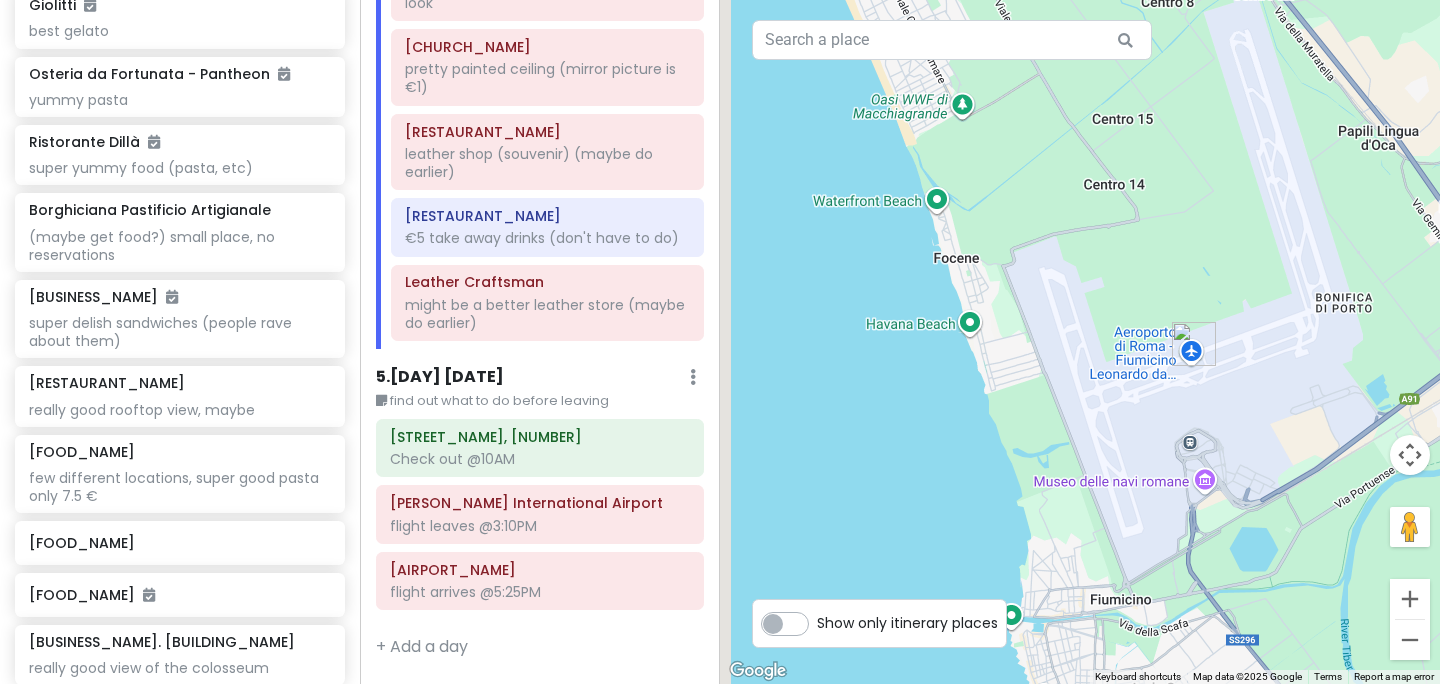 drag, startPoint x: 962, startPoint y: 280, endPoint x: 1024, endPoint y: 448, distance: 179.07541 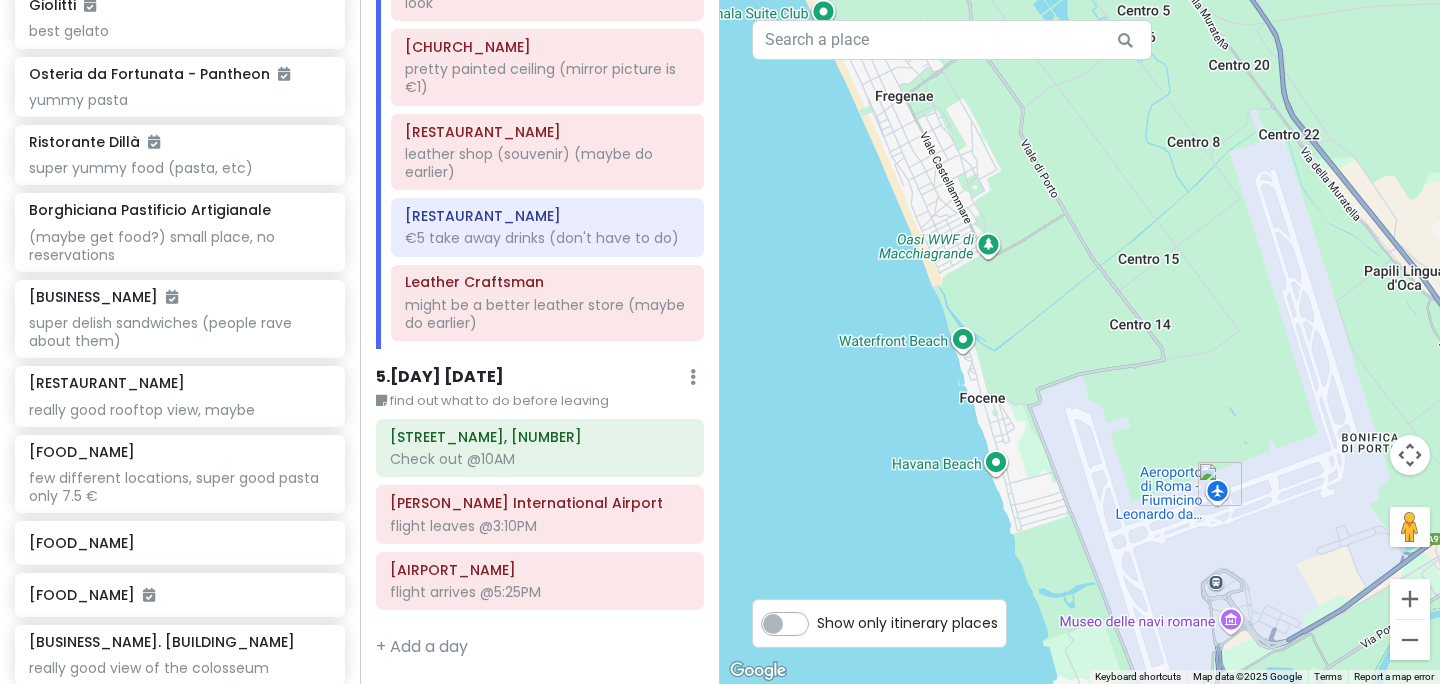 drag, startPoint x: 1024, startPoint y: 503, endPoint x: 1047, endPoint y: 631, distance: 130.04999 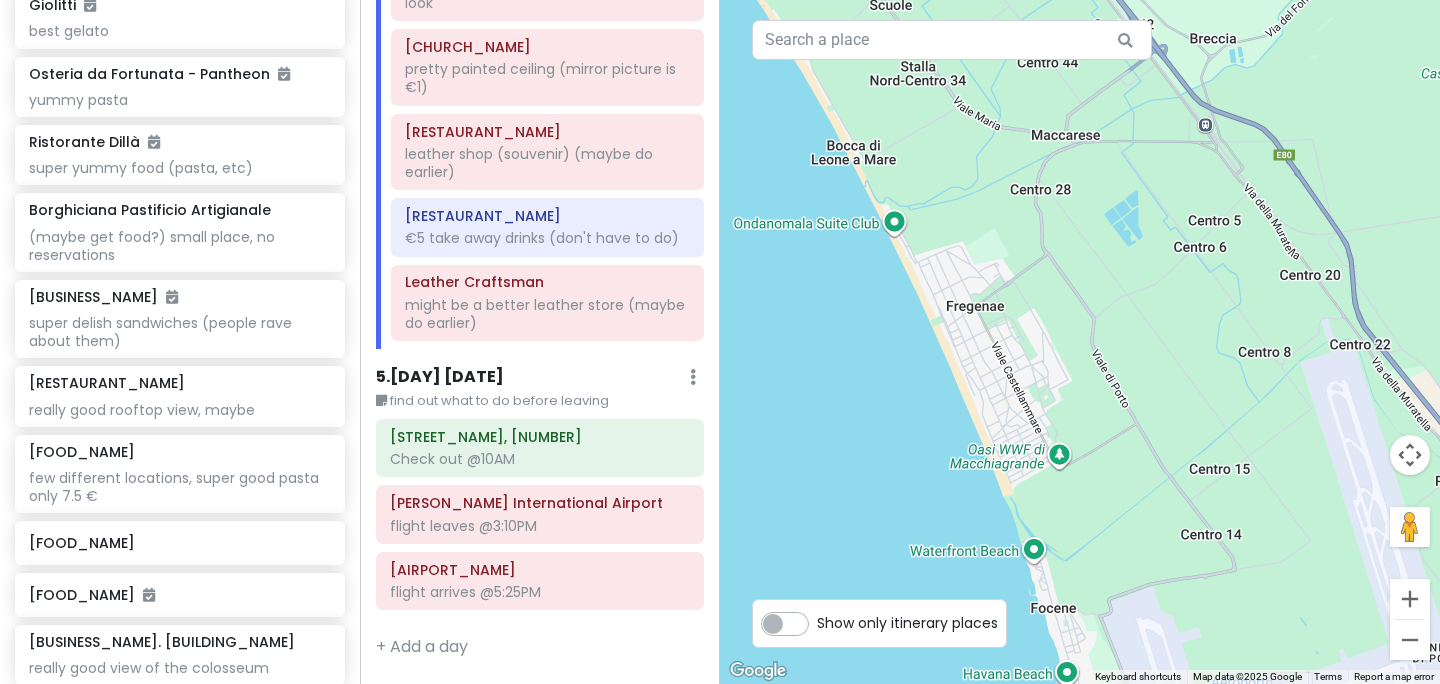 drag, startPoint x: 978, startPoint y: 275, endPoint x: 1048, endPoint y: 488, distance: 224.20749 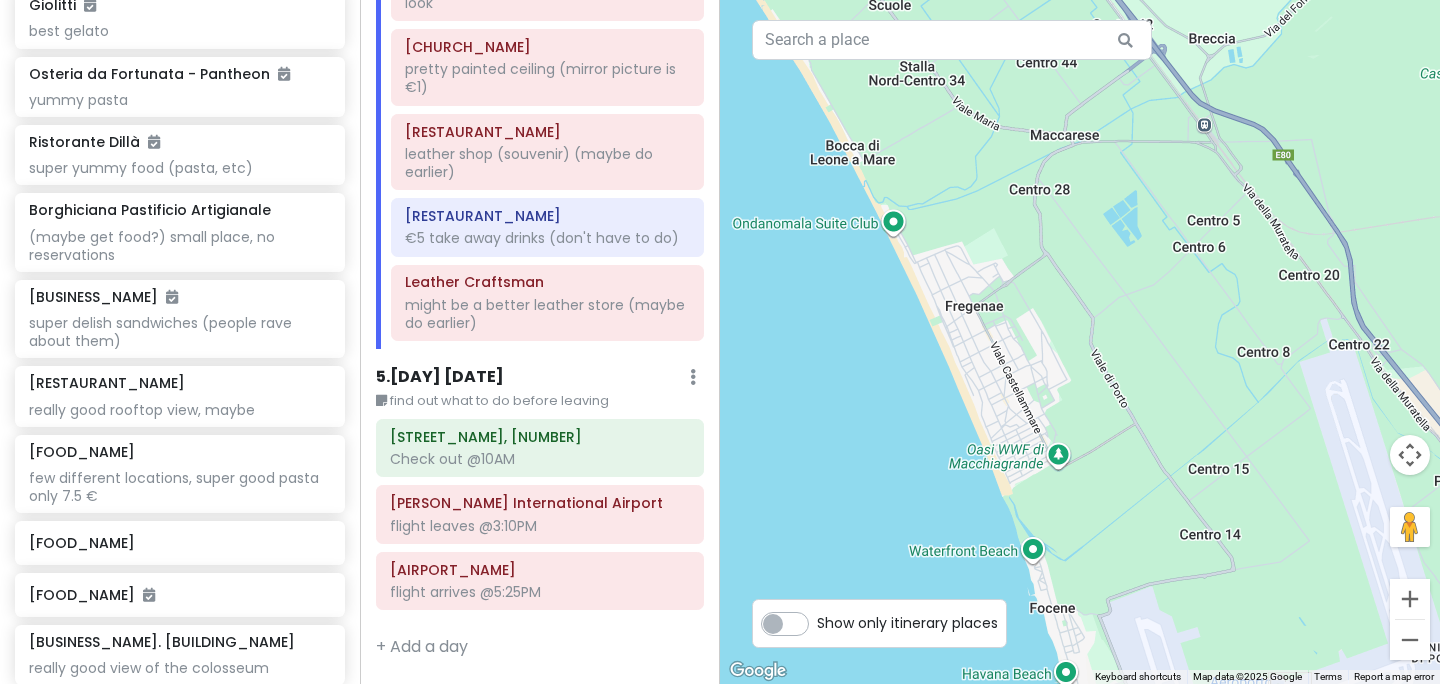 click on "Loading..." at bounding box center (1080, 342) 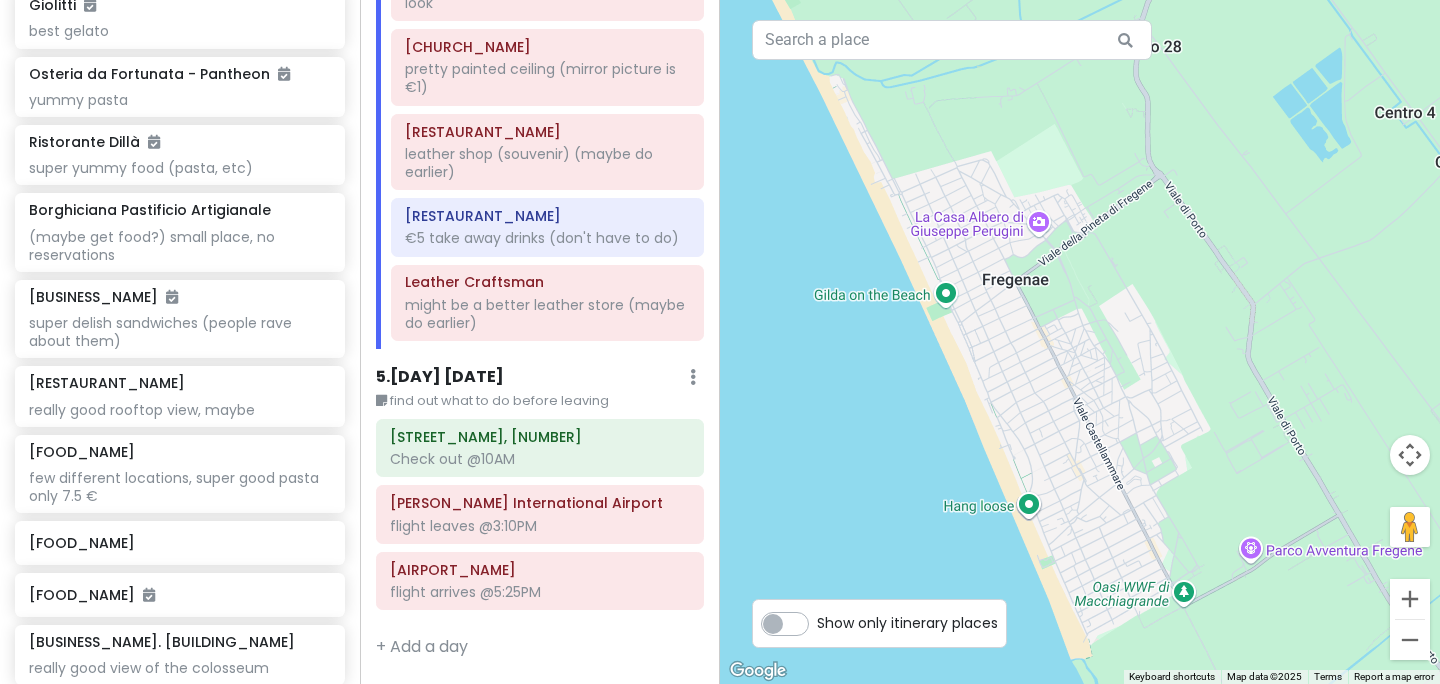 click on "Loading..." at bounding box center [1080, 342] 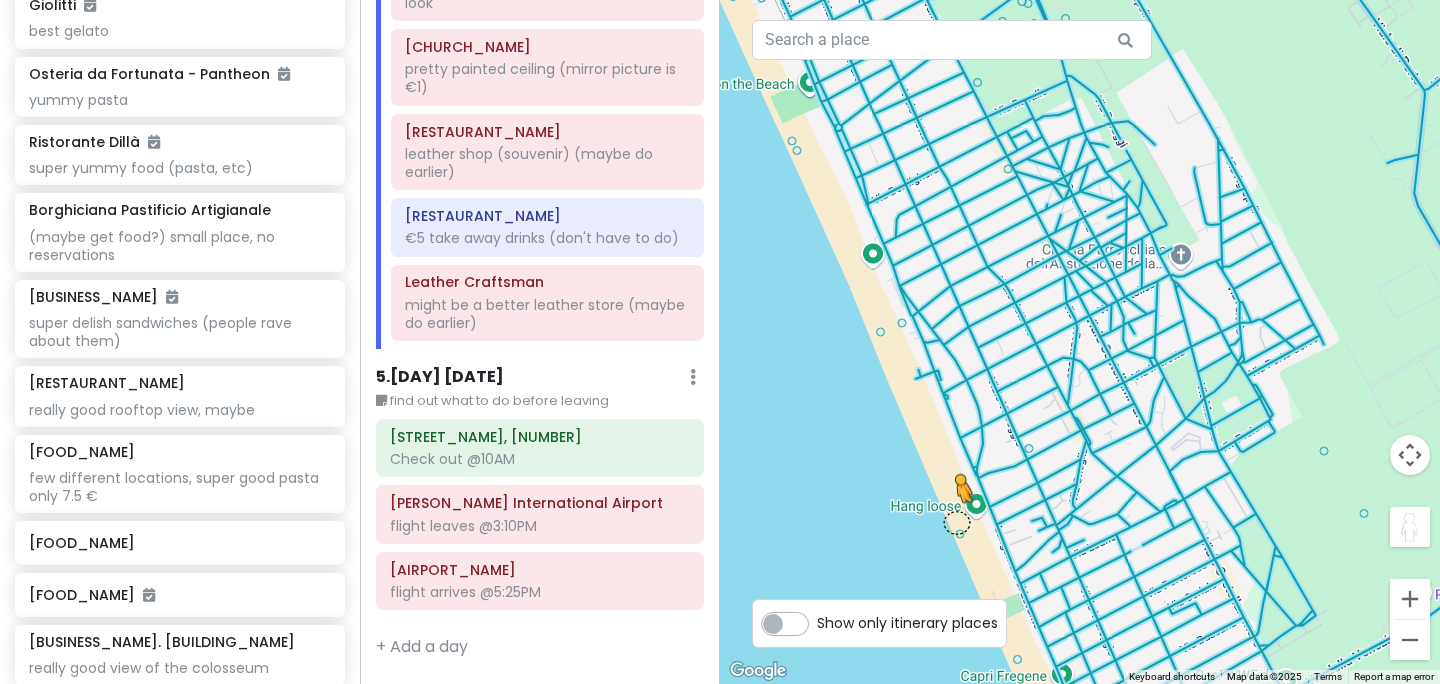drag, startPoint x: 1417, startPoint y: 529, endPoint x: 957, endPoint y: 522, distance: 460.05325 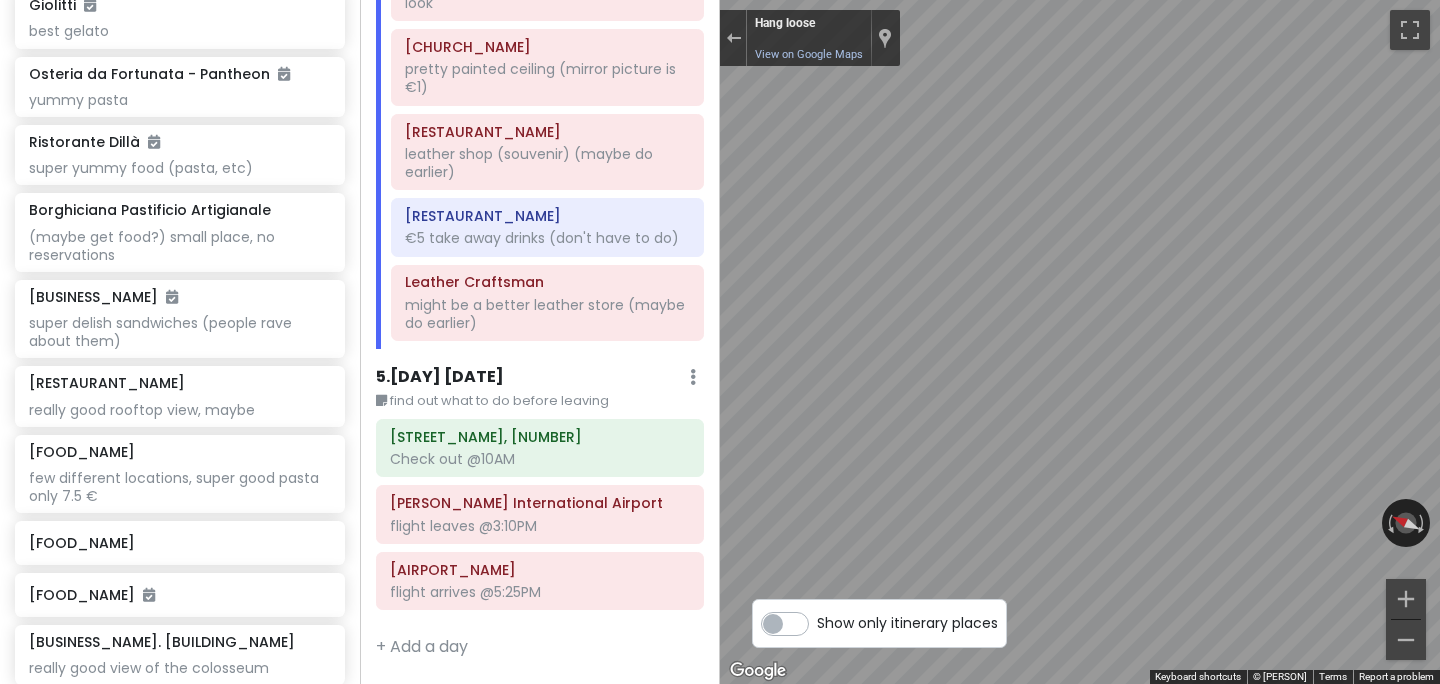 click on "to do:
- book tickets for things
- hop on hop off bus? (didn't find great reviews so idk)
- pasta making/cooking class
- keep trying to get colosseum tickets
https://ticketing.colosseo.it/en/eventi/full-experience-sotterranei-e-arena/
take vintage photo booth photos (fototessera)
https://www.rerumromanarum.com/2020/02/cabine-per-fototessere-roma.html
tips for italy:
- free water everywhere in fountains
- cappuccino is for breakfast only (or until [TIME])
- don't ask for a 'latte', you'll get a glass of milk lol
- bring a cross body bag or belt bag (don't get stuff stolen)
- 'free' gifts aren't free (scam)
- always use paying in € not in $
- never go to a place with pictures on menu (tourist scam)
- tipping is not normal, if anything do only [NUMBER]-[NUMBER]% (in cash if possible)" at bounding box center [720, 342] 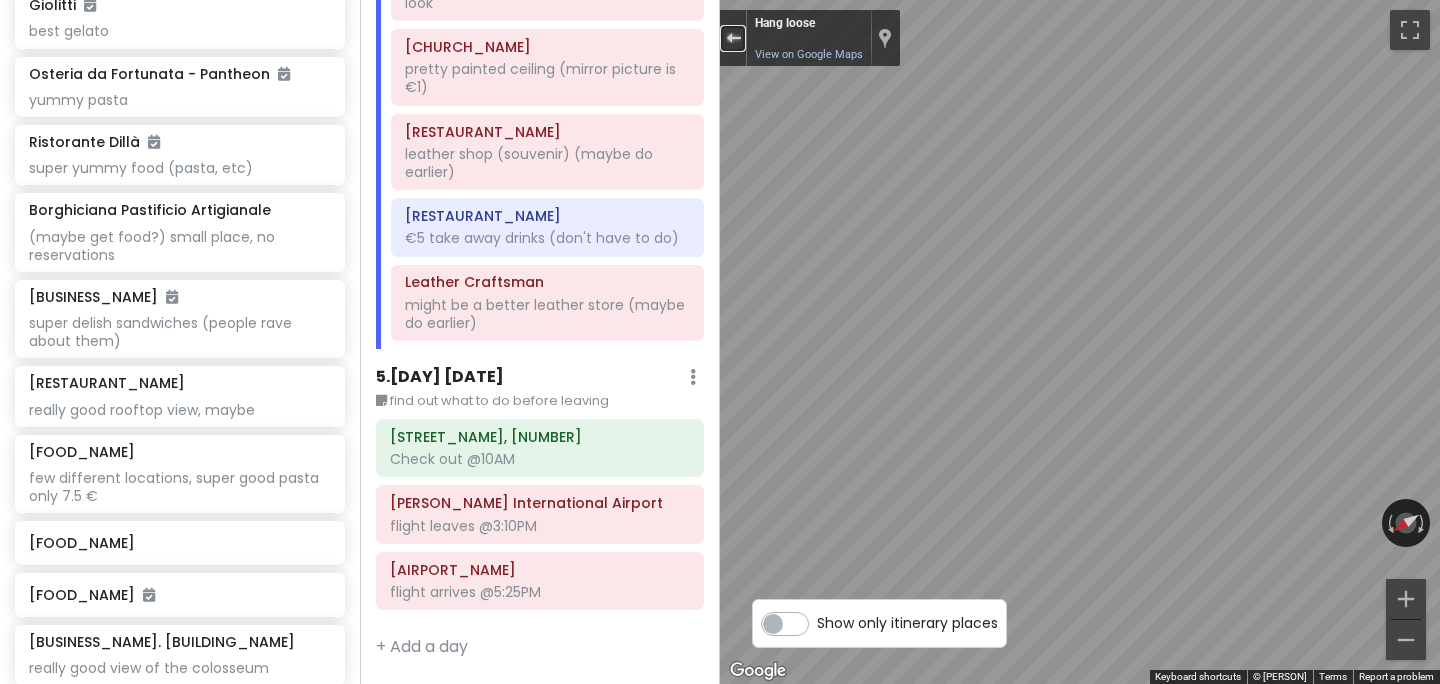 click at bounding box center [733, 38] 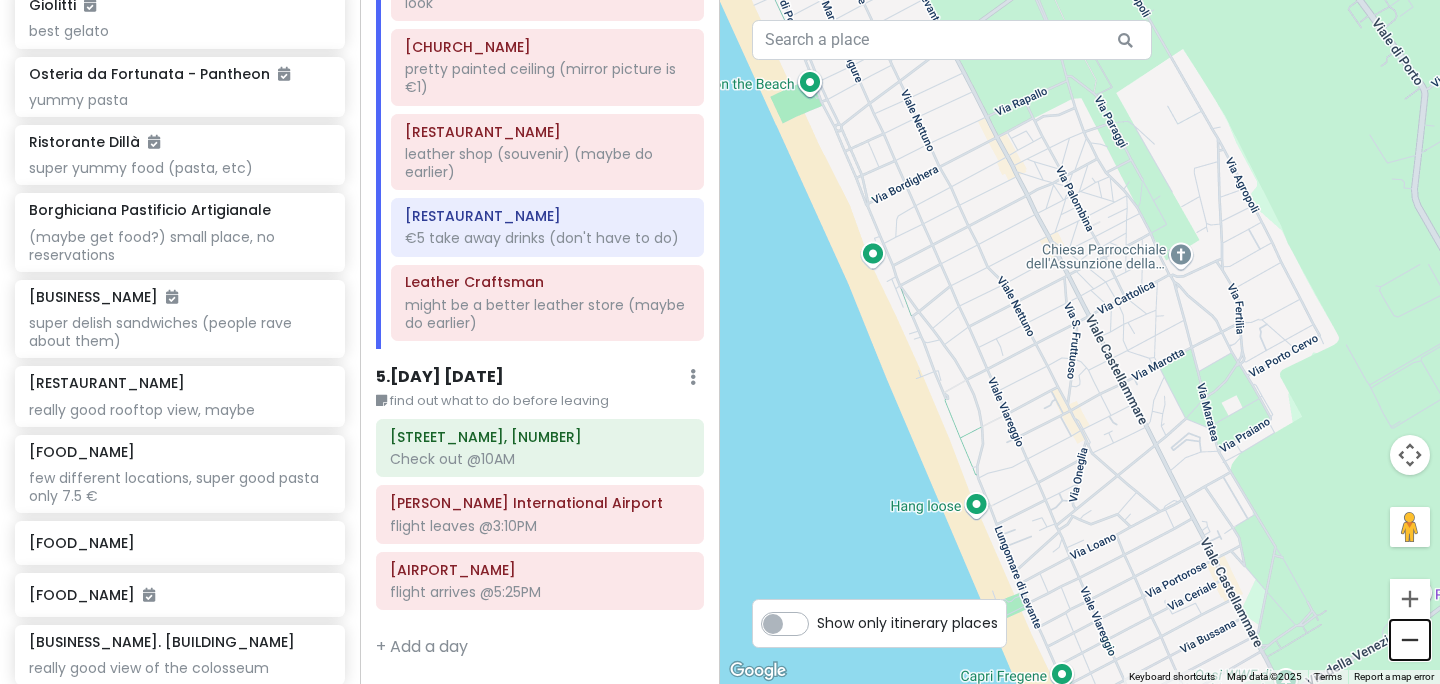 click at bounding box center (1410, 640) 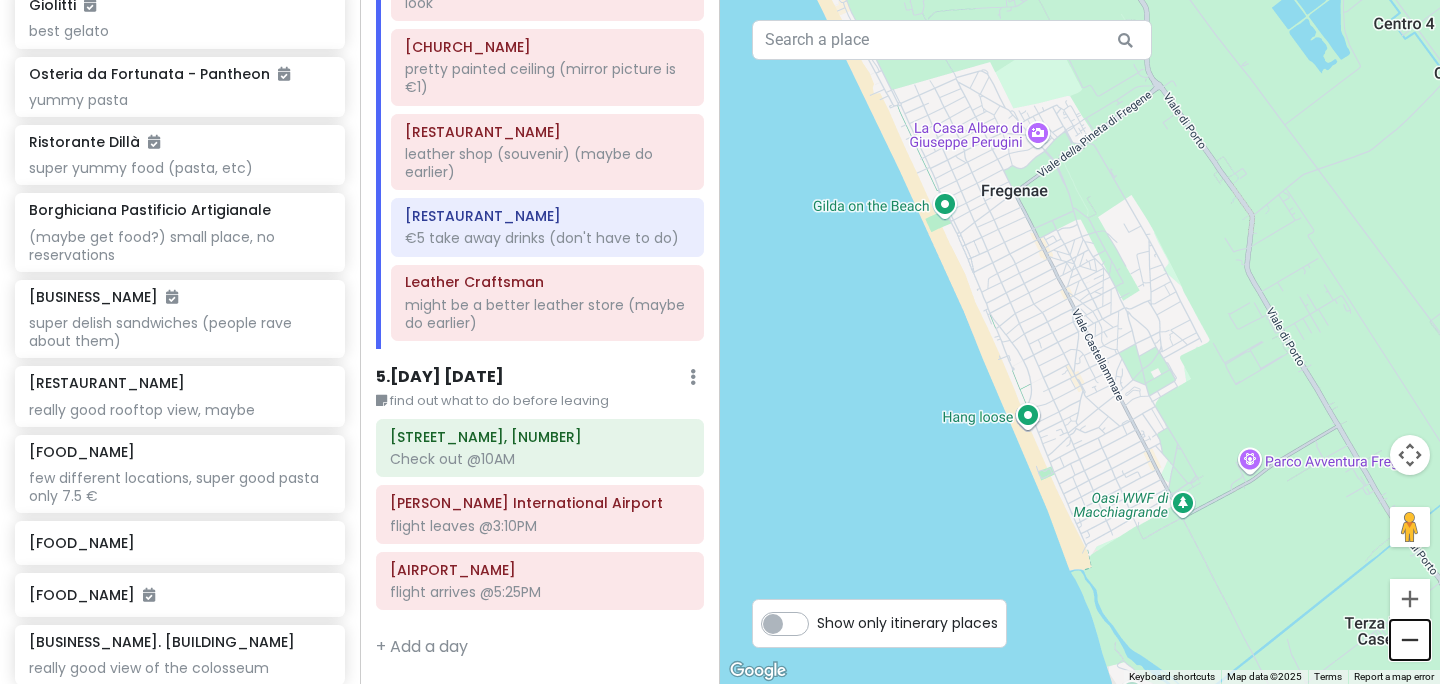 click at bounding box center [1410, 640] 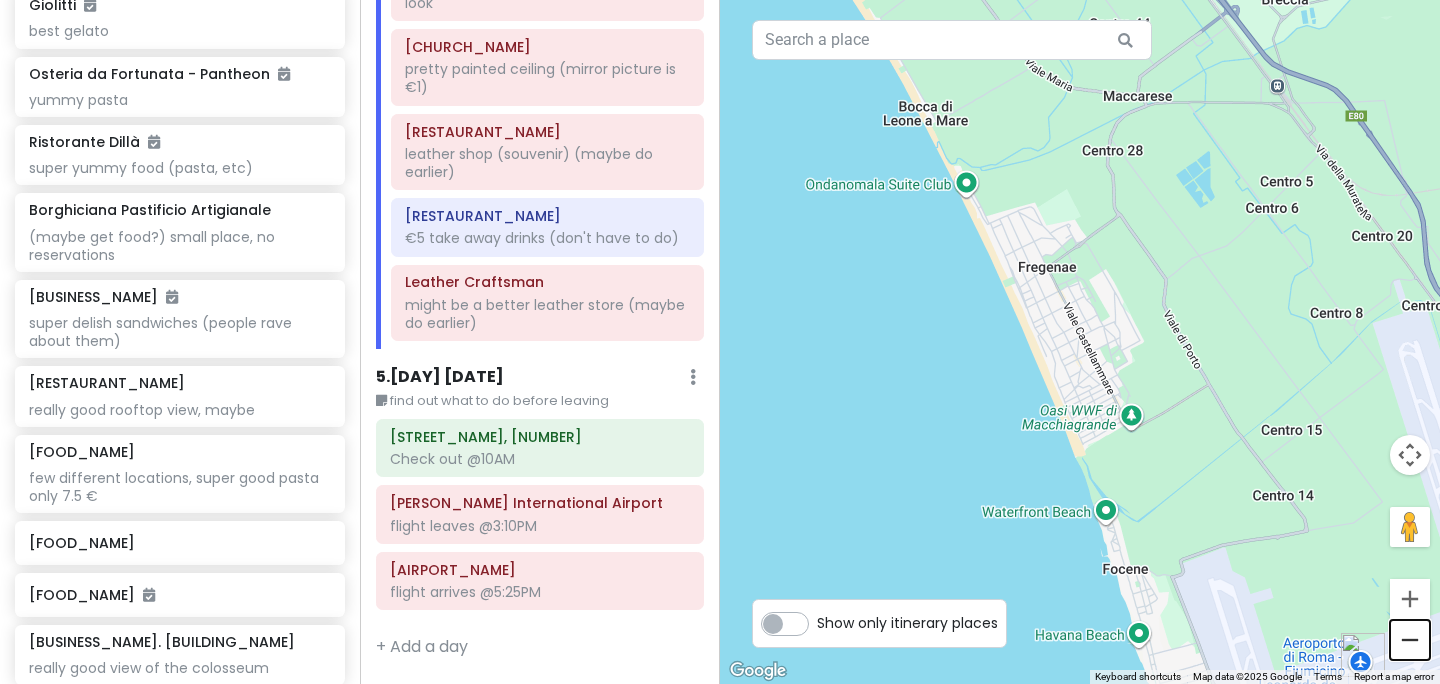 click at bounding box center [1410, 640] 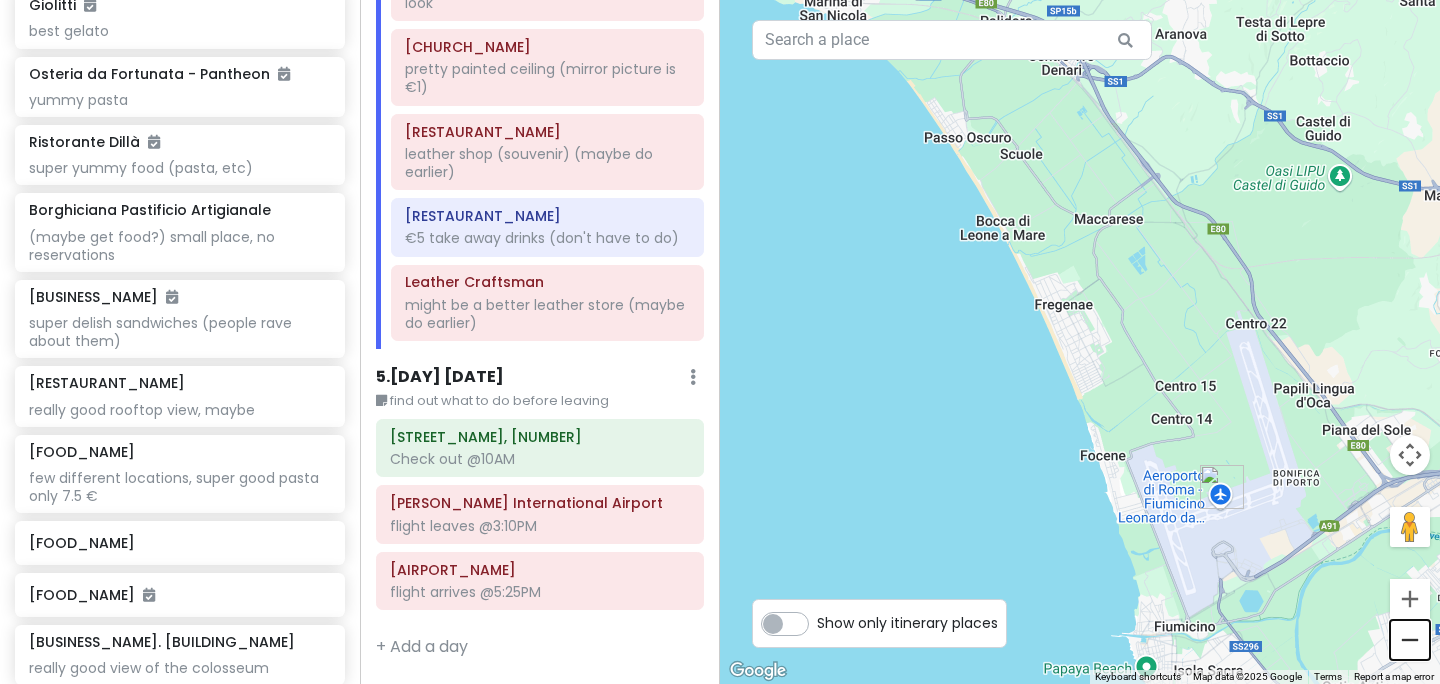 click at bounding box center [1410, 640] 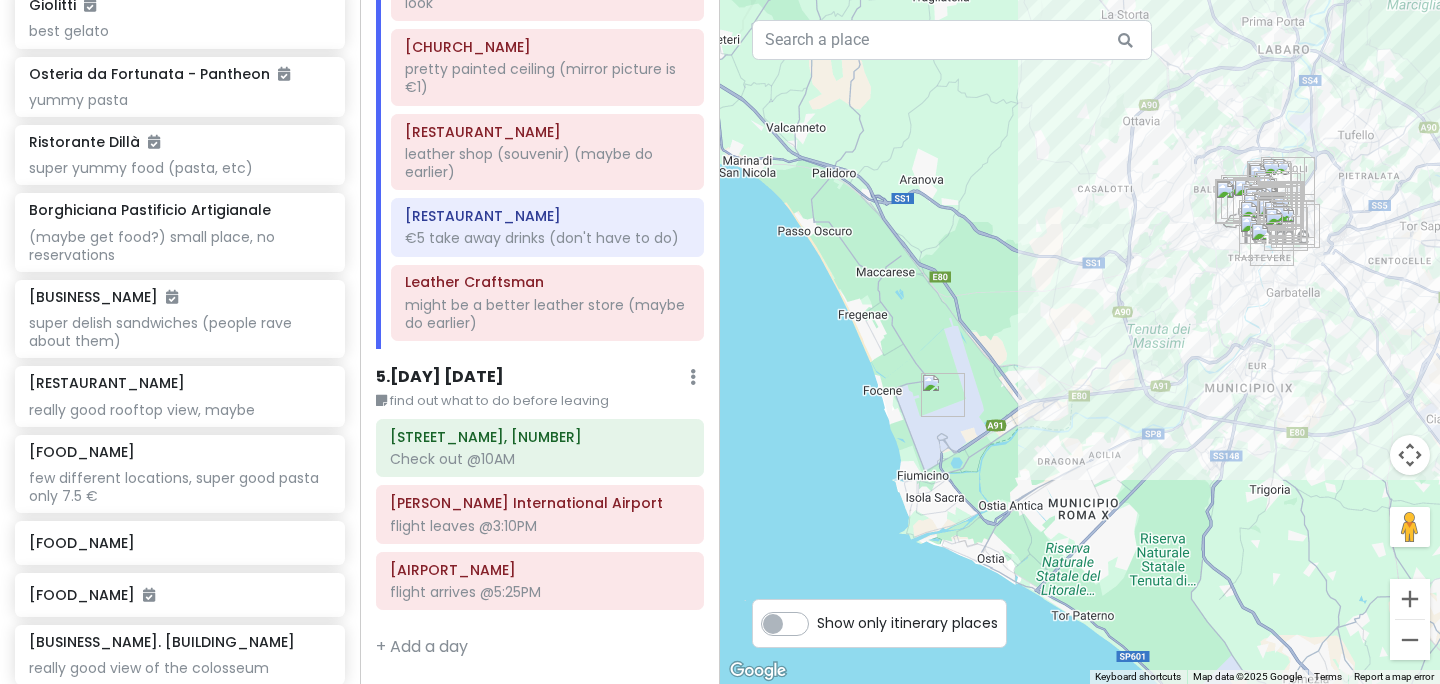 drag, startPoint x: 1276, startPoint y: 434, endPoint x: 1065, endPoint y: 426, distance: 211.15161 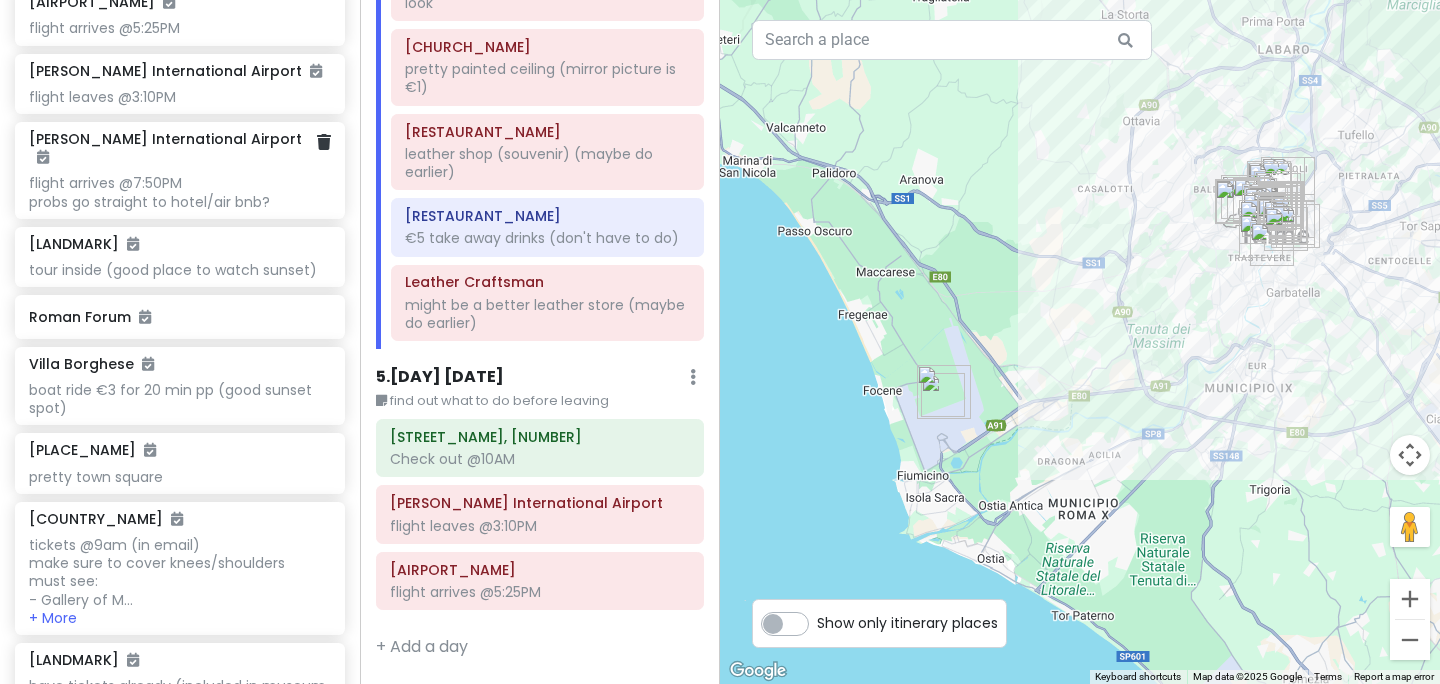 scroll, scrollTop: 1486, scrollLeft: 0, axis: vertical 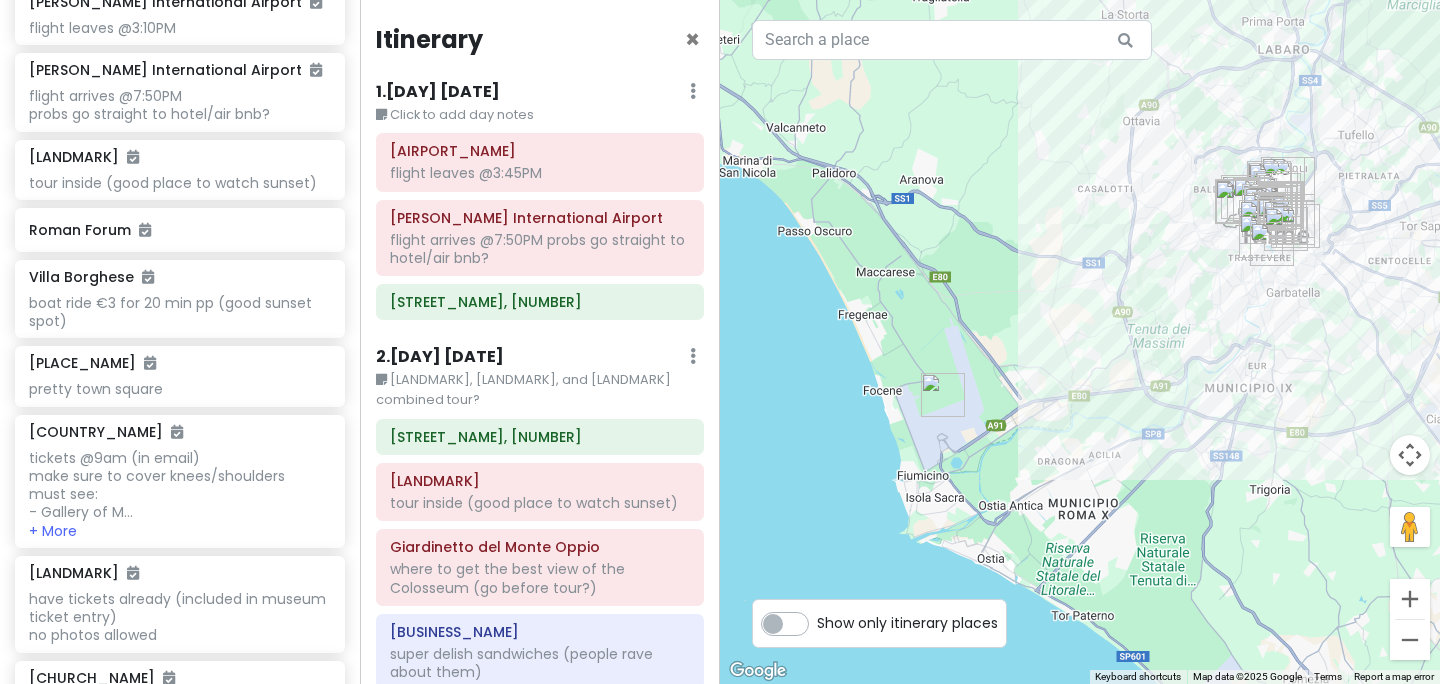 click on "Loading..." at bounding box center (1080, 342) 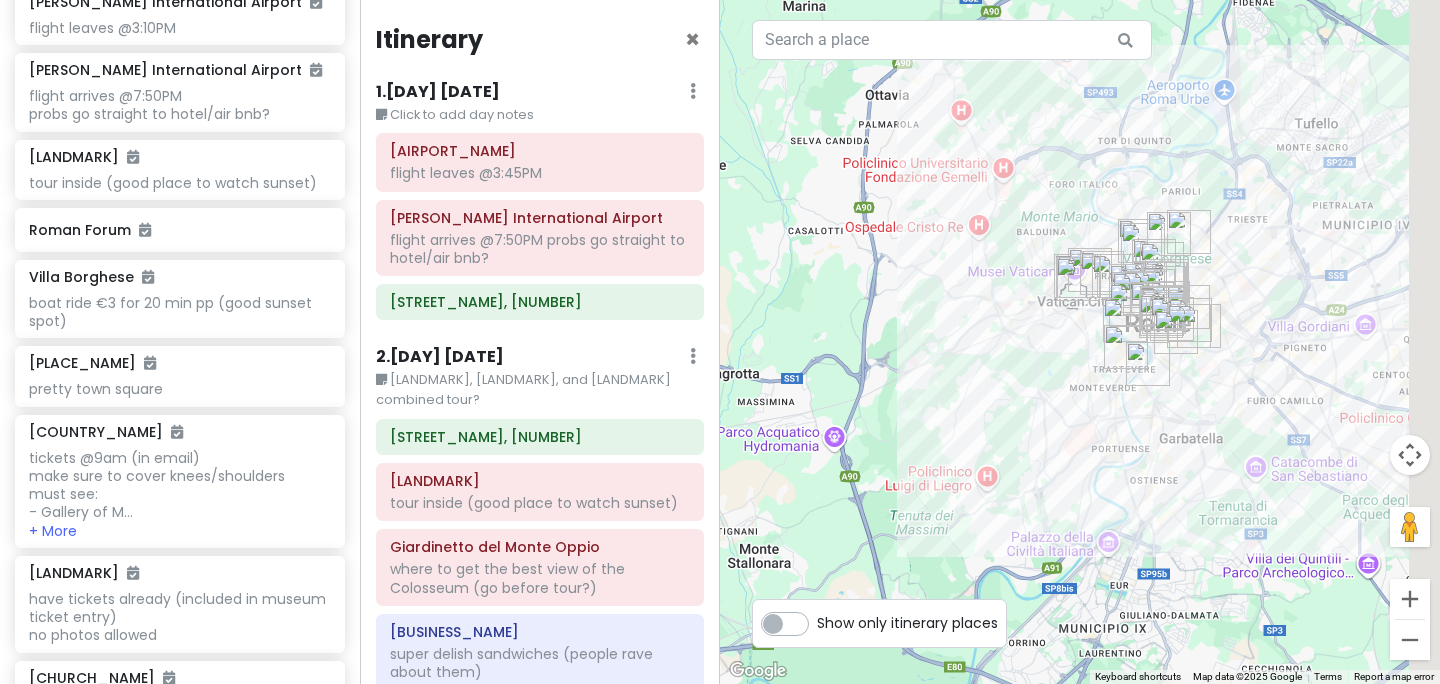 drag, startPoint x: 1206, startPoint y: 304, endPoint x: 921, endPoint y: 462, distance: 325.86655 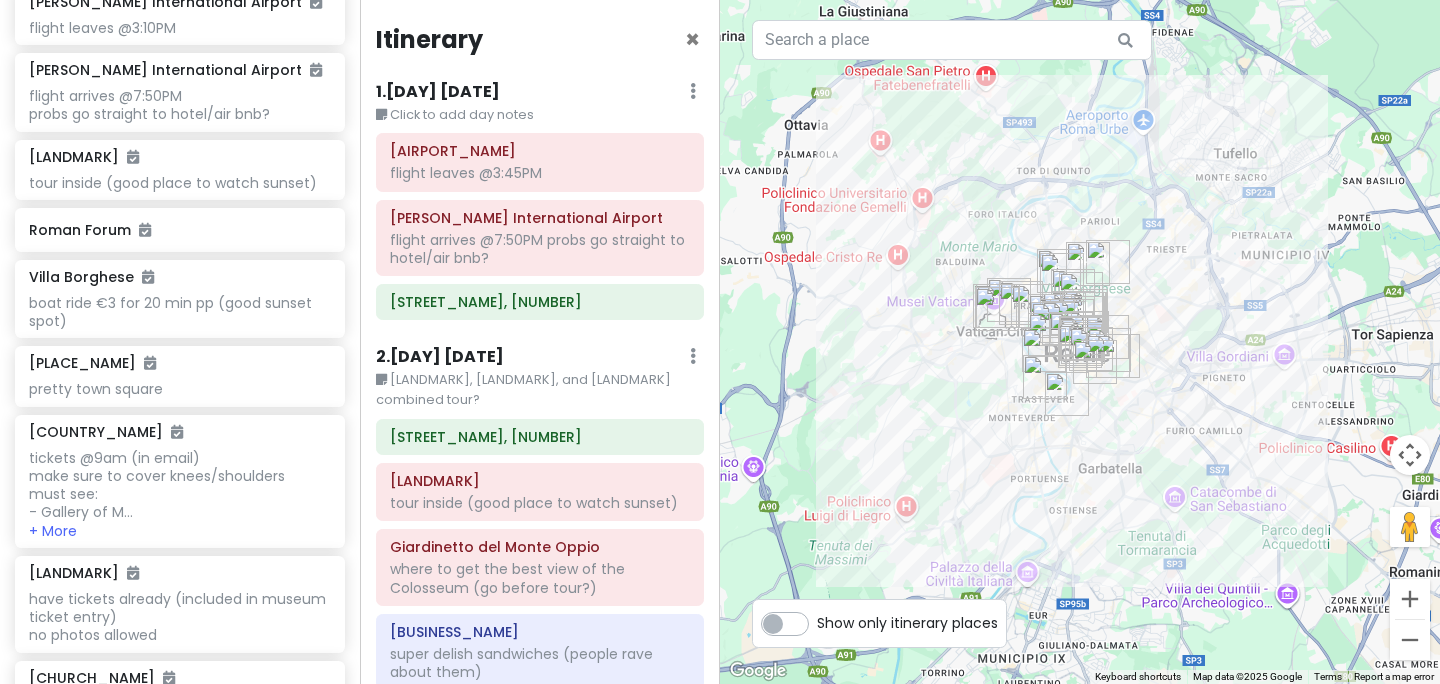 click on "Loading..." at bounding box center (1080, 342) 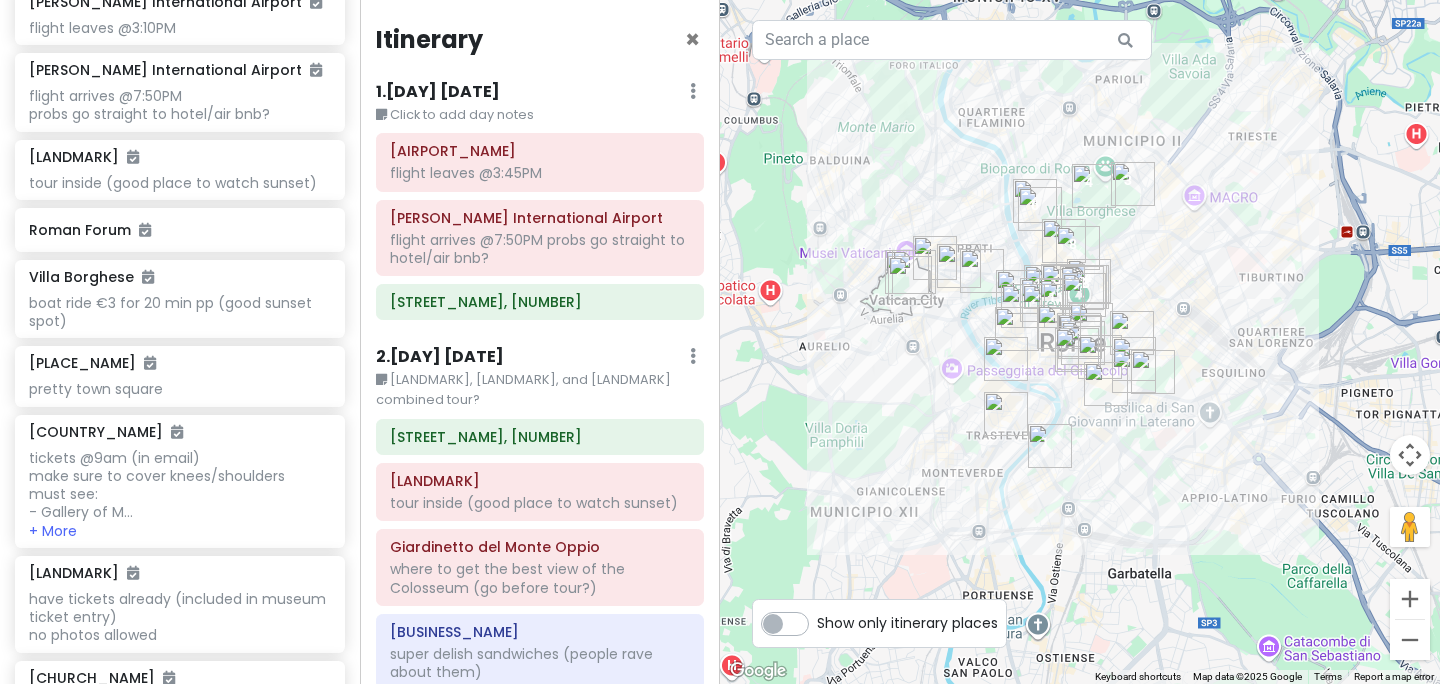 drag, startPoint x: 1119, startPoint y: 301, endPoint x: 1177, endPoint y: 240, distance: 84.17244 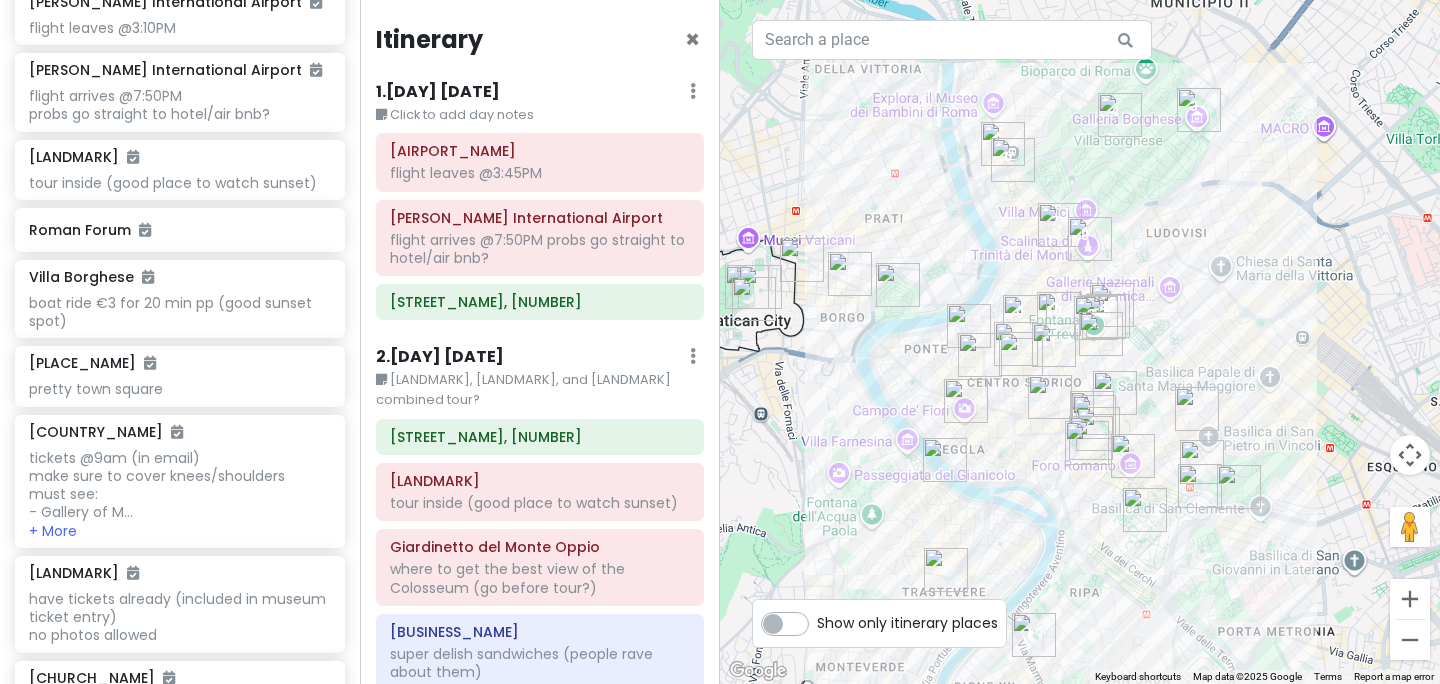 drag, startPoint x: 1179, startPoint y: 178, endPoint x: 1208, endPoint y: 153, distance: 38.28838 